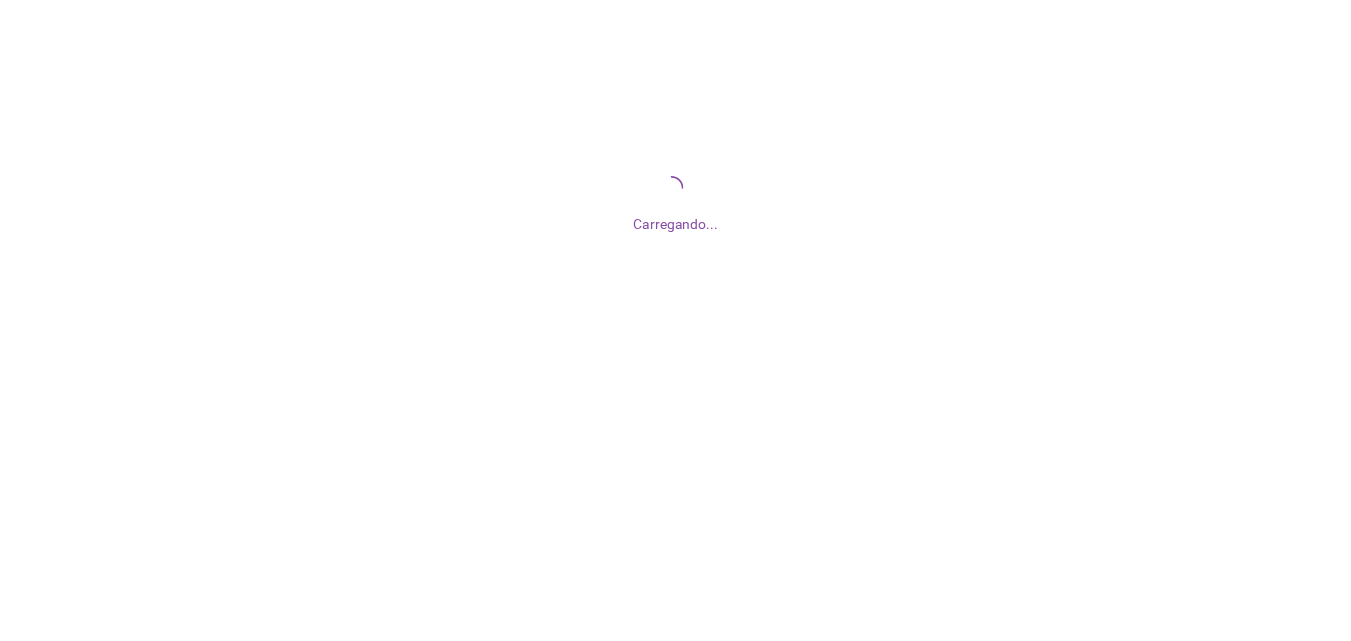 scroll, scrollTop: 0, scrollLeft: 0, axis: both 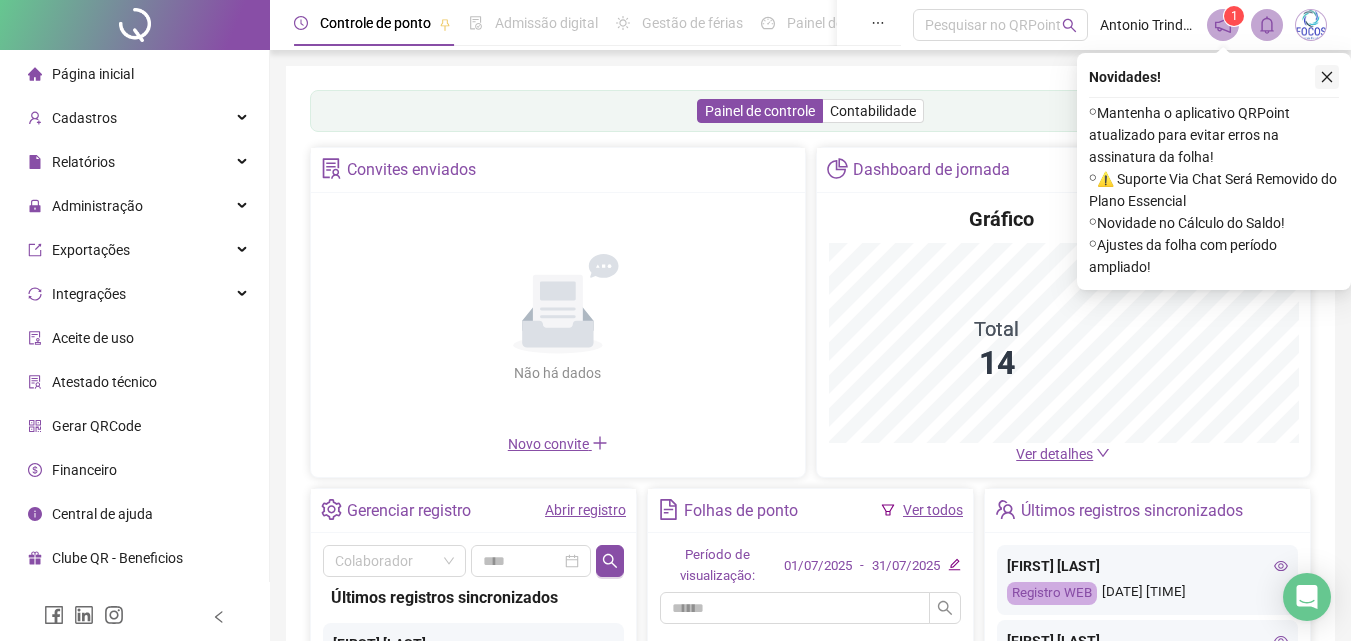 click at bounding box center [1327, 77] 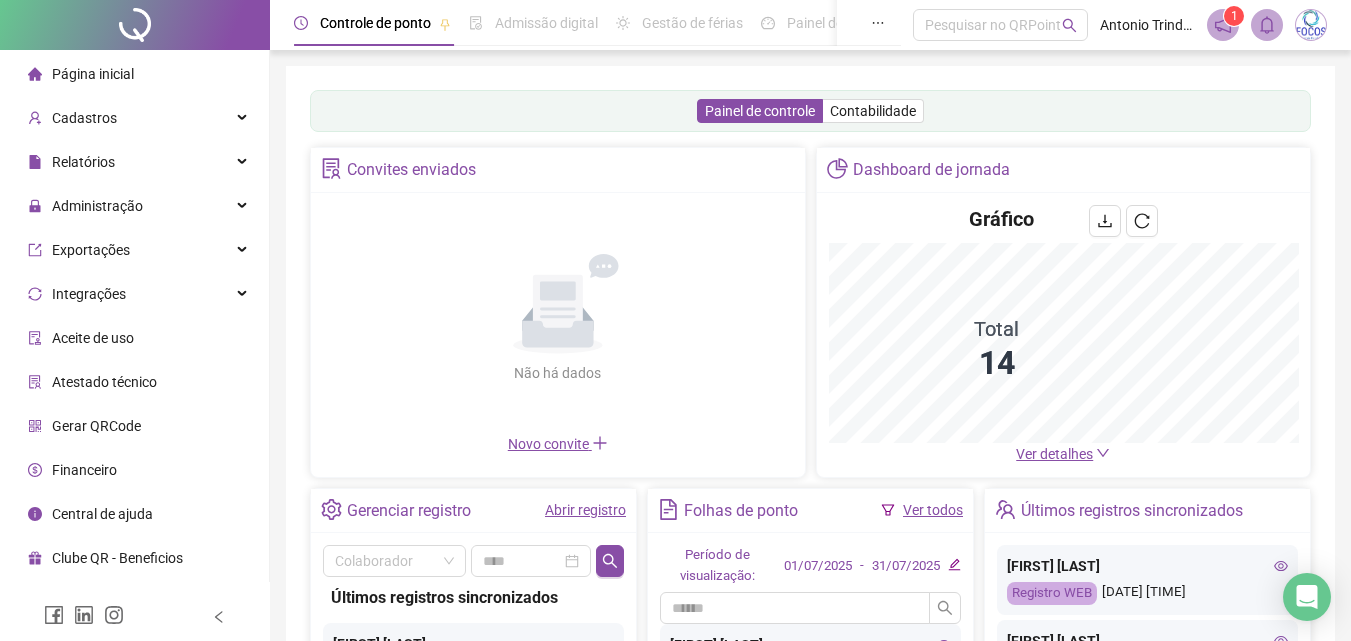 click on "Administração" at bounding box center [97, 206] 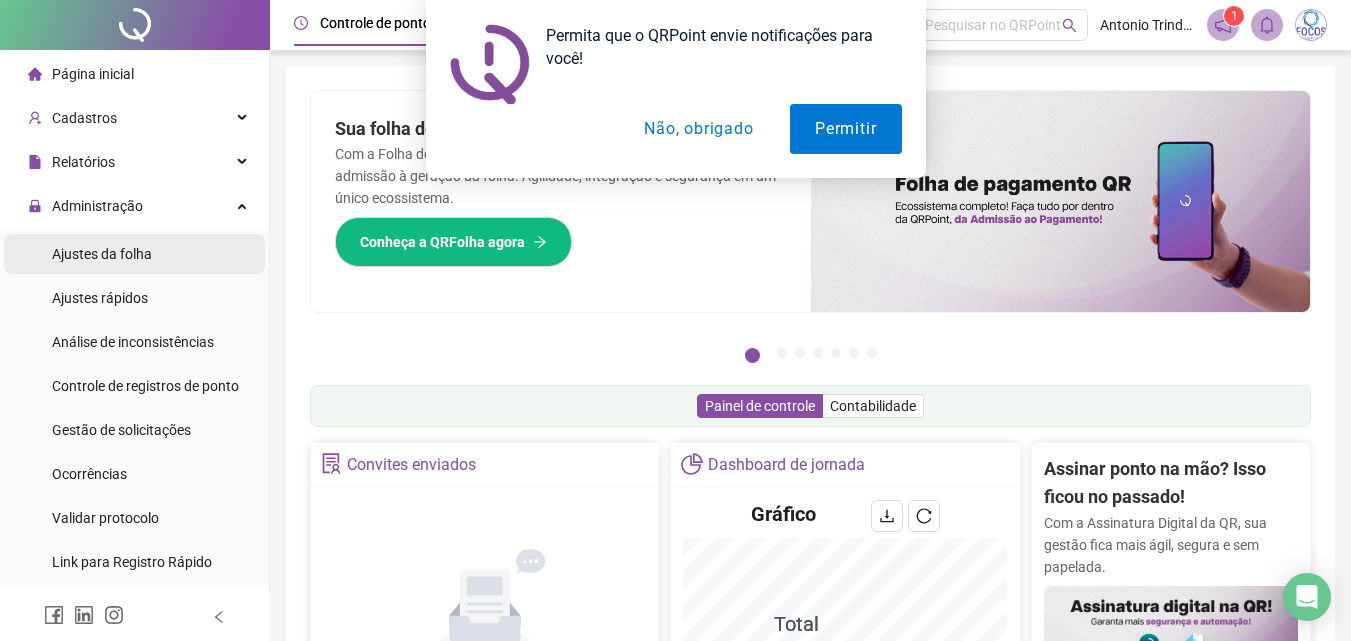 click on "Ajustes da folha" at bounding box center [102, 254] 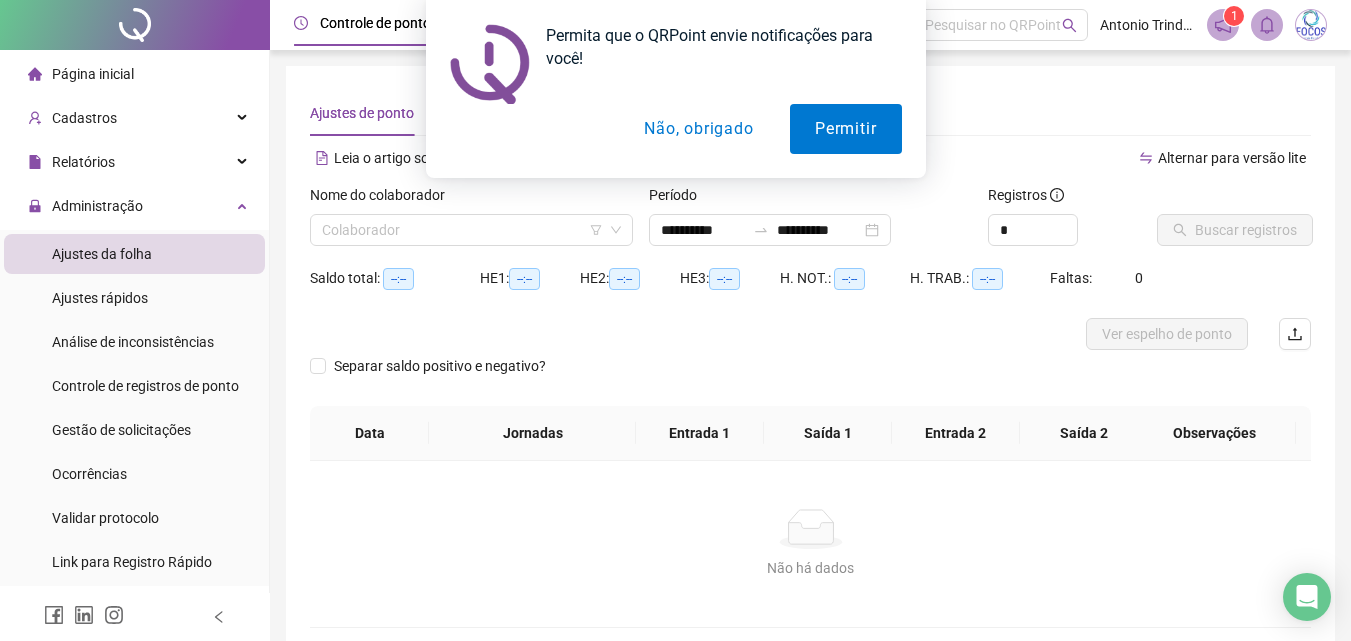 click on "Não, obrigado" at bounding box center [698, 129] 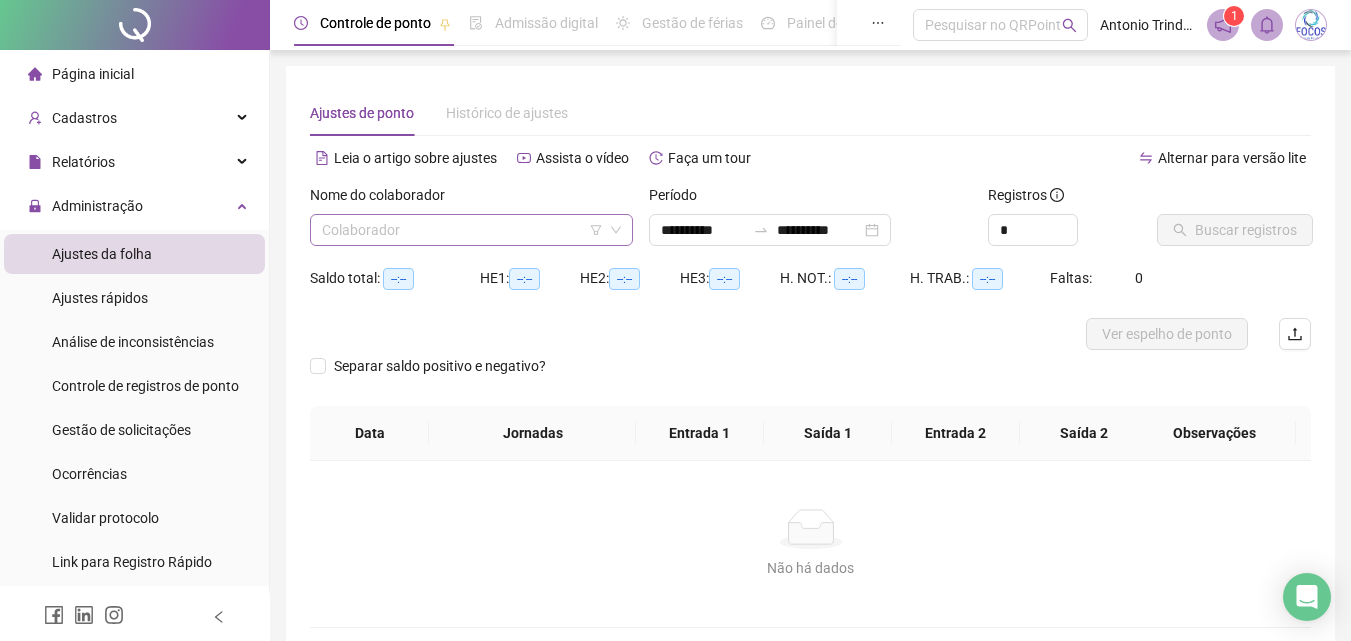 click at bounding box center [462, 230] 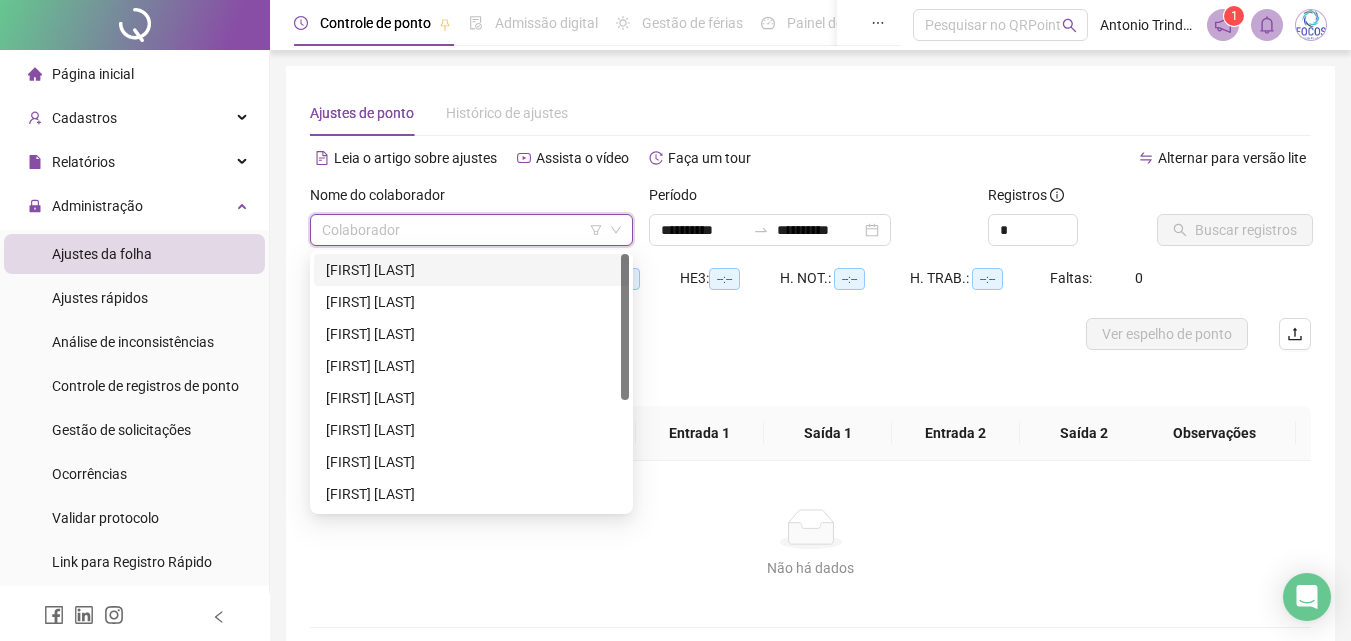 click on "[FIRST] [LAST]" at bounding box center (471, 270) 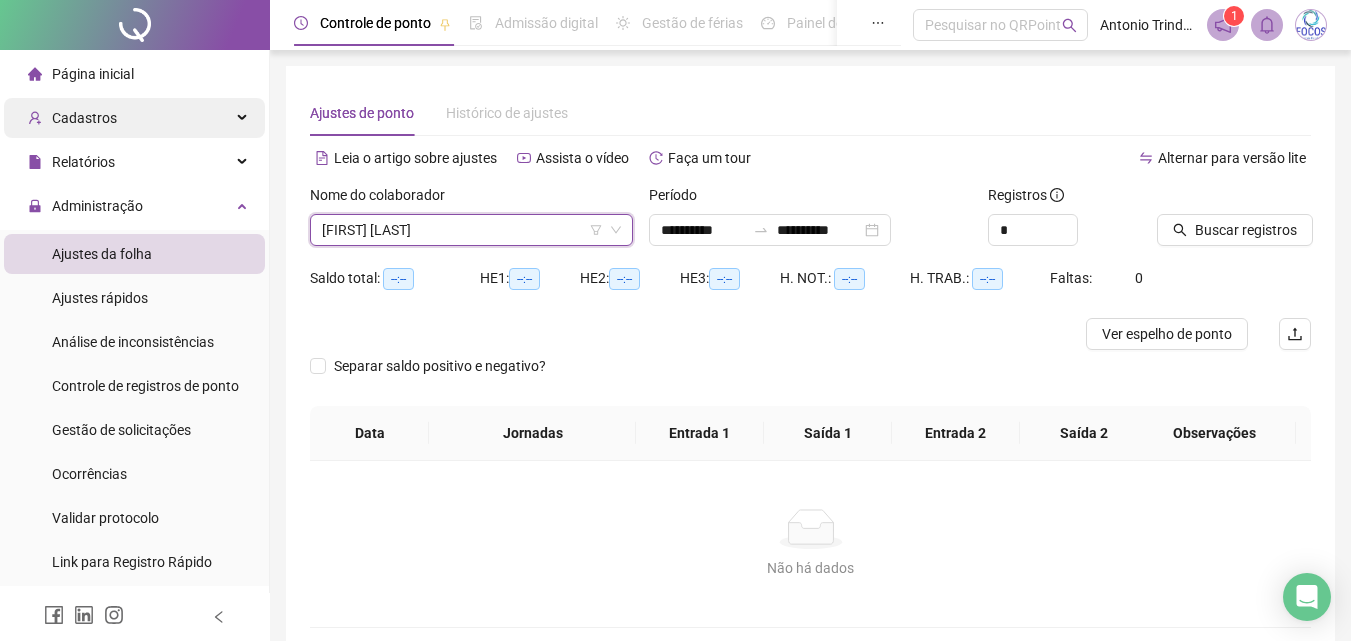 click on "Cadastros" at bounding box center (134, 118) 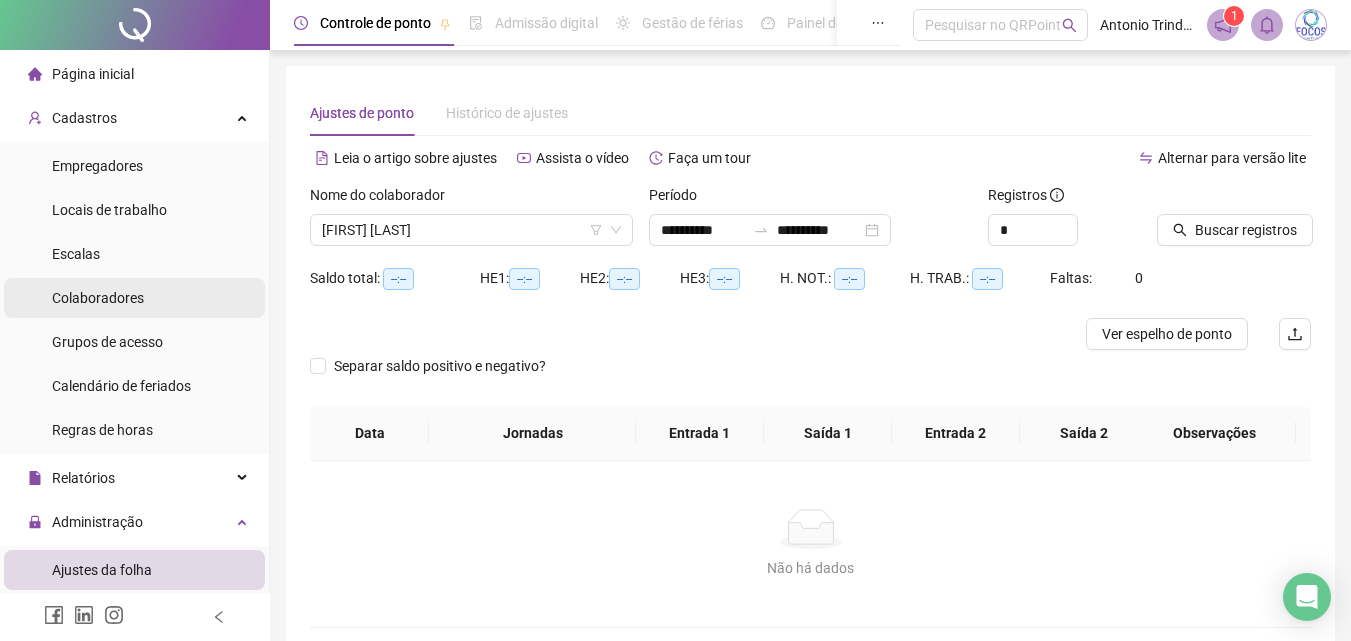 click on "Colaboradores" at bounding box center (134, 298) 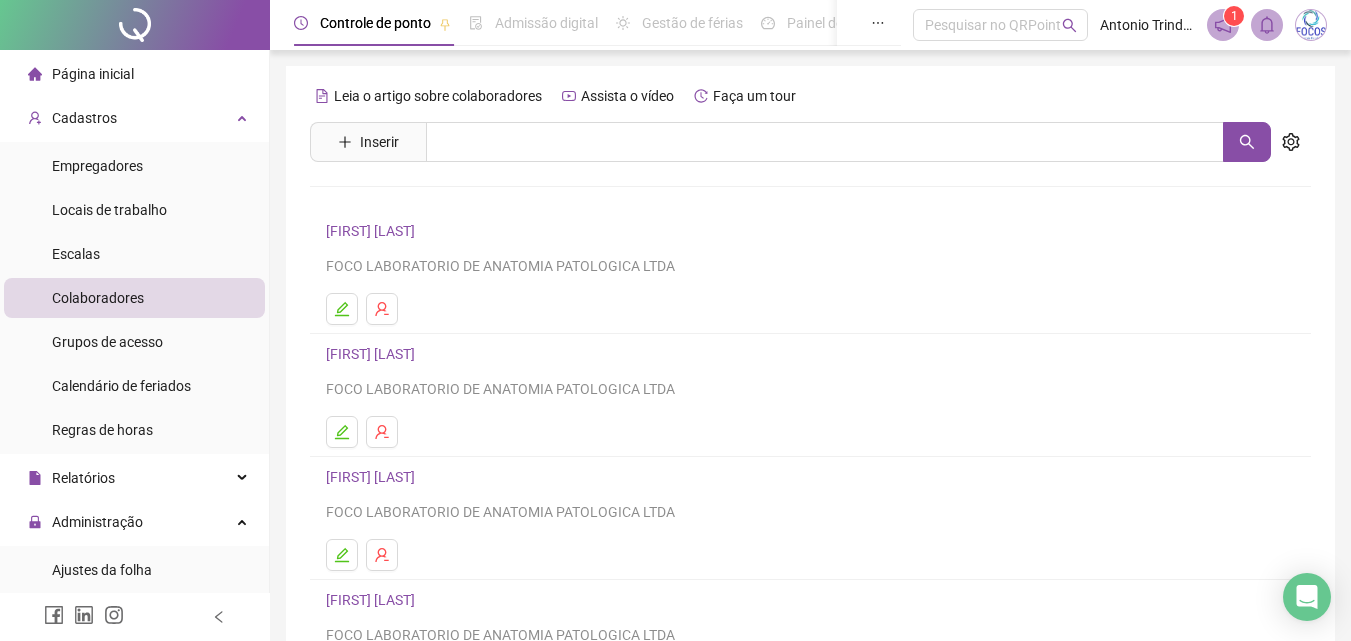 click on "[FIRST] [LAST]" at bounding box center [373, 231] 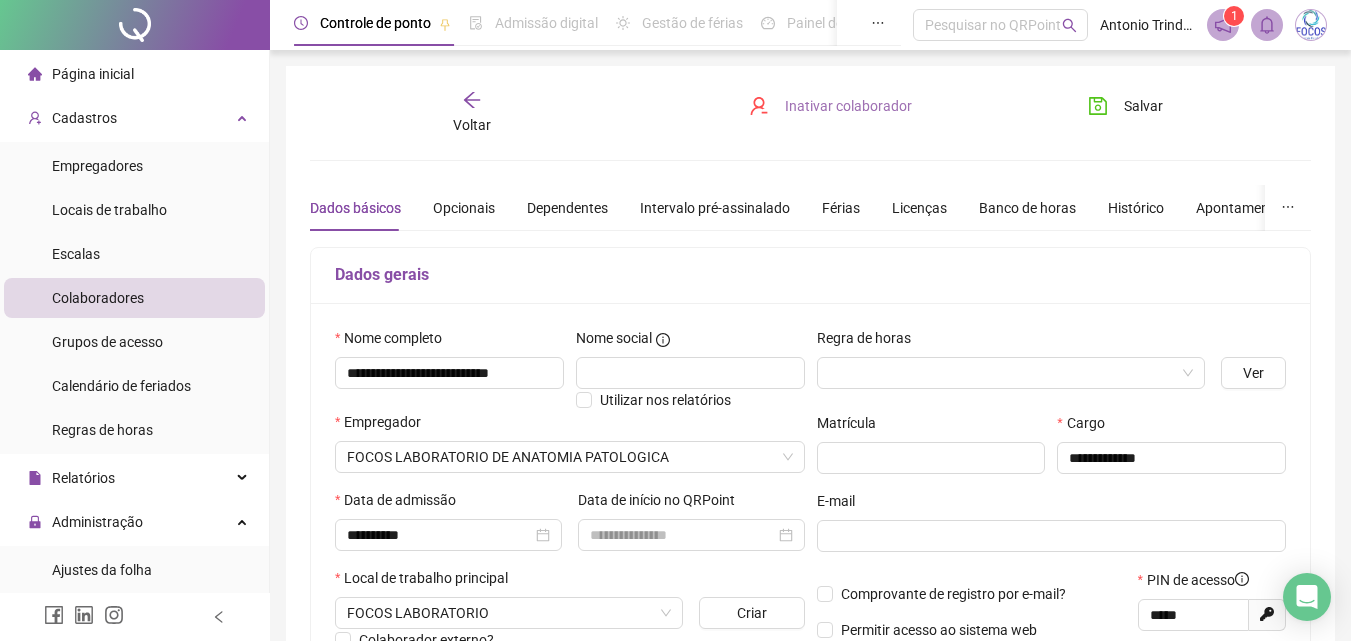 click on "Inativar colaborador" at bounding box center (848, 106) 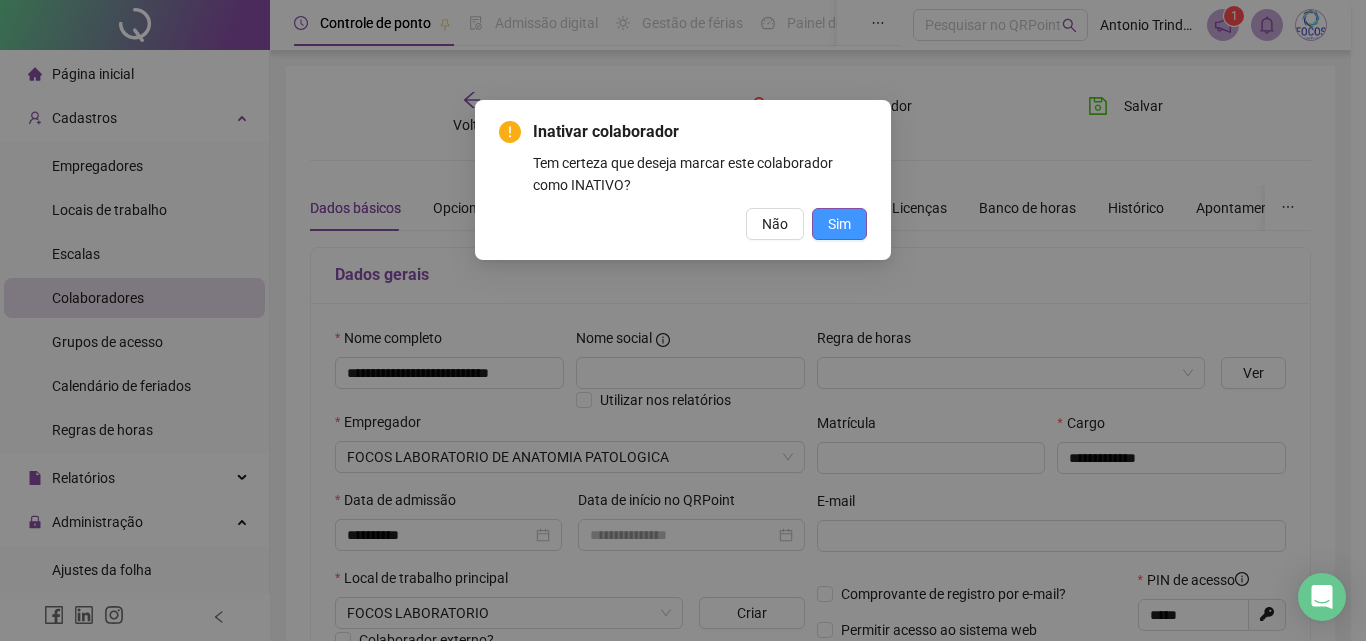 click on "Sim" at bounding box center [839, 224] 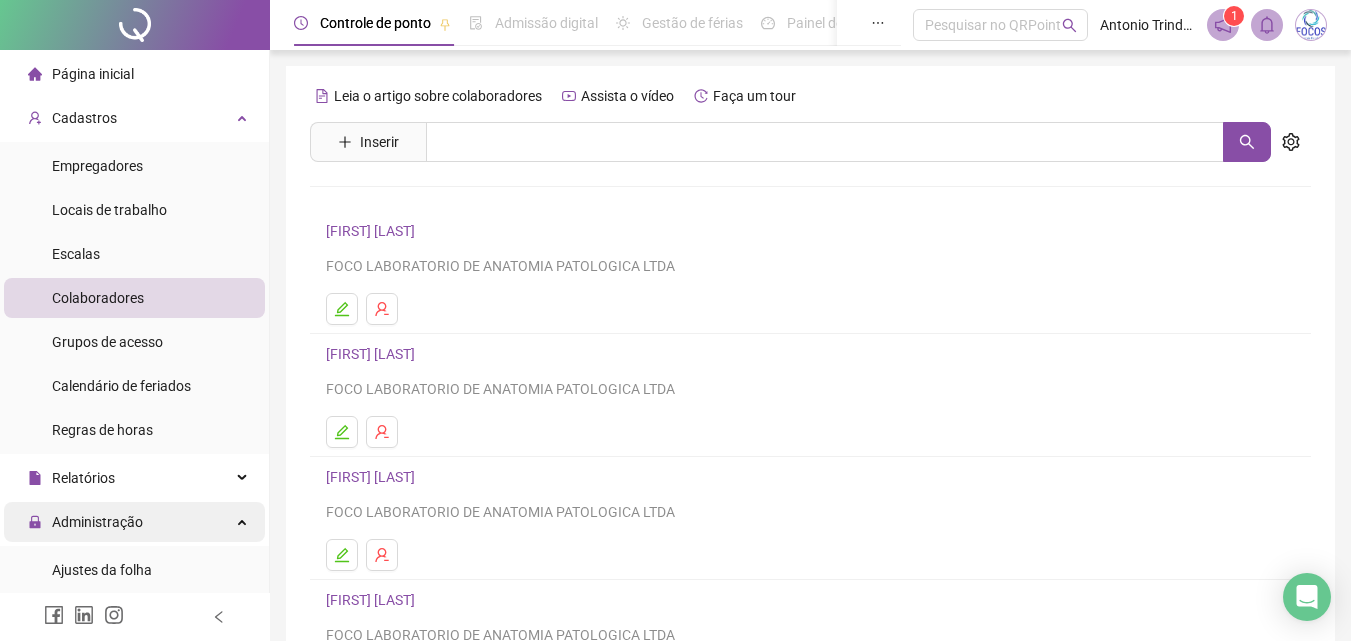 click on "Administração" at bounding box center [97, 522] 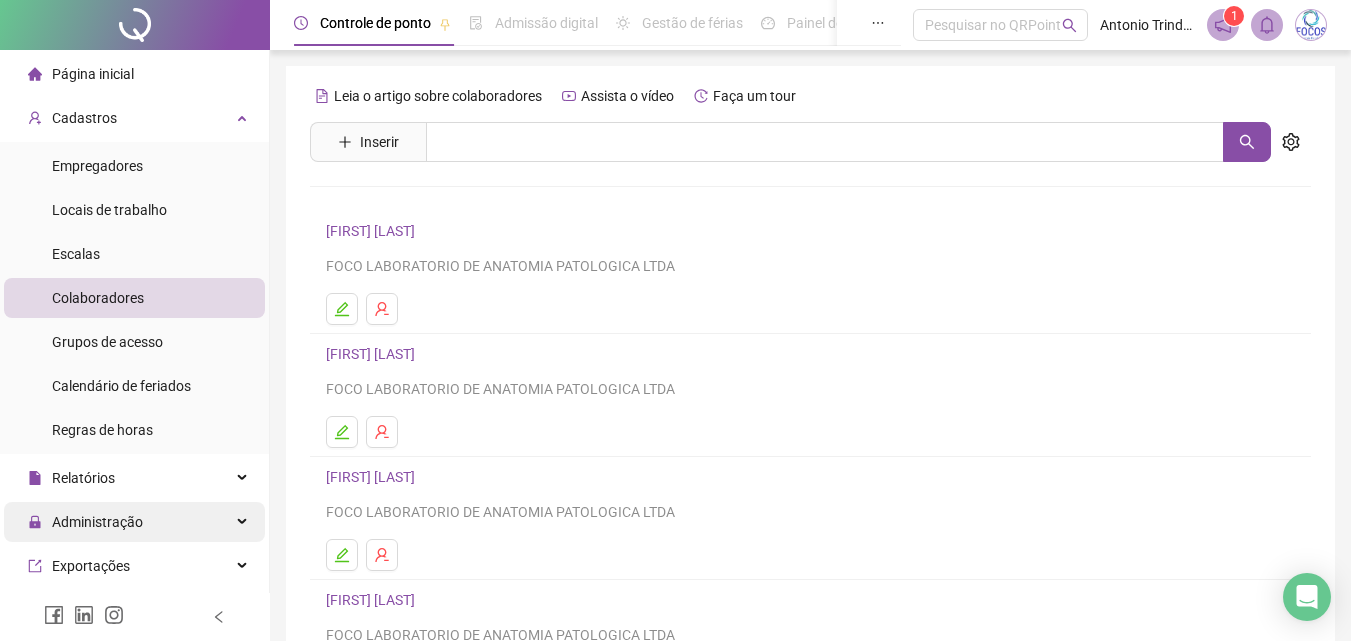 click on "Administração" at bounding box center (97, 522) 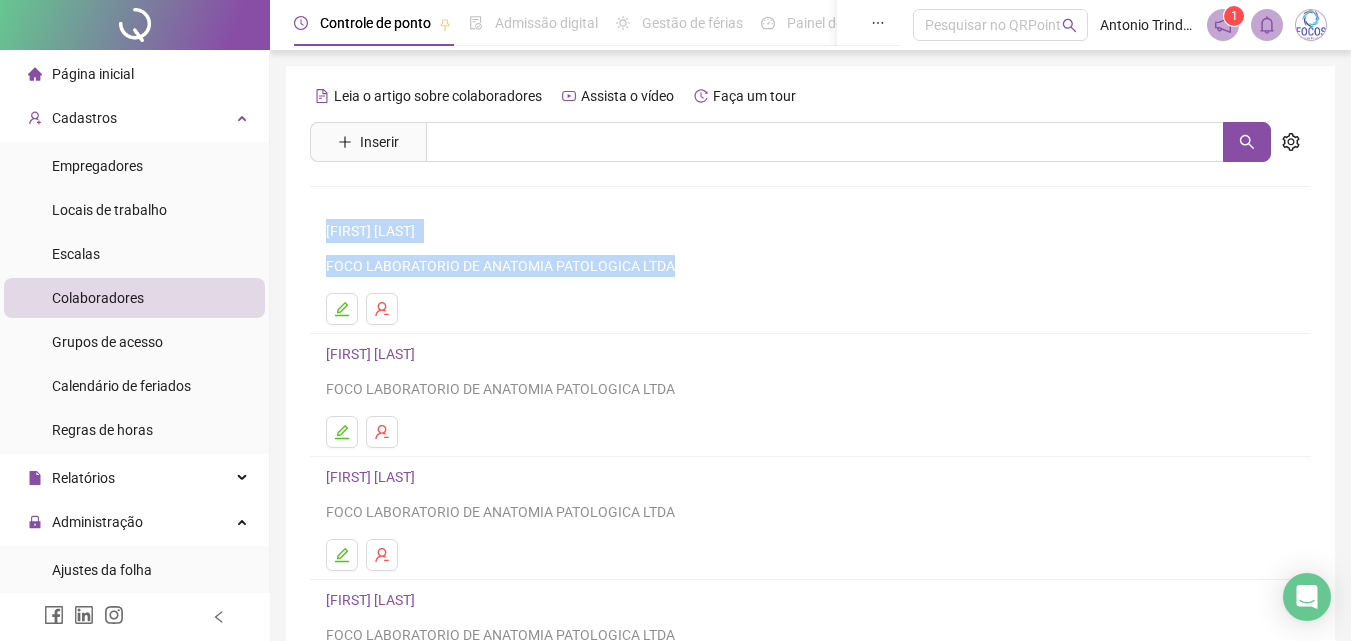 drag, startPoint x: 274, startPoint y: 232, endPoint x: 273, endPoint y: 298, distance: 66.007576 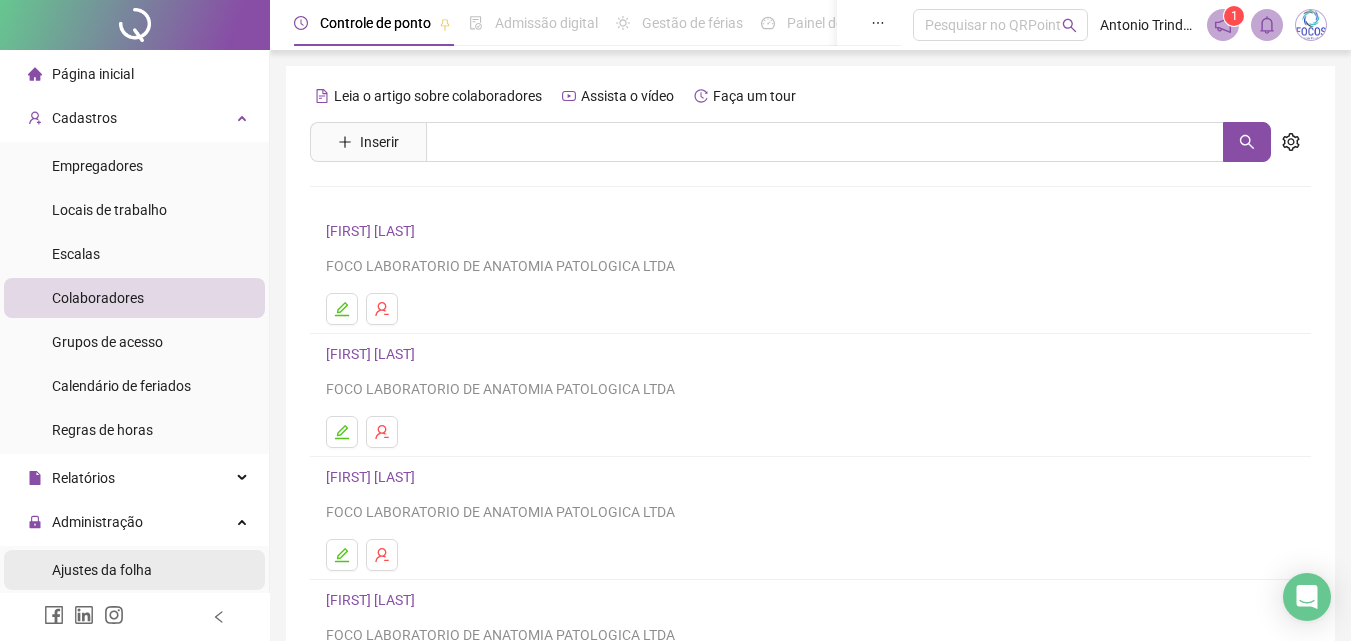 click on "Ajustes da folha" at bounding box center (102, 570) 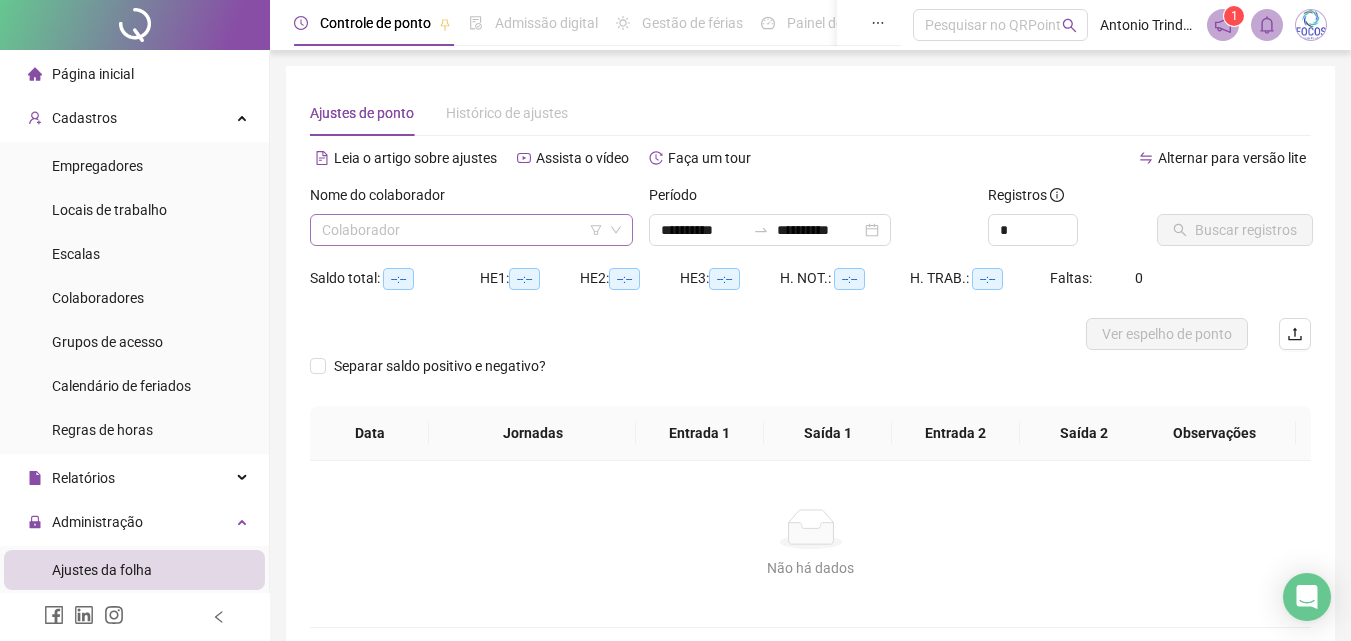 click at bounding box center (462, 230) 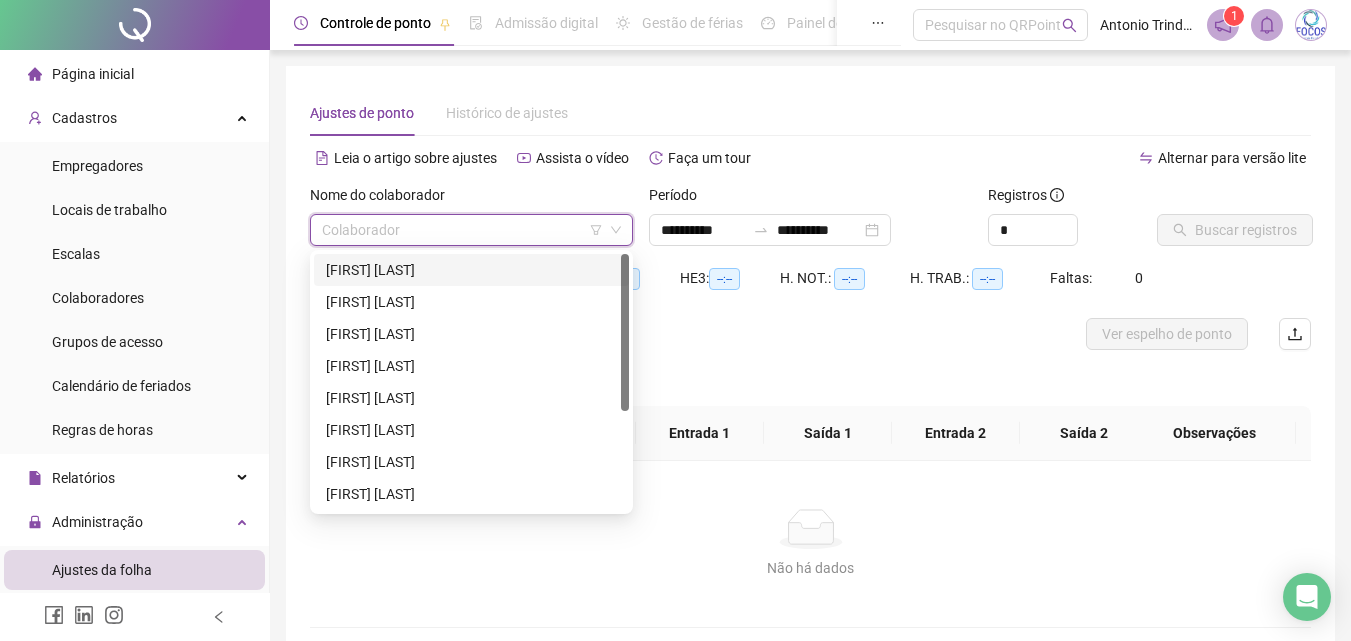 click on "[FIRST] [LAST]" at bounding box center (471, 270) 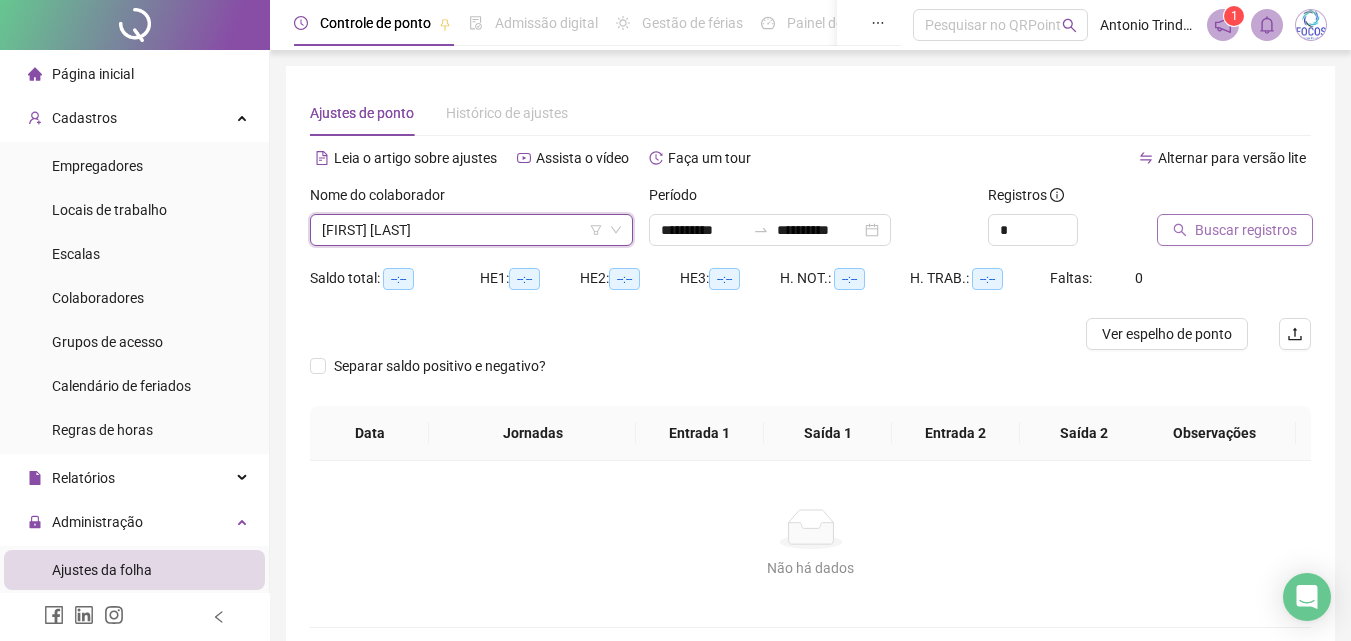 click on "Buscar registros" at bounding box center (1246, 230) 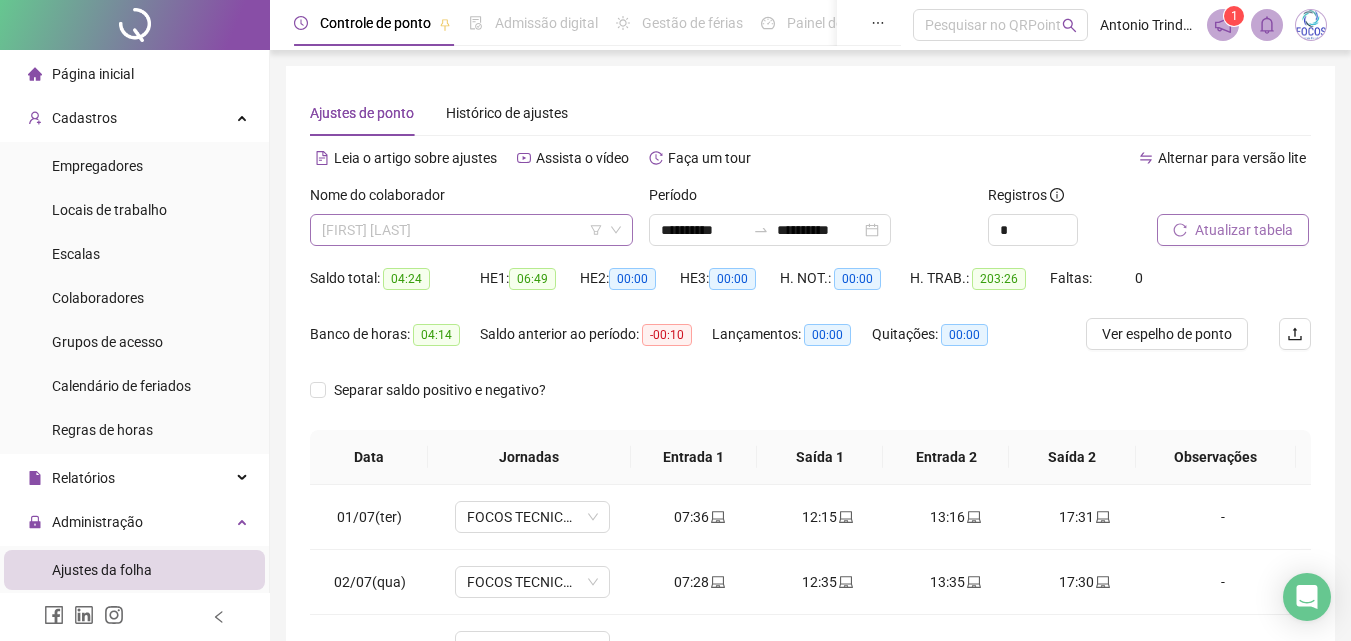 click on "[FIRST] [LAST]" at bounding box center [471, 230] 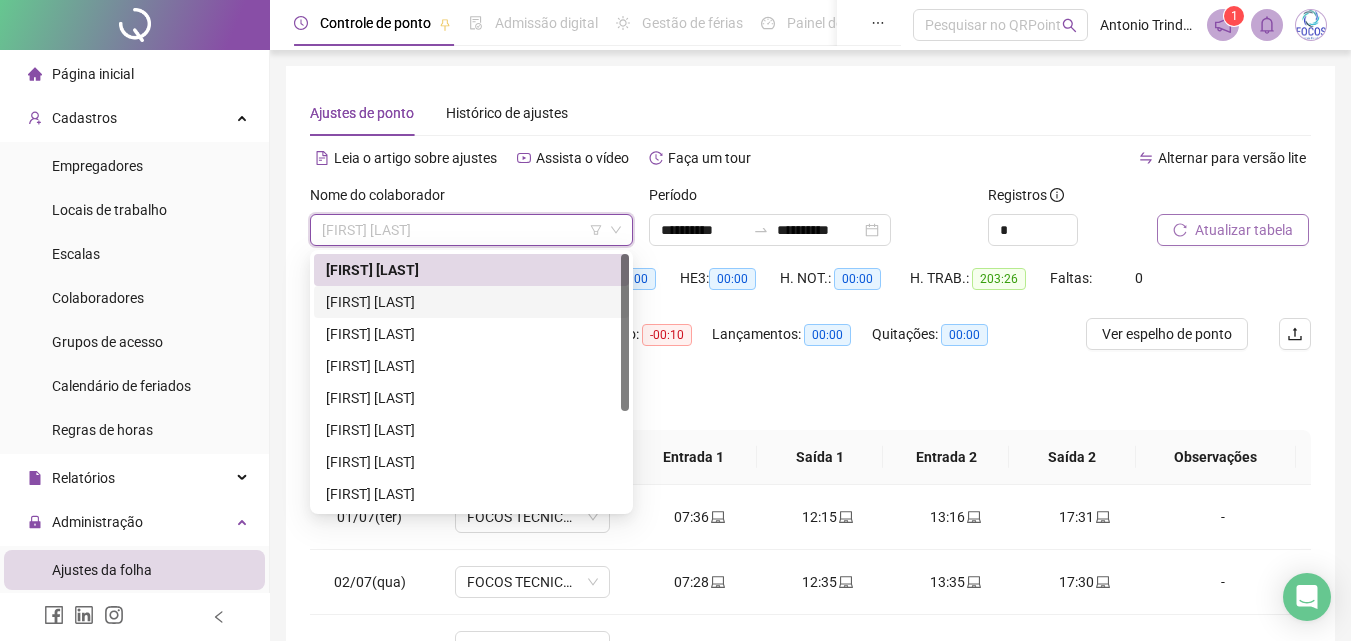 click on "[FIRST] [LAST]" at bounding box center (471, 302) 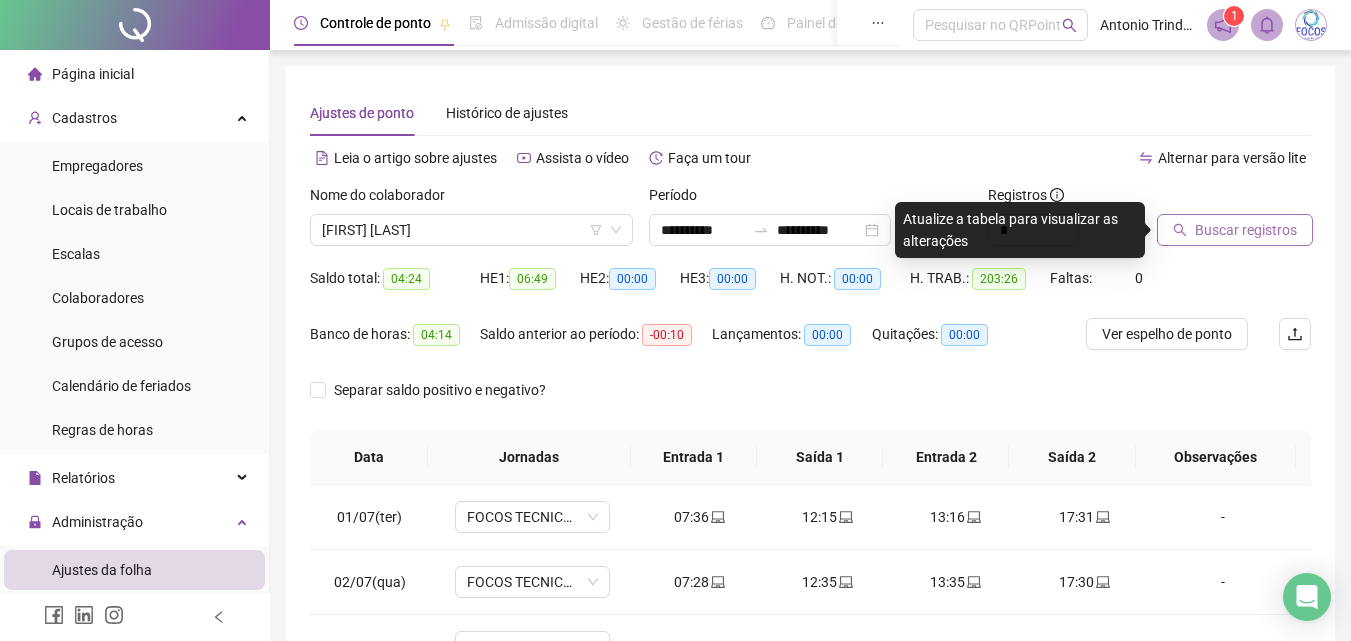 click on "Buscar registros" at bounding box center (1246, 230) 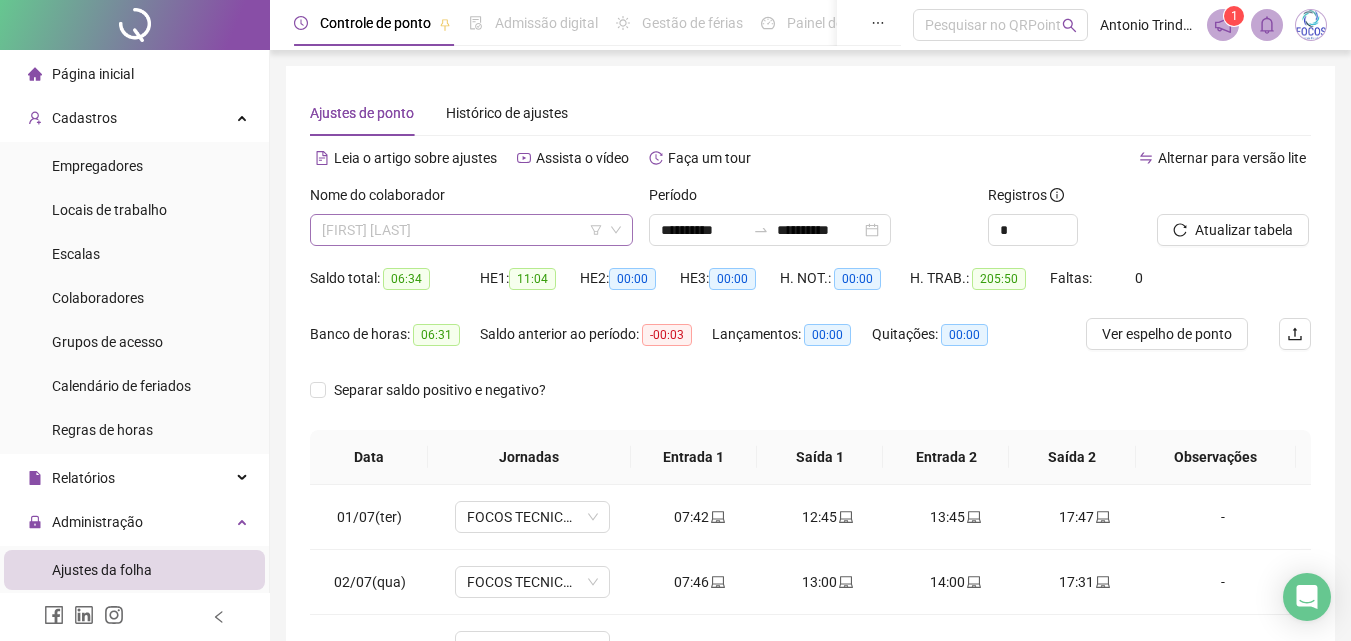 click on "[FIRST] [LAST]" at bounding box center [471, 230] 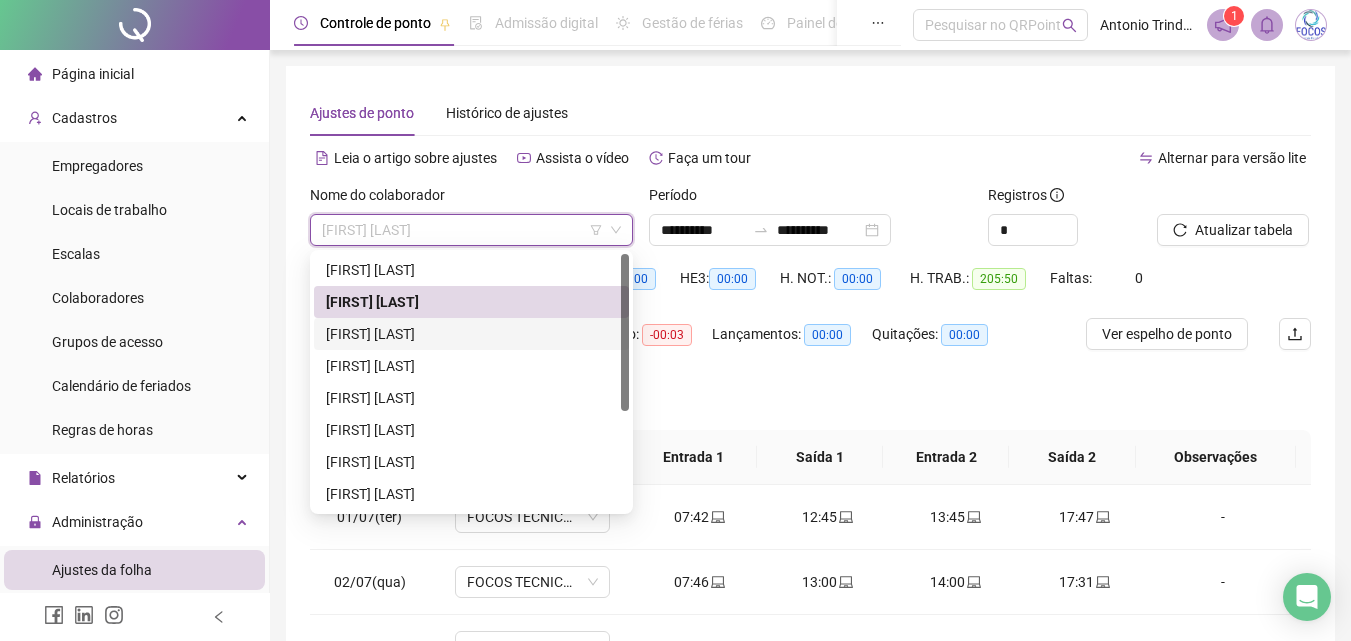 click on "[FIRST] [LAST]" at bounding box center (471, 334) 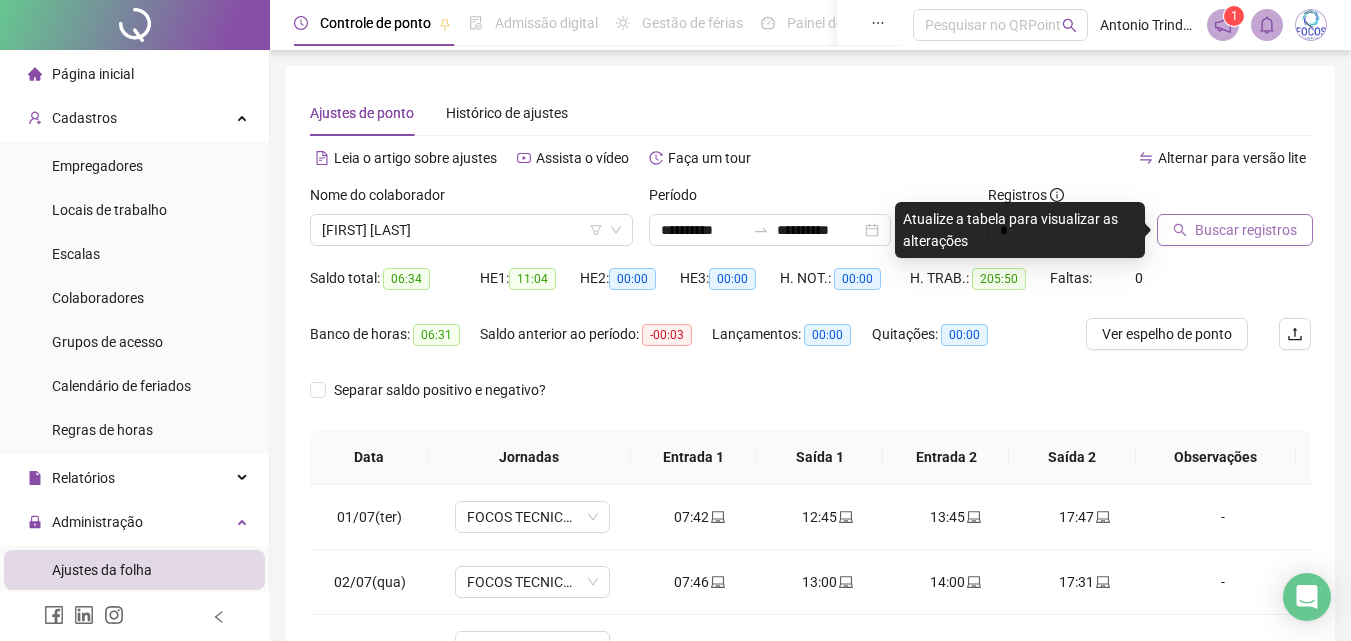 click on "Buscar registros" at bounding box center [1246, 230] 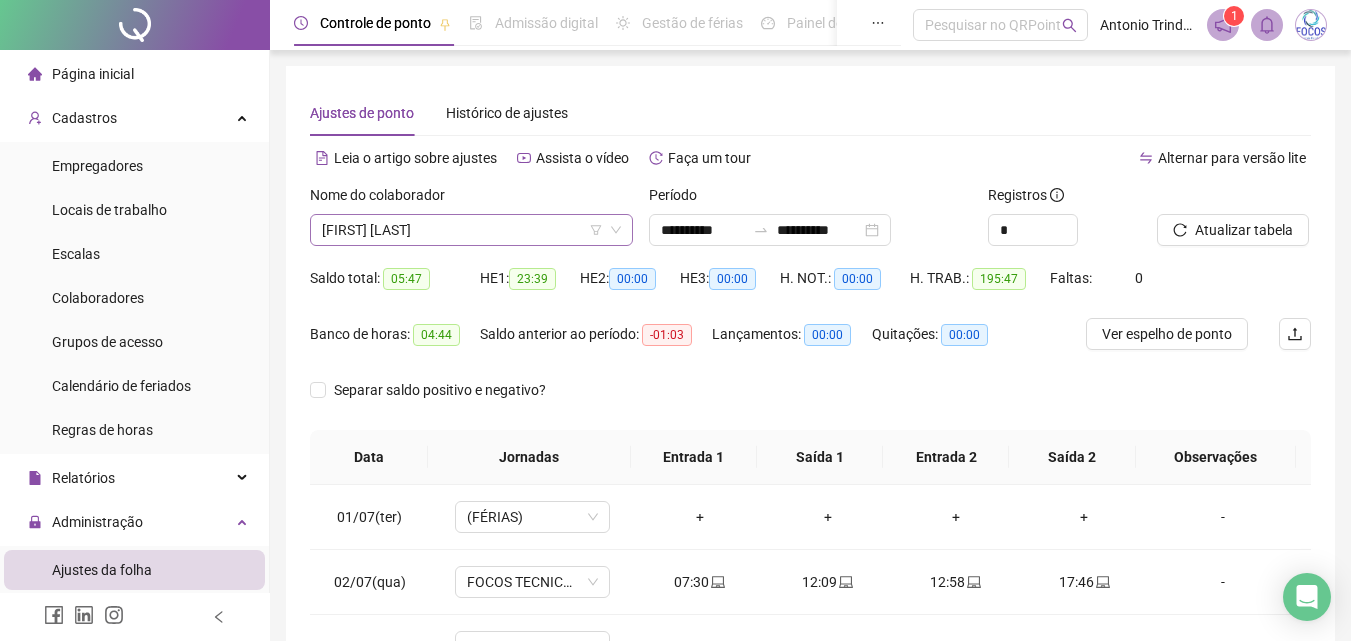 click on "[FIRST] [LAST]" at bounding box center [471, 230] 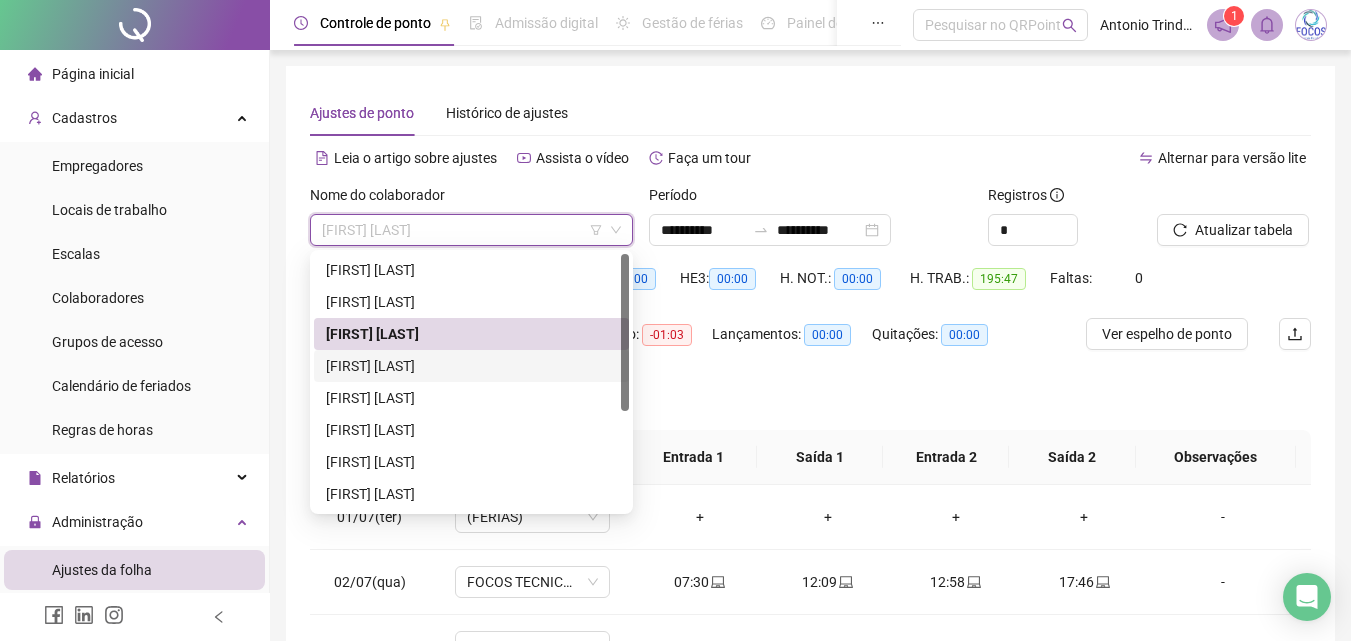 click on "[FIRST] [LAST]" at bounding box center (471, 366) 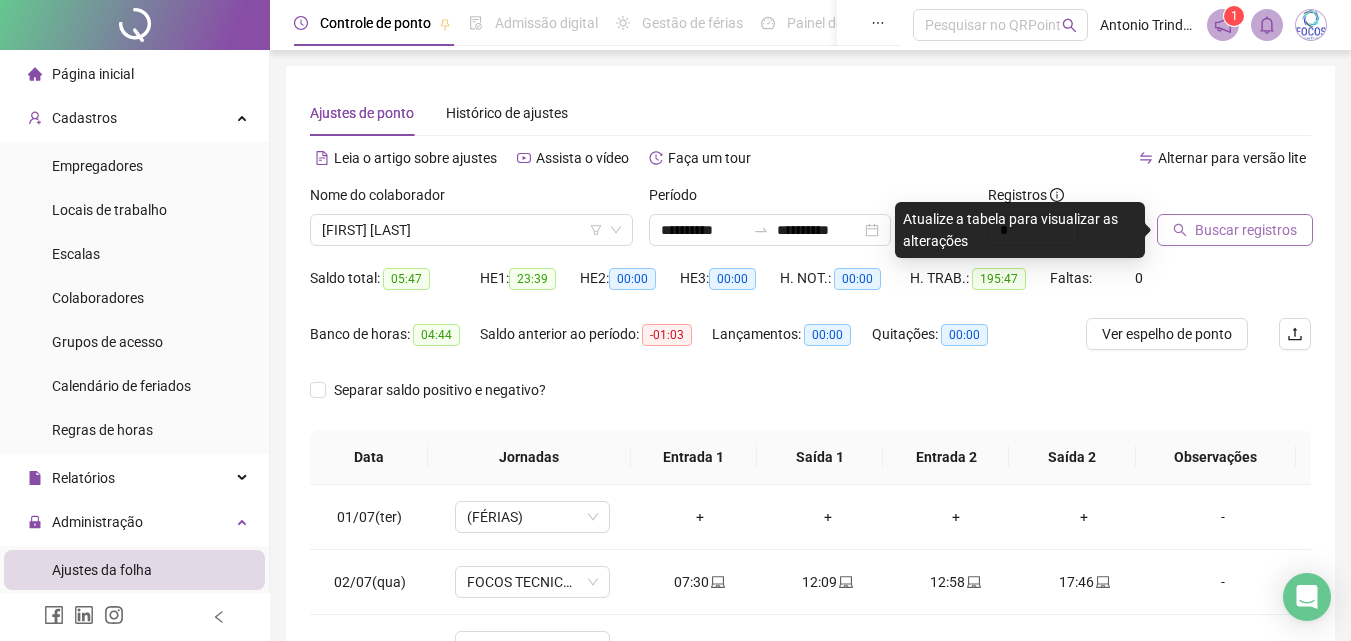 click on "Buscar registros" at bounding box center [1246, 230] 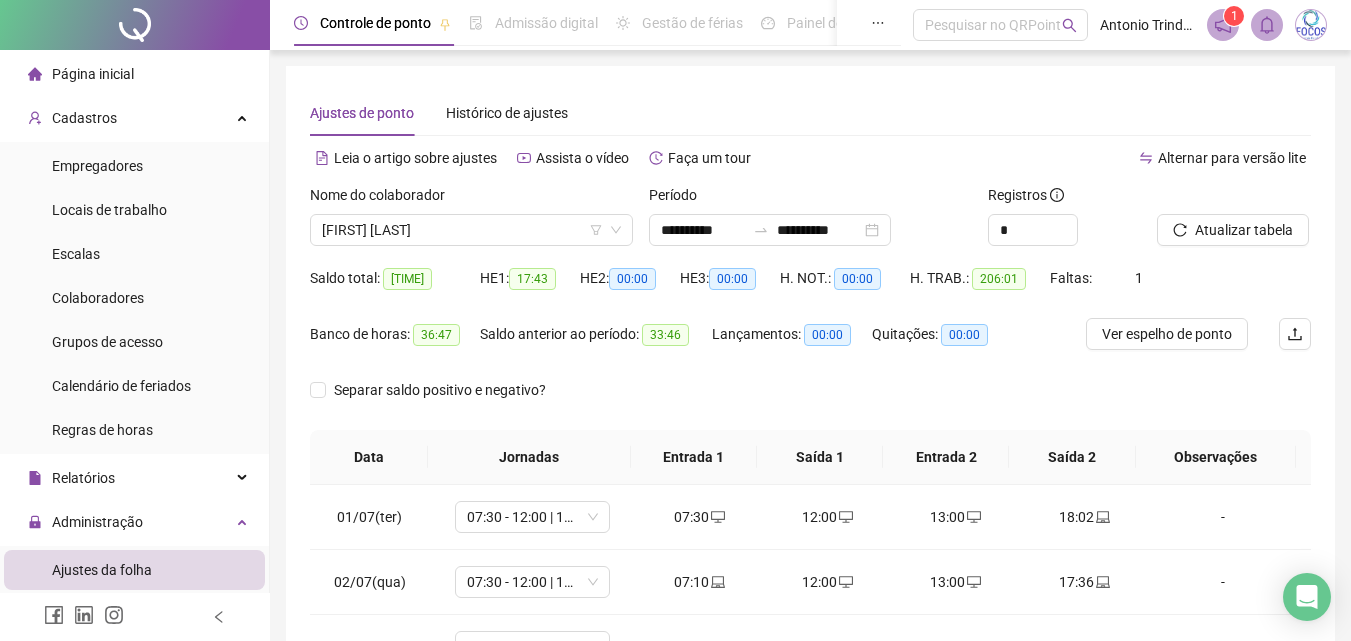scroll, scrollTop: 200, scrollLeft: 0, axis: vertical 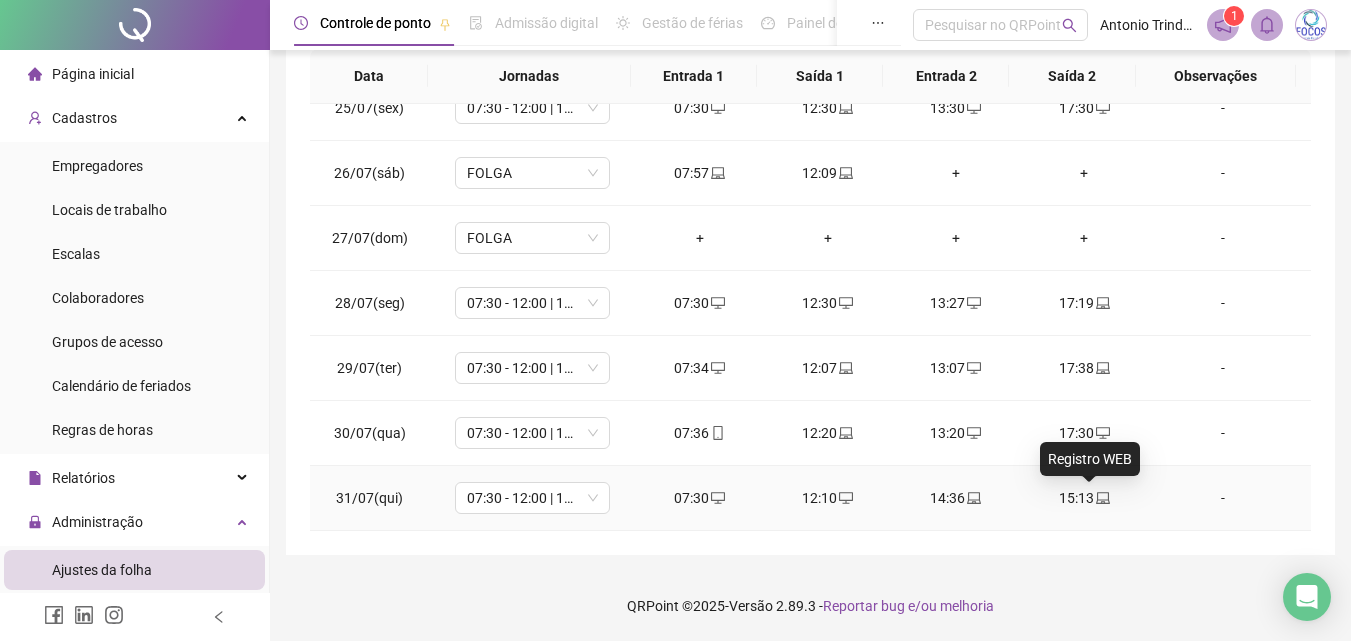 click 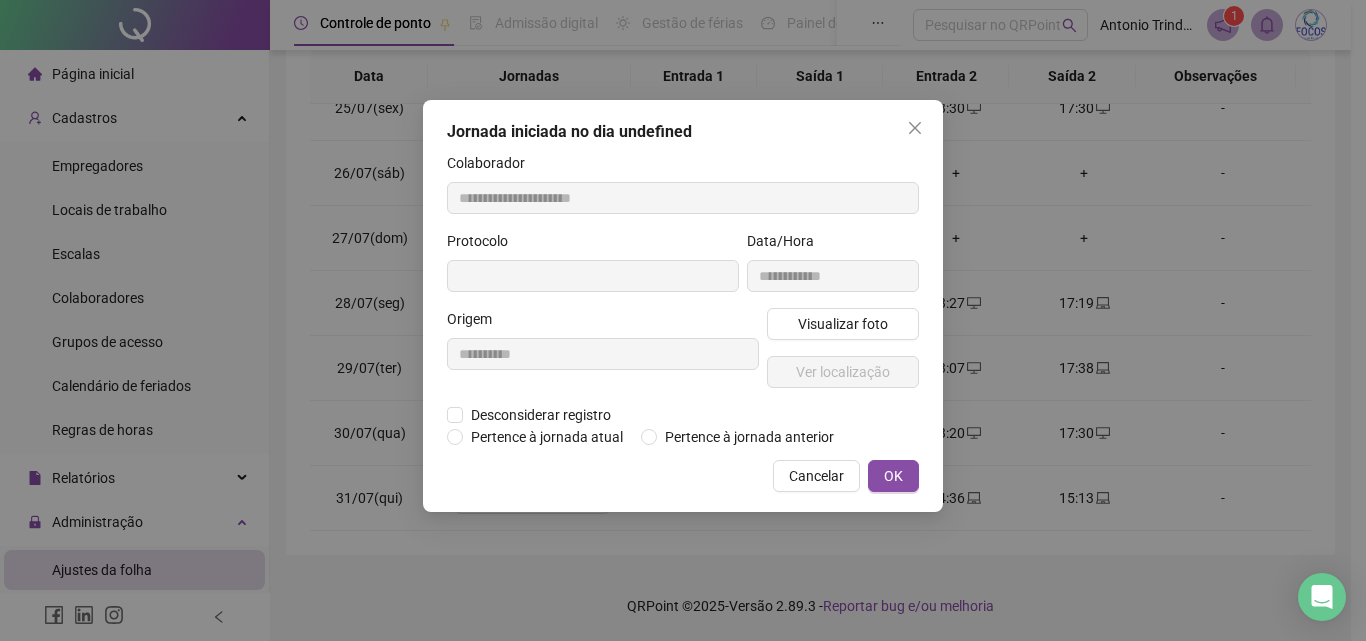 type on "**********" 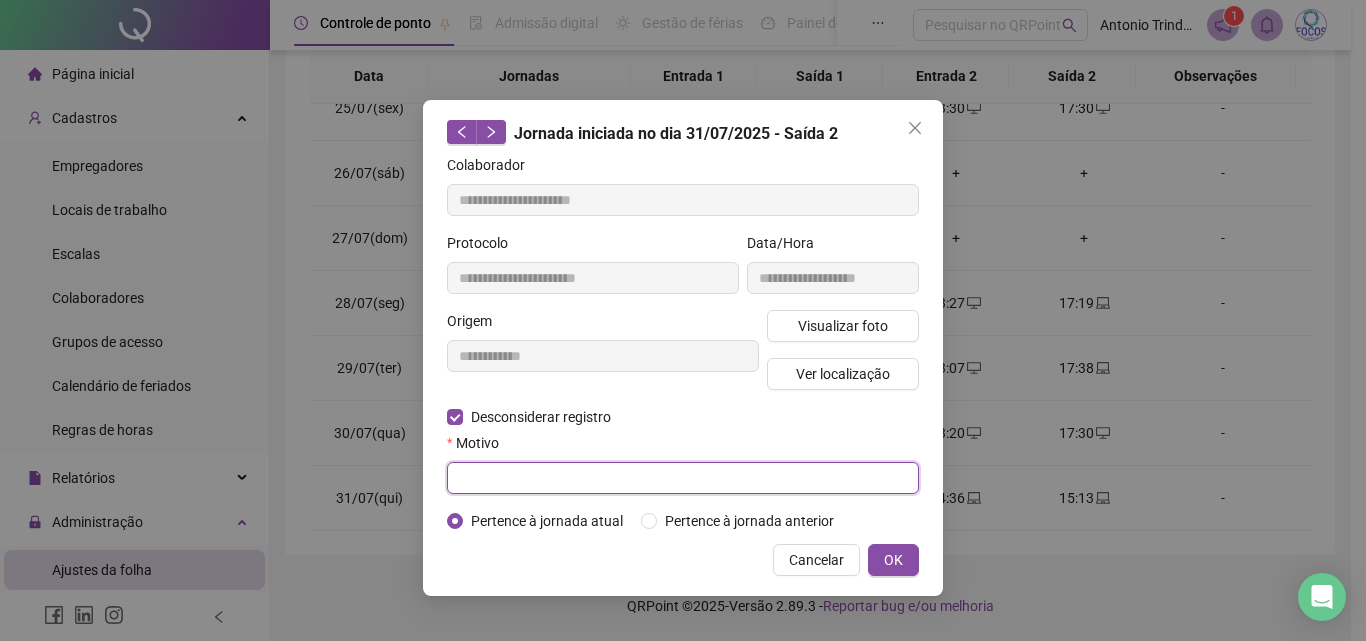 click at bounding box center [683, 478] 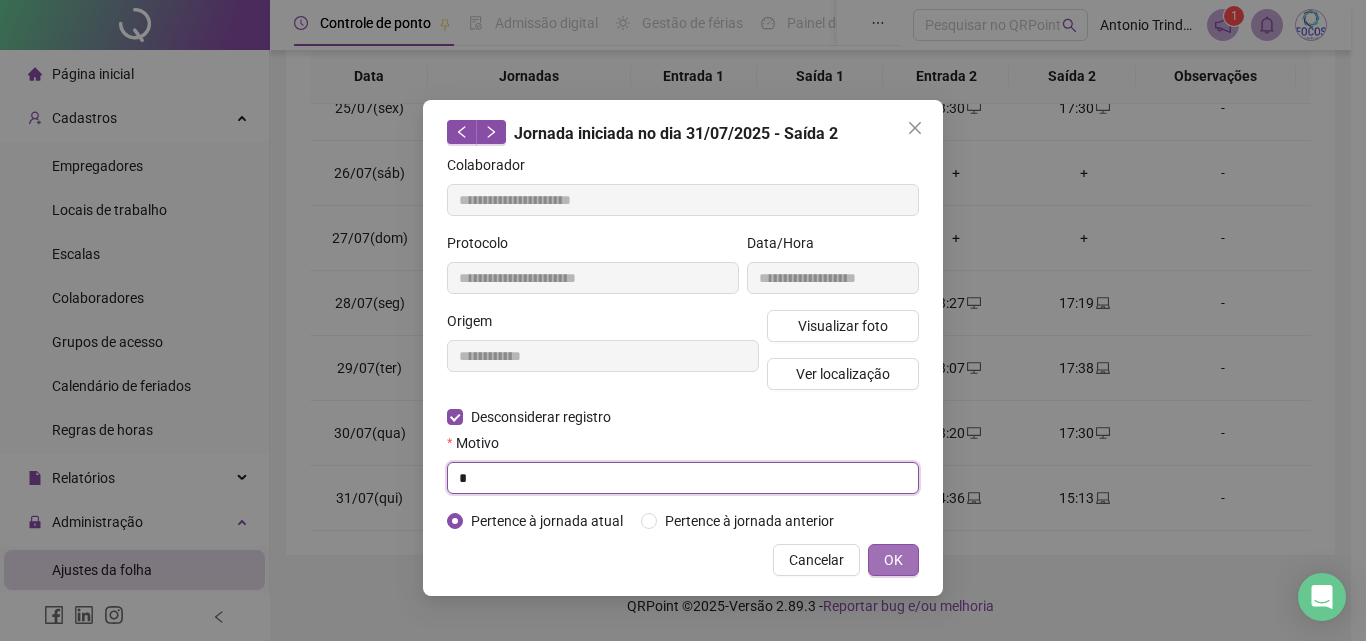 type on "*" 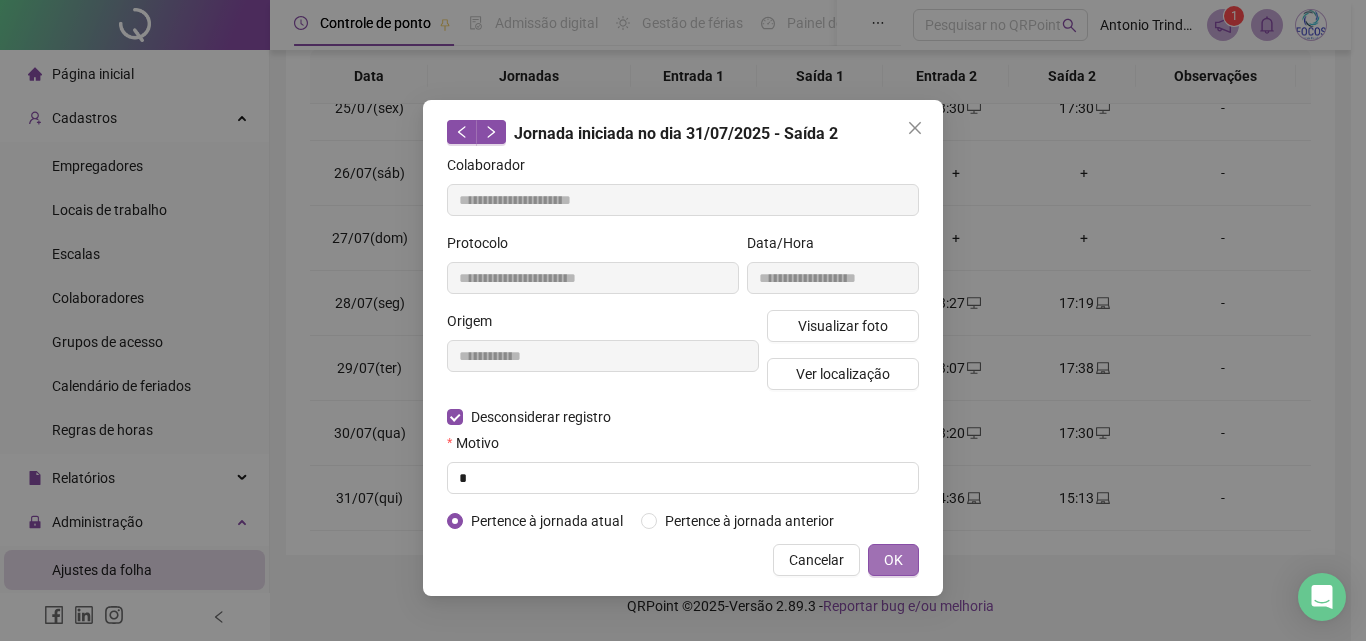 click on "OK" at bounding box center (893, 560) 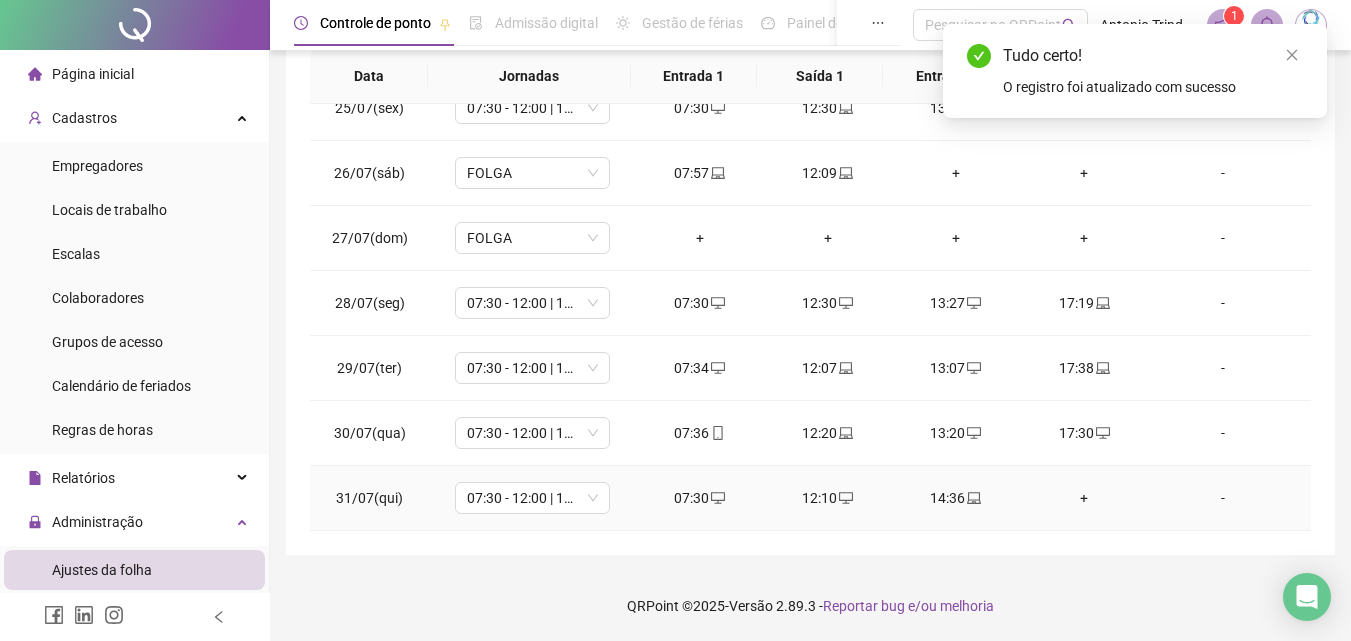 click on "+" at bounding box center [1084, 498] 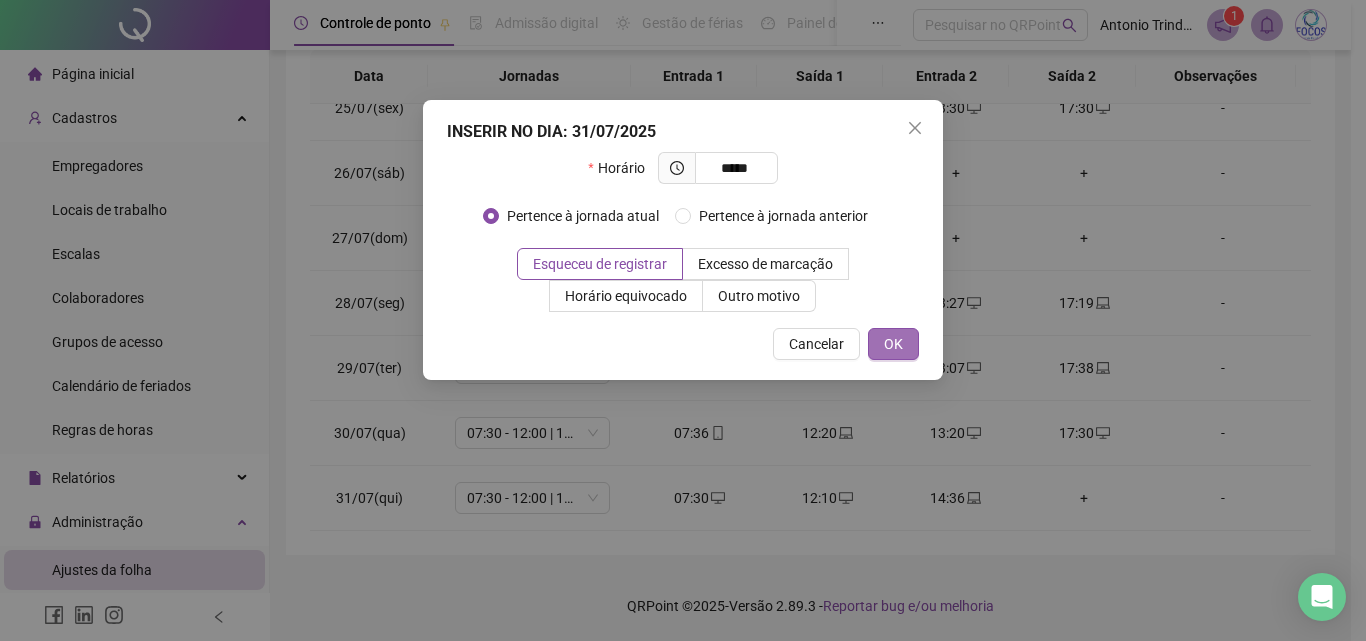 type on "*****" 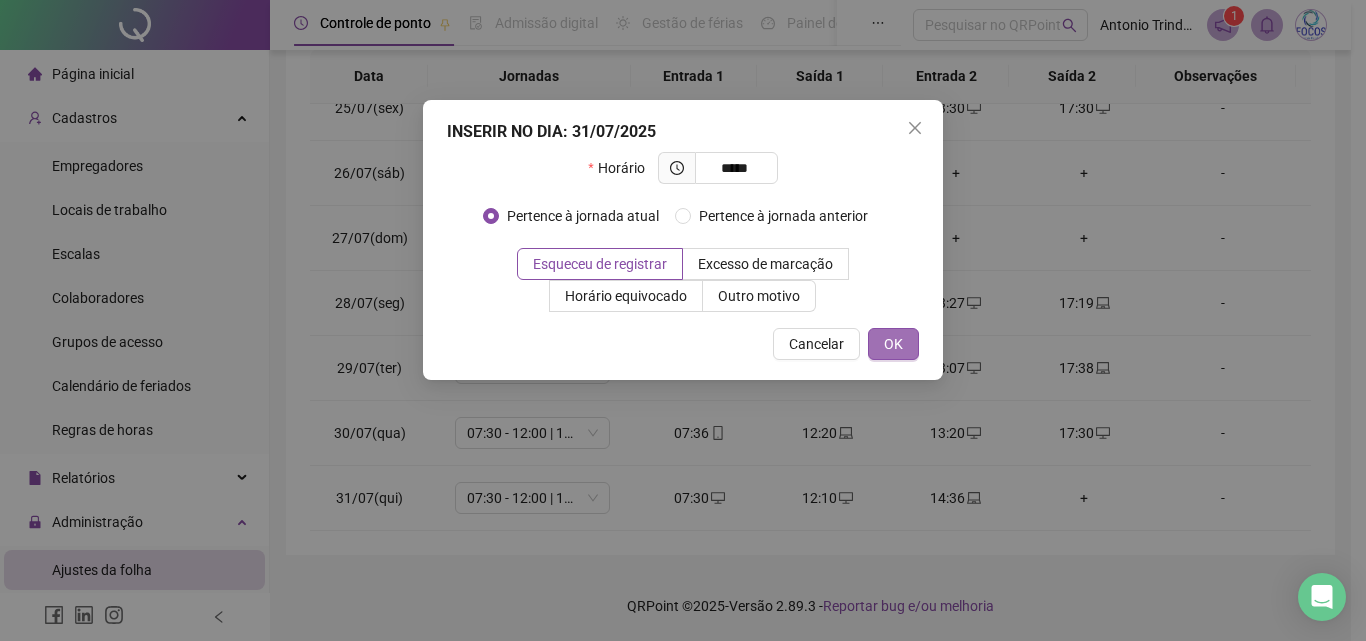 click on "OK" at bounding box center [893, 344] 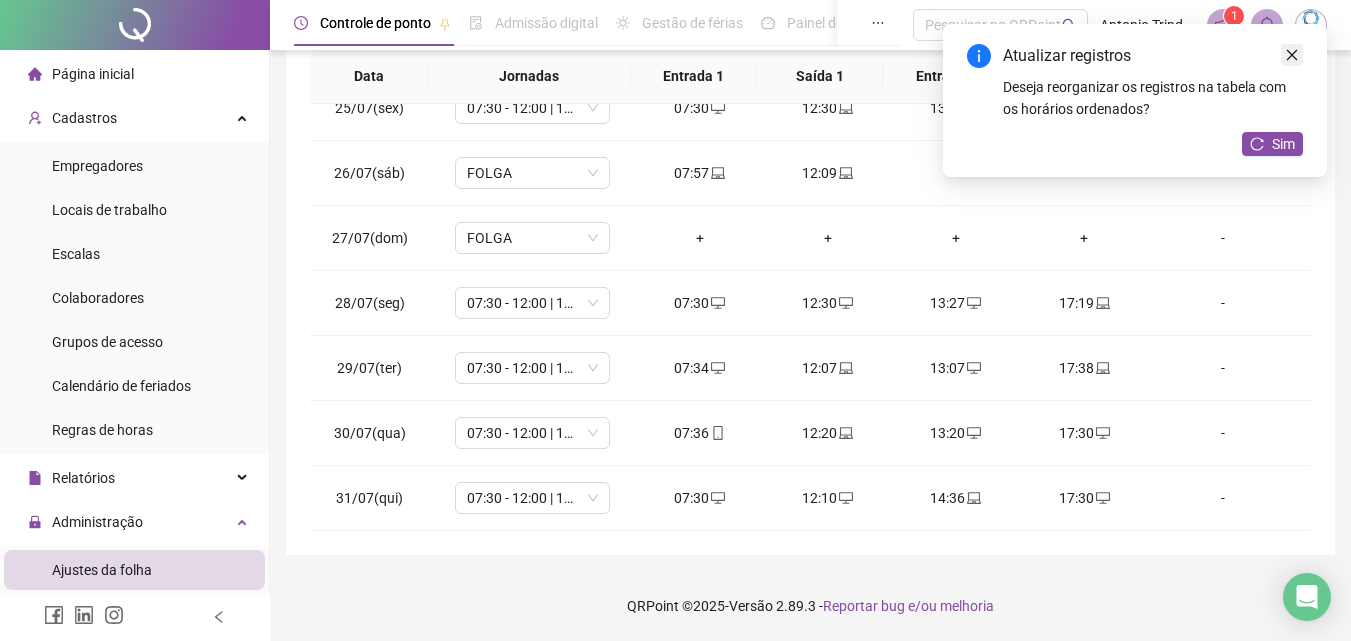 click at bounding box center (1292, 55) 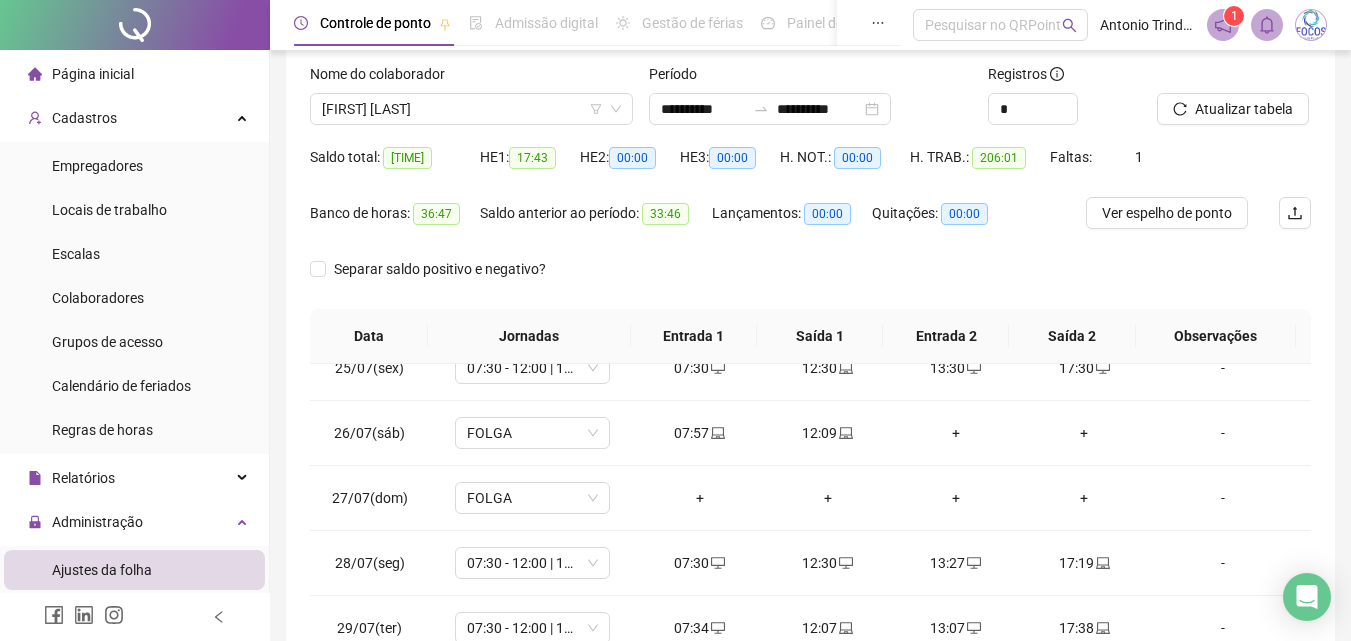 scroll, scrollTop: 0, scrollLeft: 0, axis: both 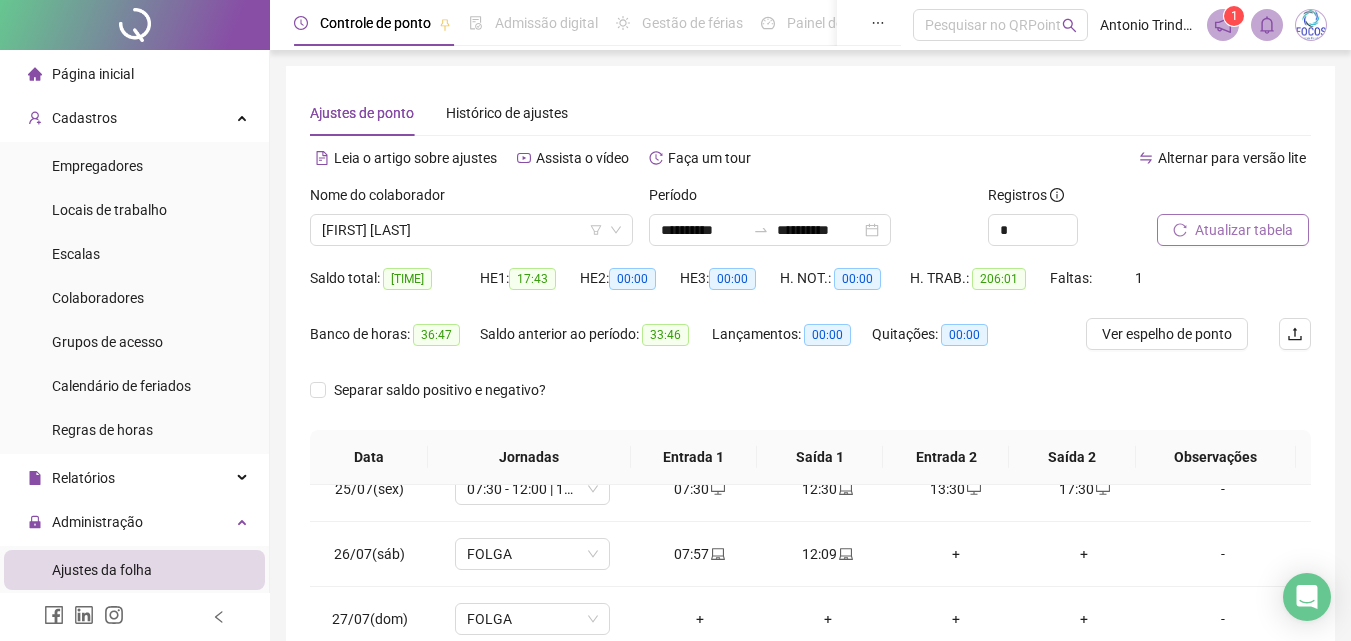click on "Atualizar tabela" at bounding box center [1244, 230] 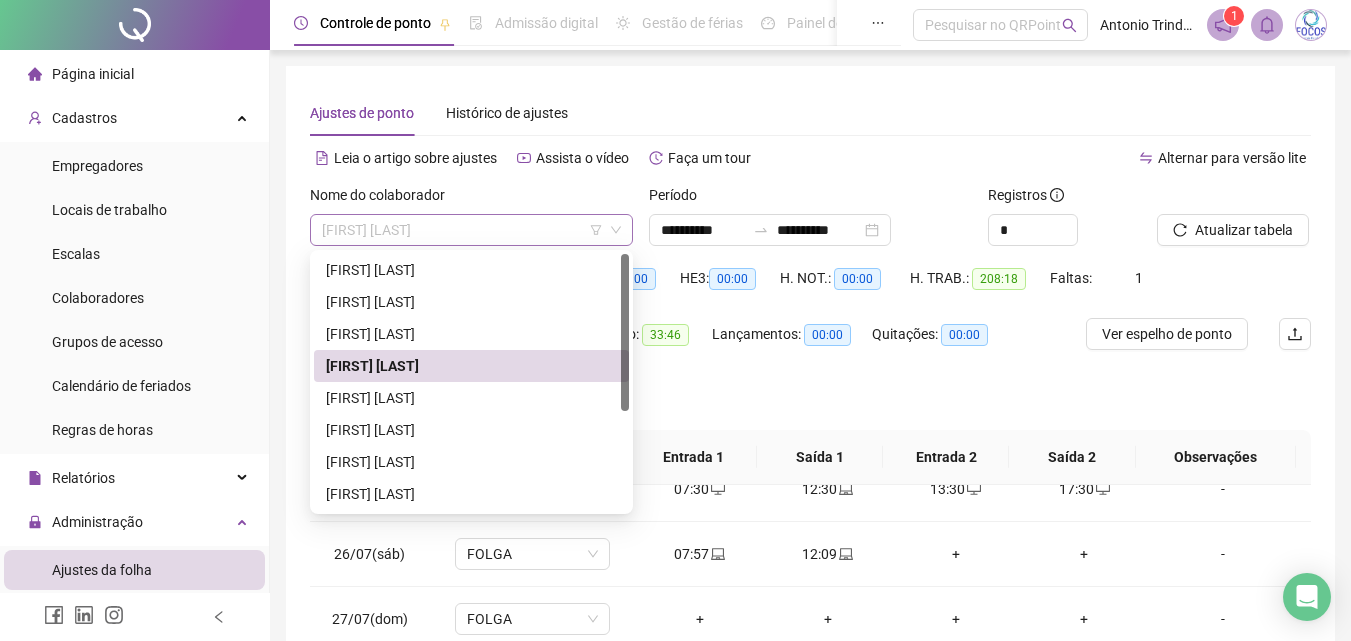 click on "[FIRST] [LAST]" at bounding box center [471, 230] 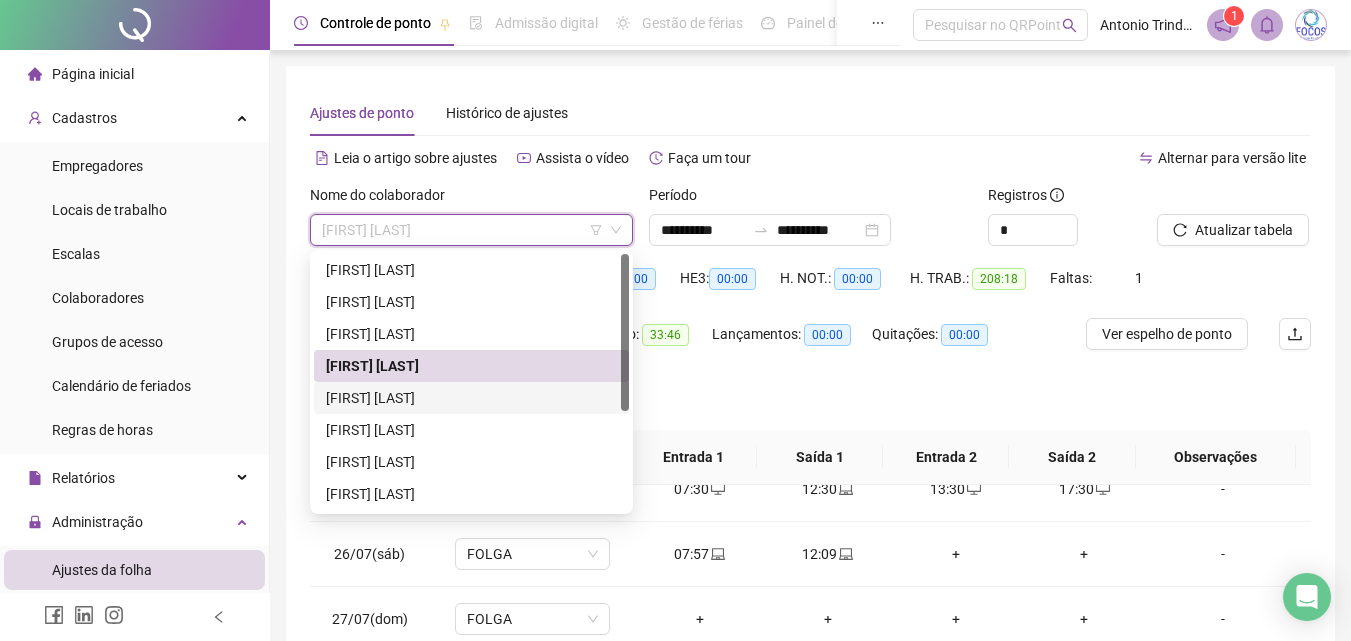 click on "[FIRST] [LAST]" at bounding box center [471, 398] 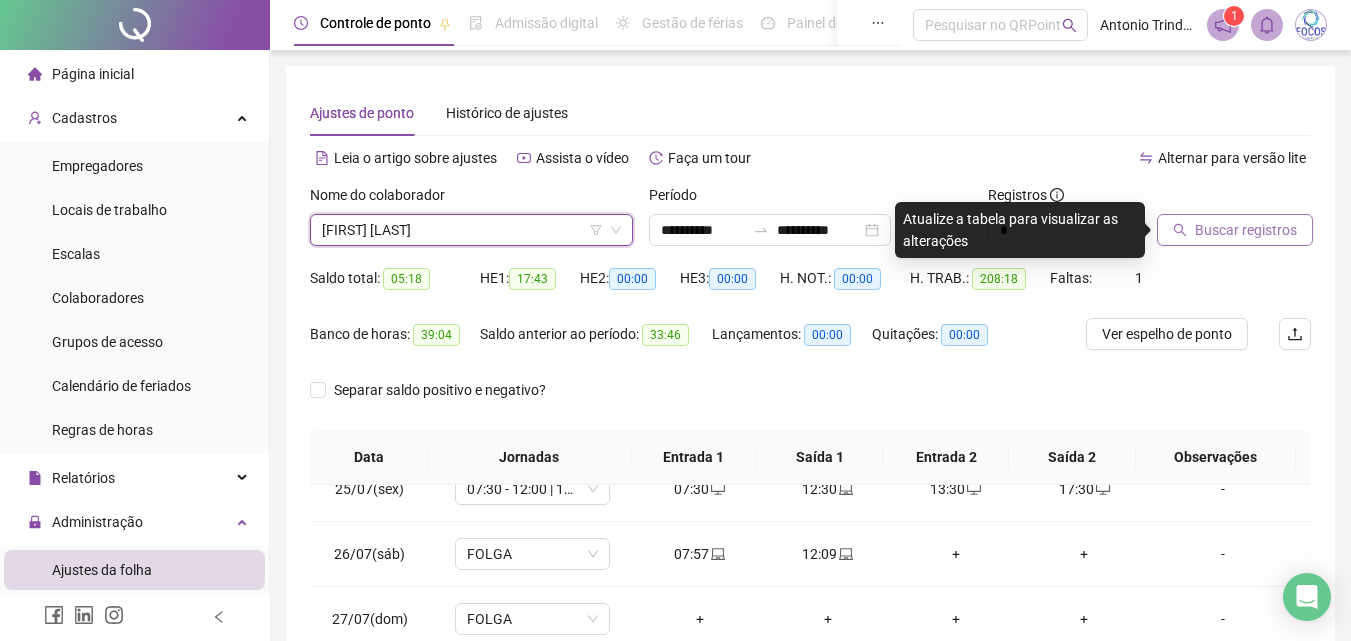 click on "Buscar registros" at bounding box center [1246, 230] 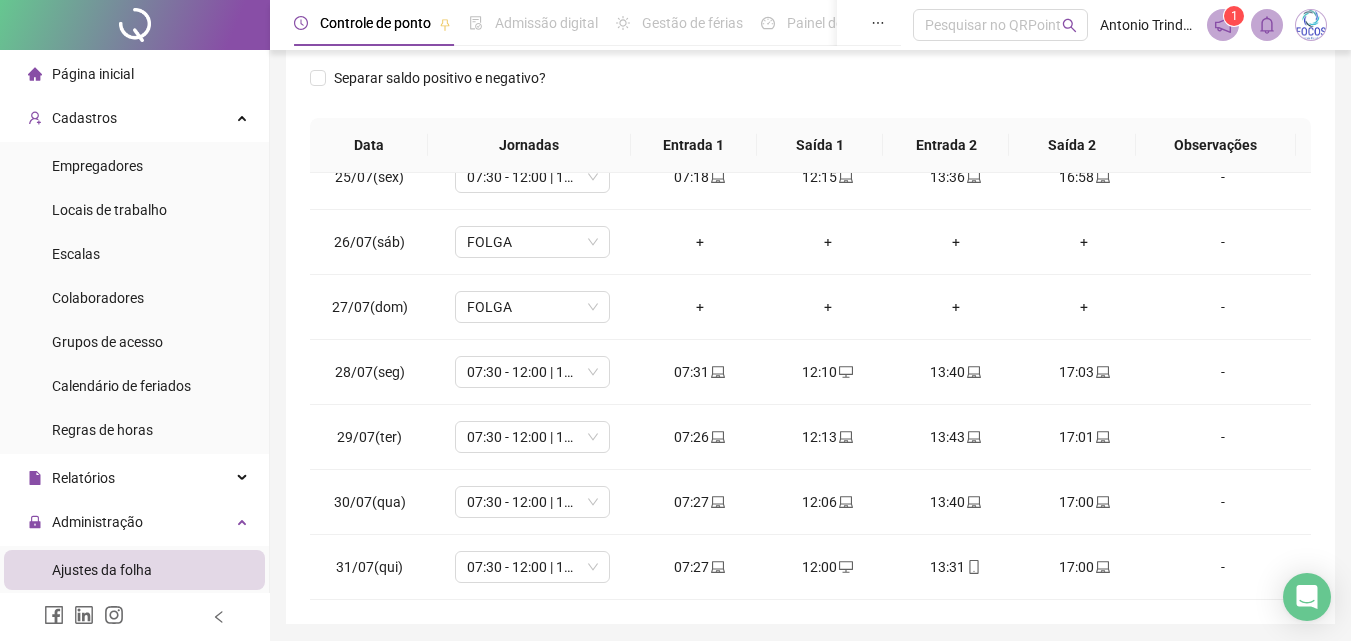 scroll, scrollTop: 381, scrollLeft: 0, axis: vertical 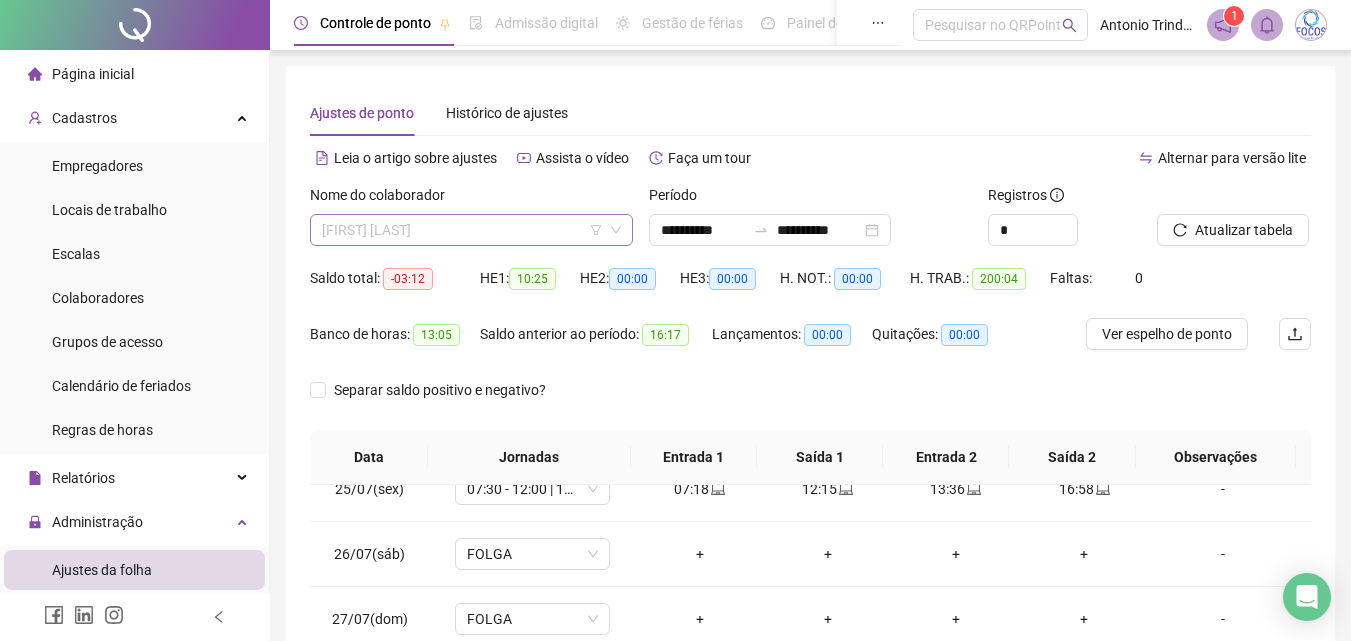 click on "[FIRST] [LAST]" at bounding box center (471, 230) 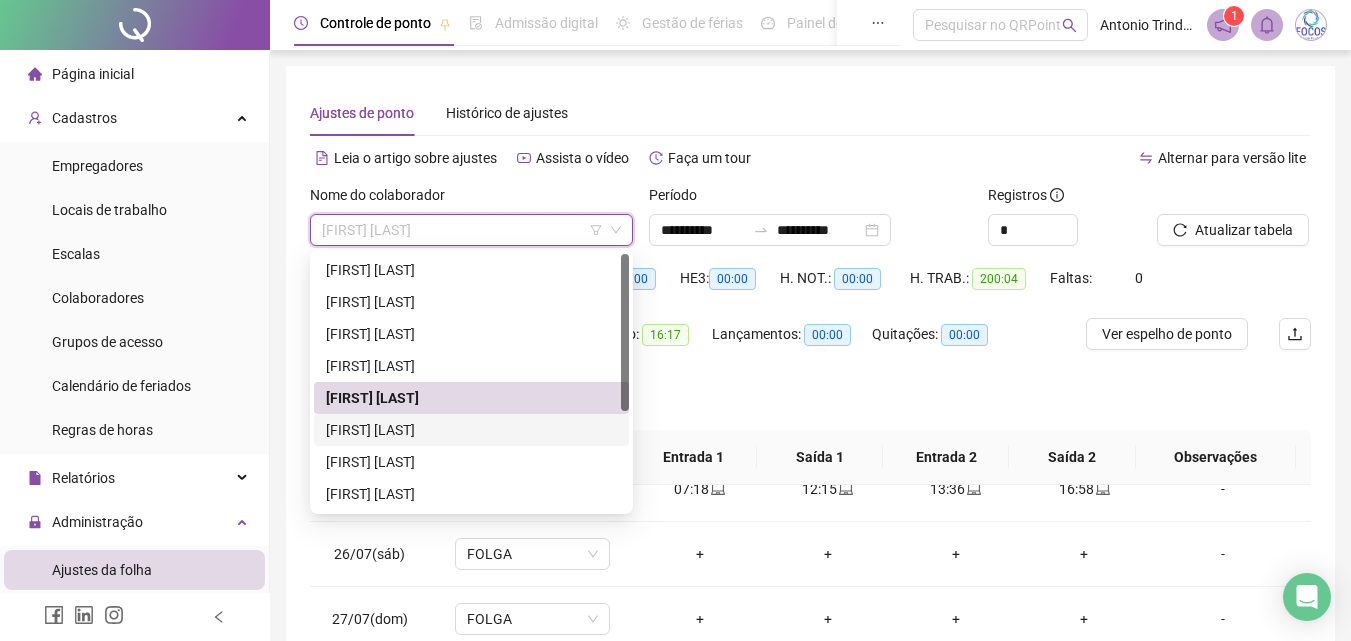 click on "[FIRST] [LAST]" at bounding box center (471, 430) 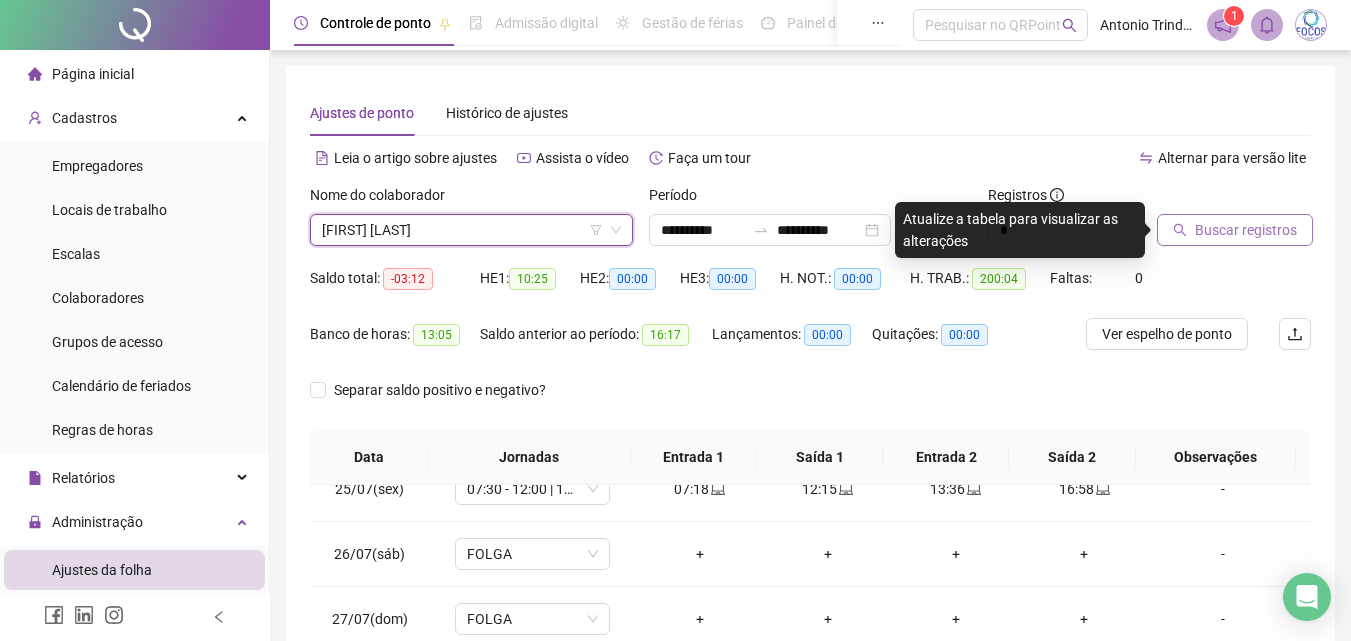 click on "Buscar registros" at bounding box center (1246, 230) 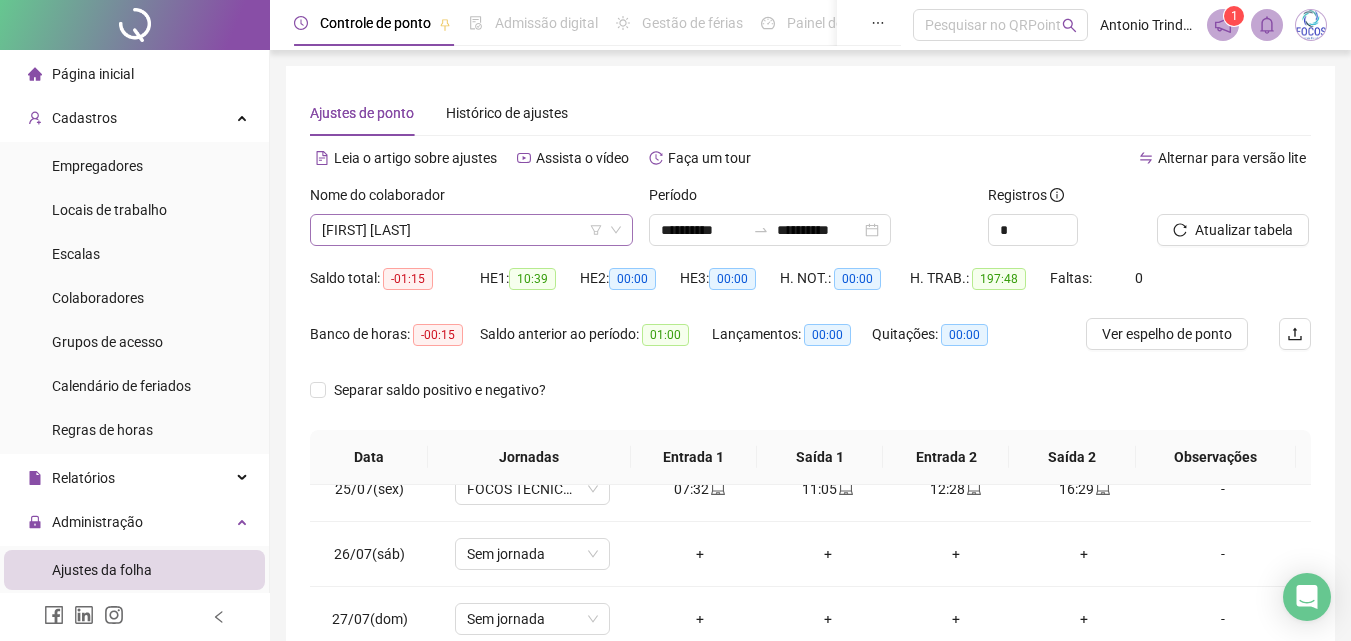 click on "[FIRST] [LAST]" at bounding box center [471, 230] 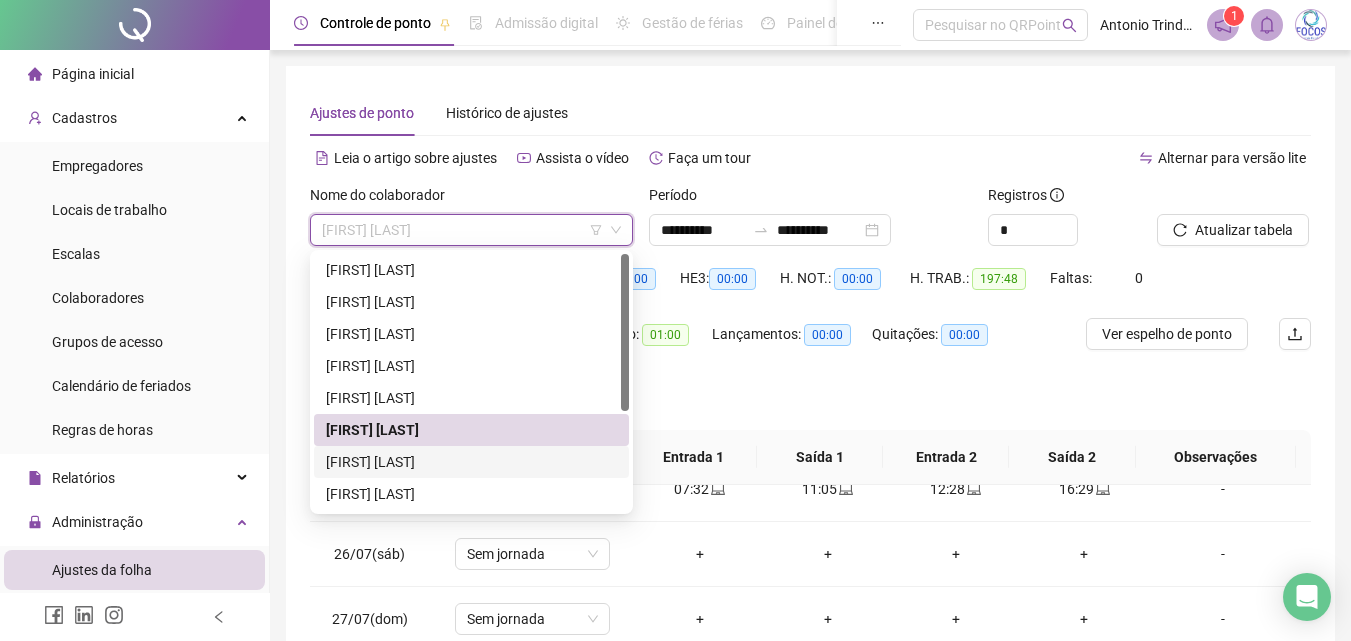 click on "[FIRST] [LAST]" at bounding box center (471, 462) 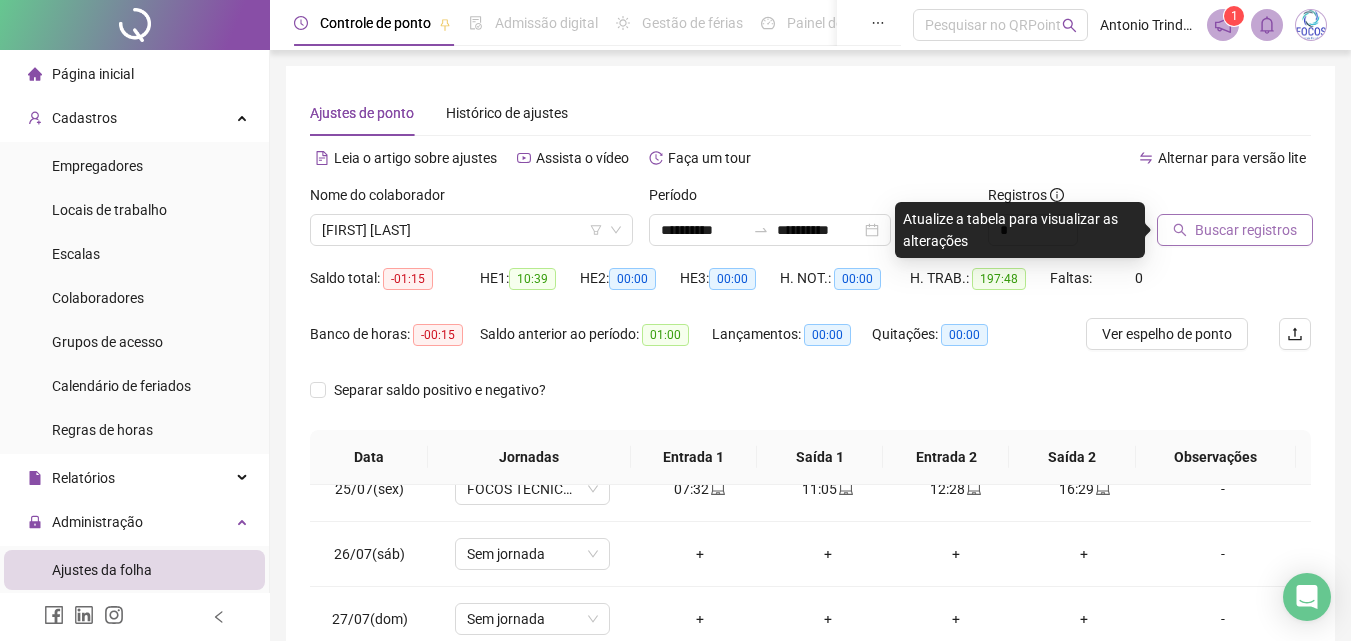click on "Buscar registros" at bounding box center [1246, 230] 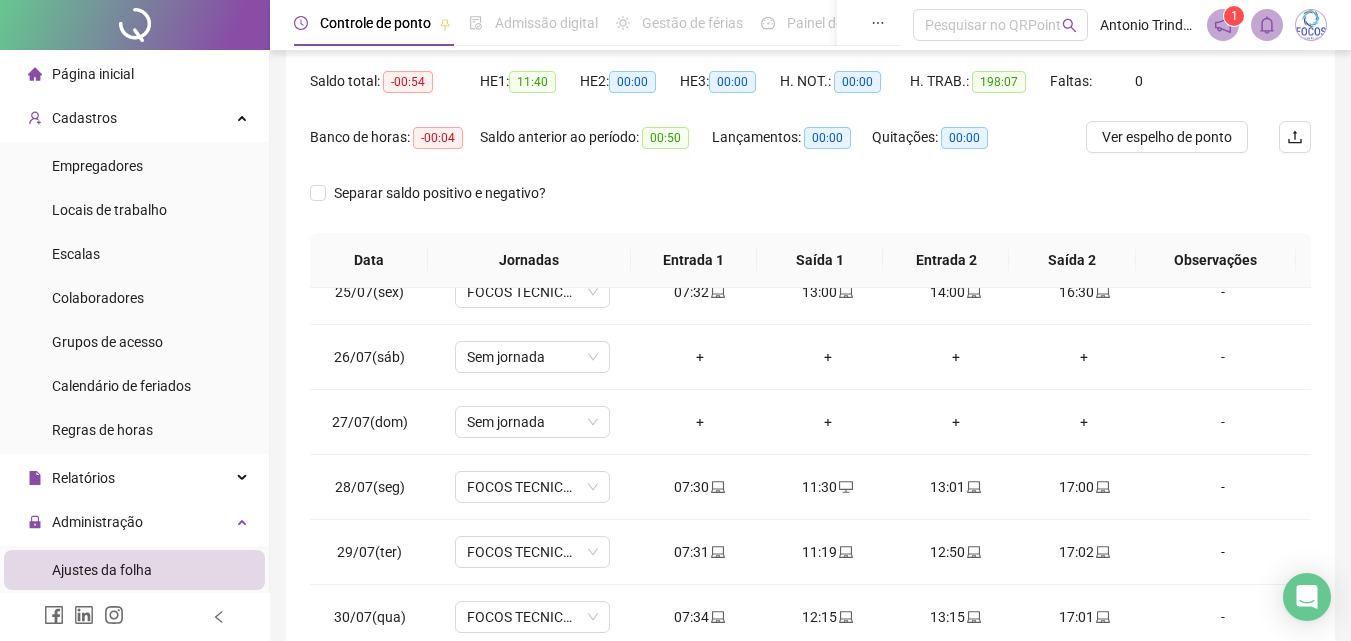 scroll, scrollTop: 128, scrollLeft: 0, axis: vertical 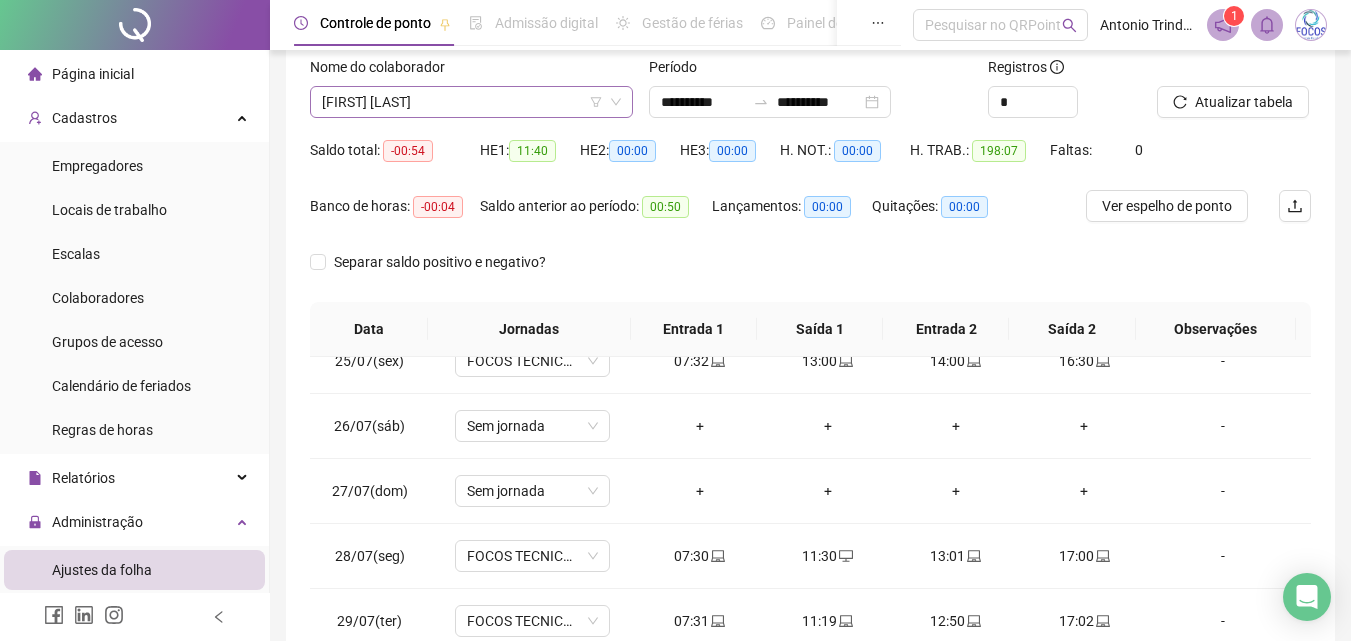 click on "[FIRST] [LAST]" at bounding box center [471, 102] 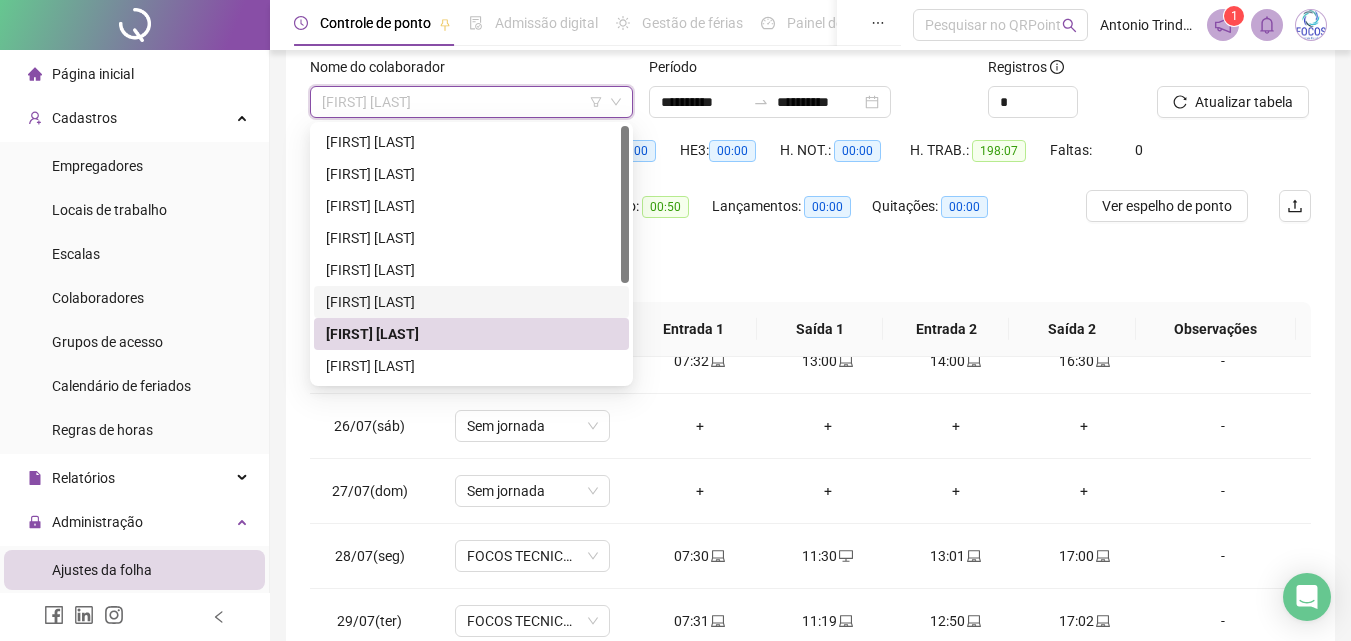 click on "[FIRST] [LAST]" at bounding box center (471, 302) 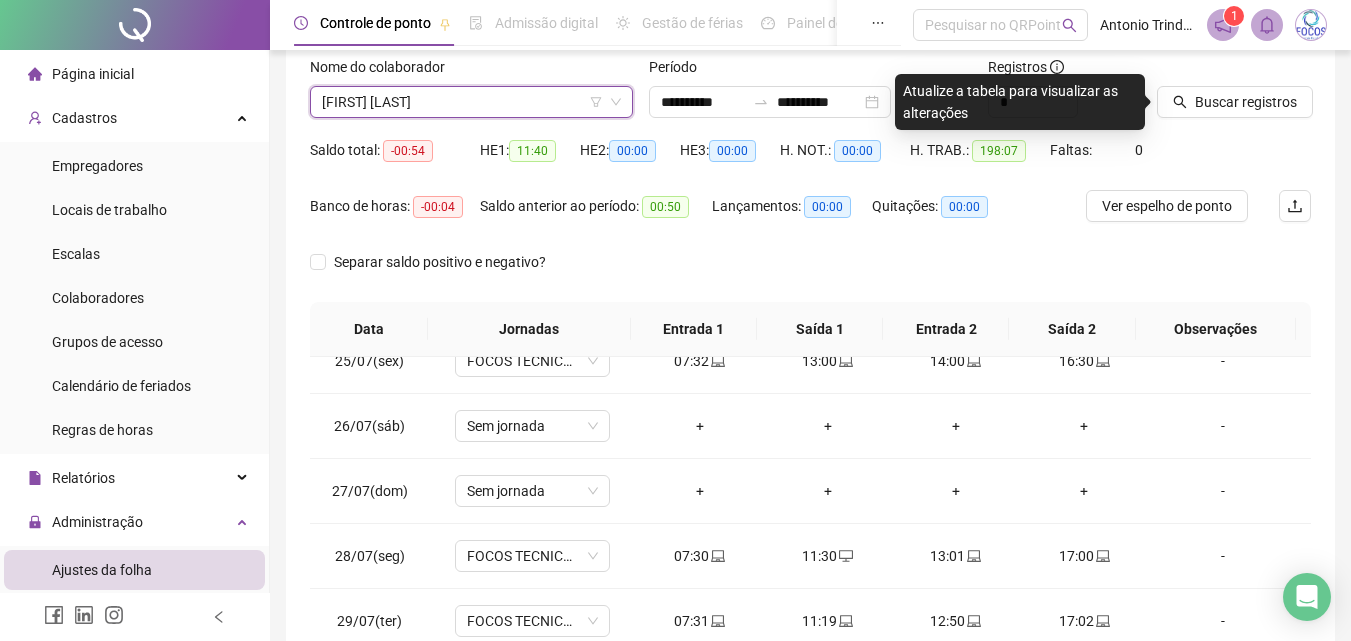 drag, startPoint x: 1203, startPoint y: 94, endPoint x: 0, endPoint y: 181, distance: 1206.1417 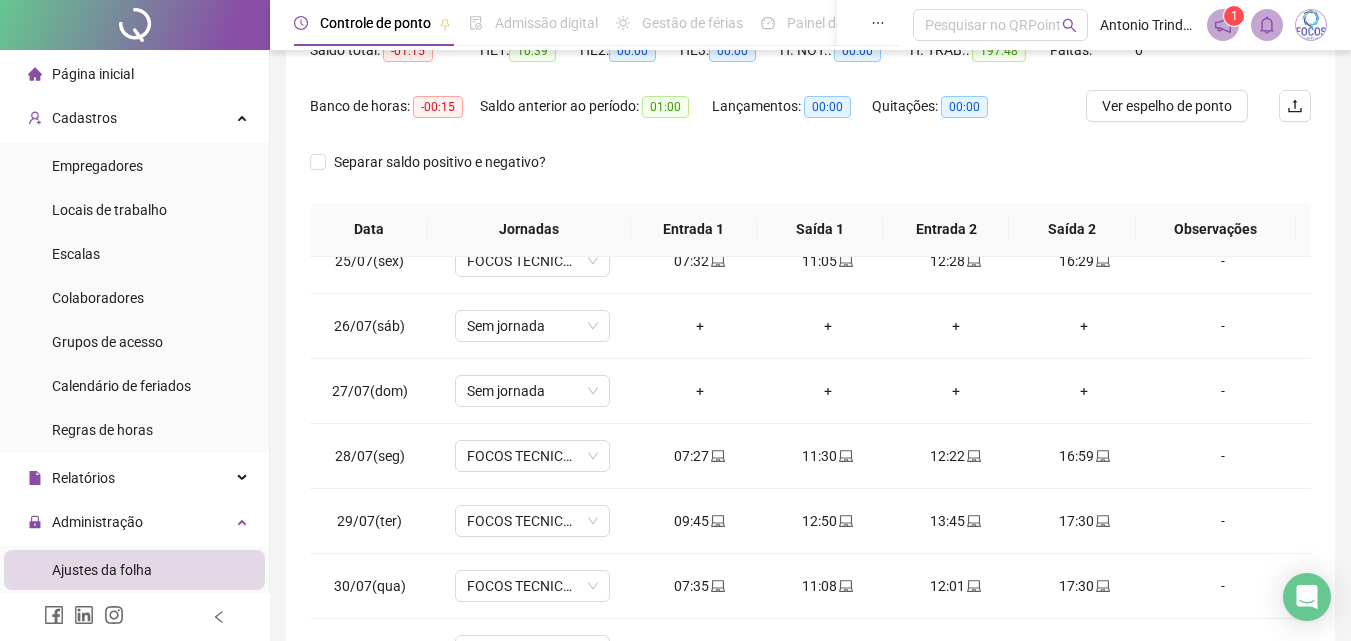 scroll, scrollTop: 381, scrollLeft: 0, axis: vertical 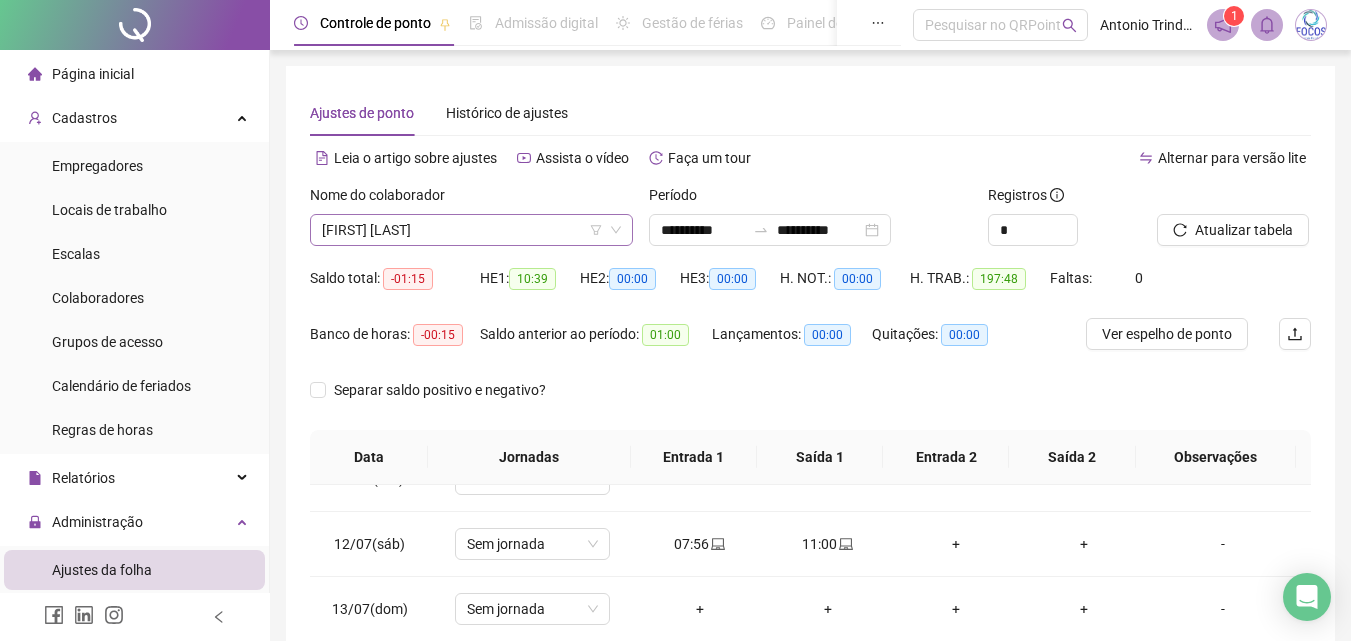 click on "[FIRST] [LAST]" at bounding box center (471, 230) 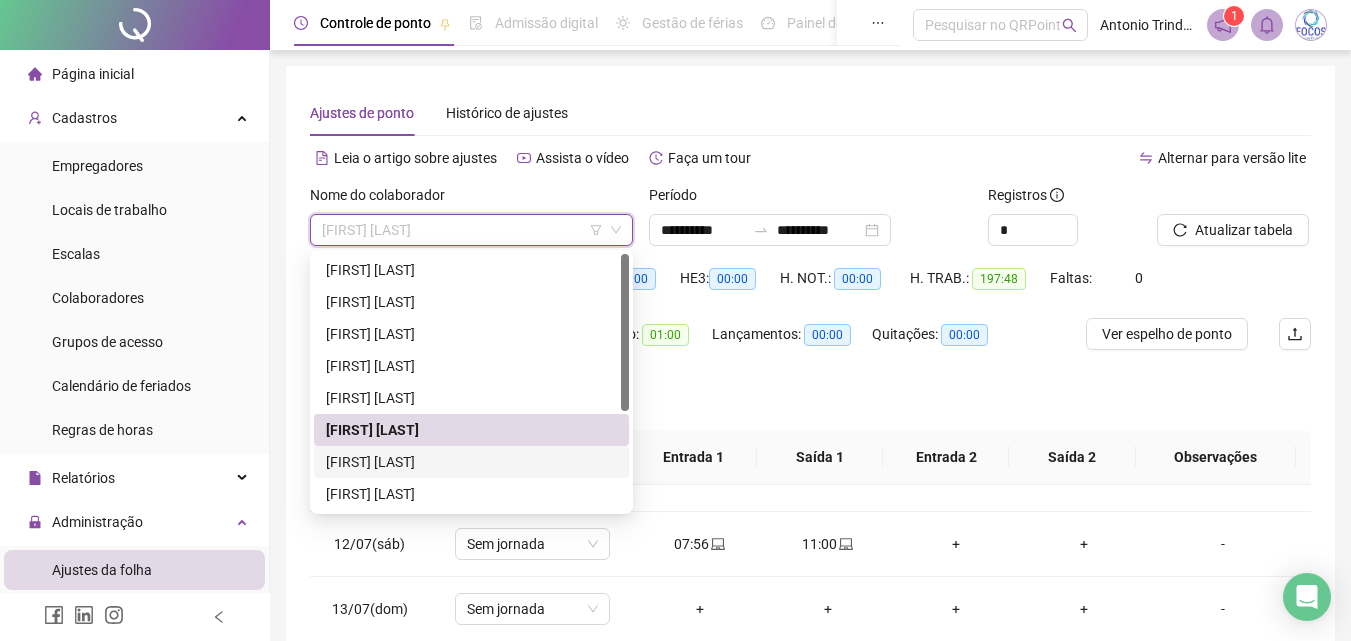 click on "[FIRST] [LAST]" at bounding box center [471, 462] 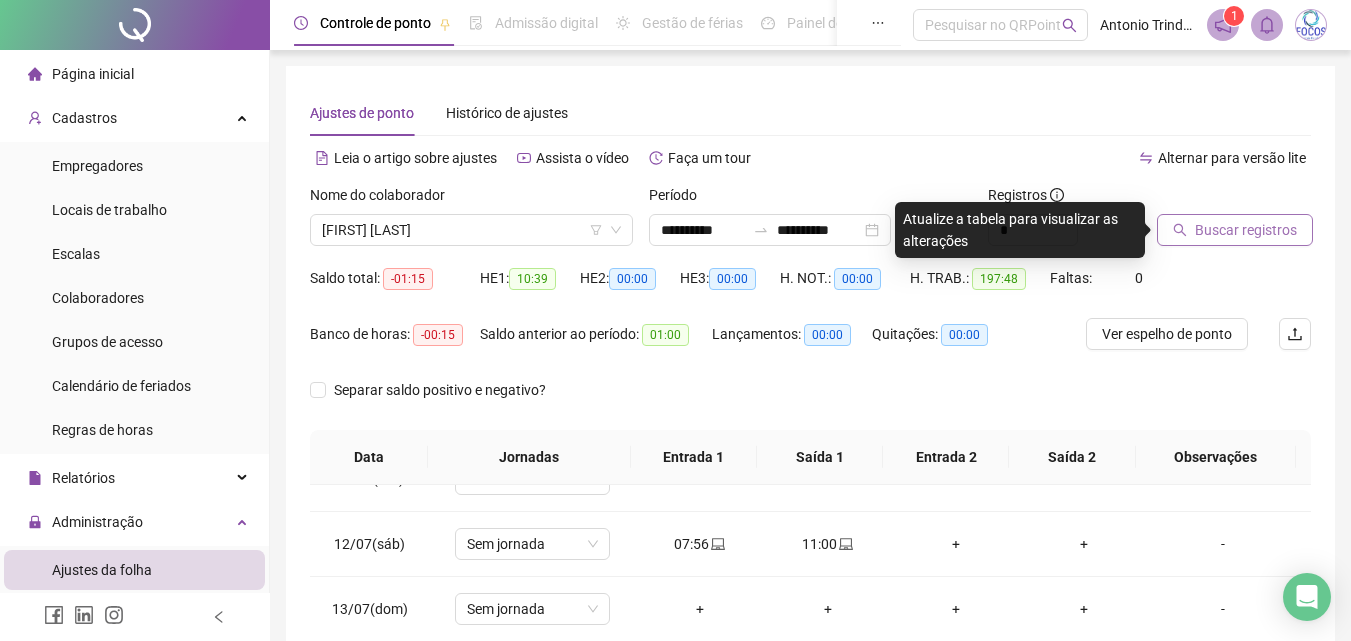 click on "Buscar registros" at bounding box center (1246, 230) 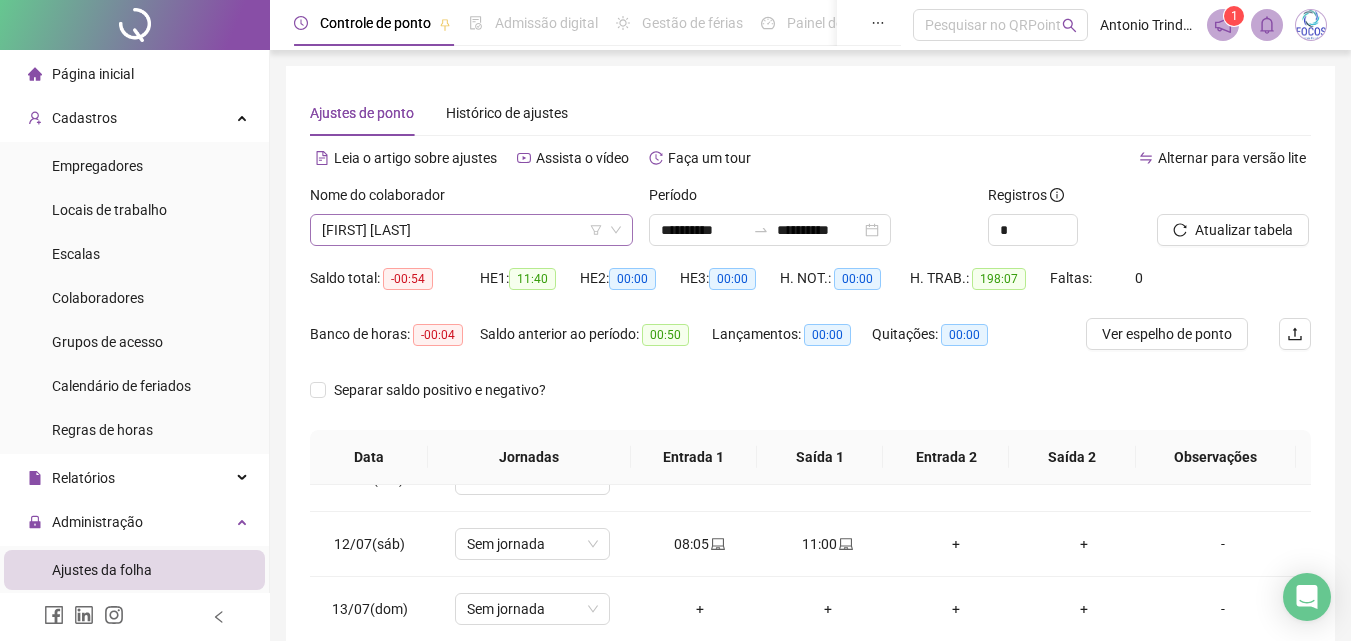 click on "[FIRST] [LAST]" at bounding box center (471, 230) 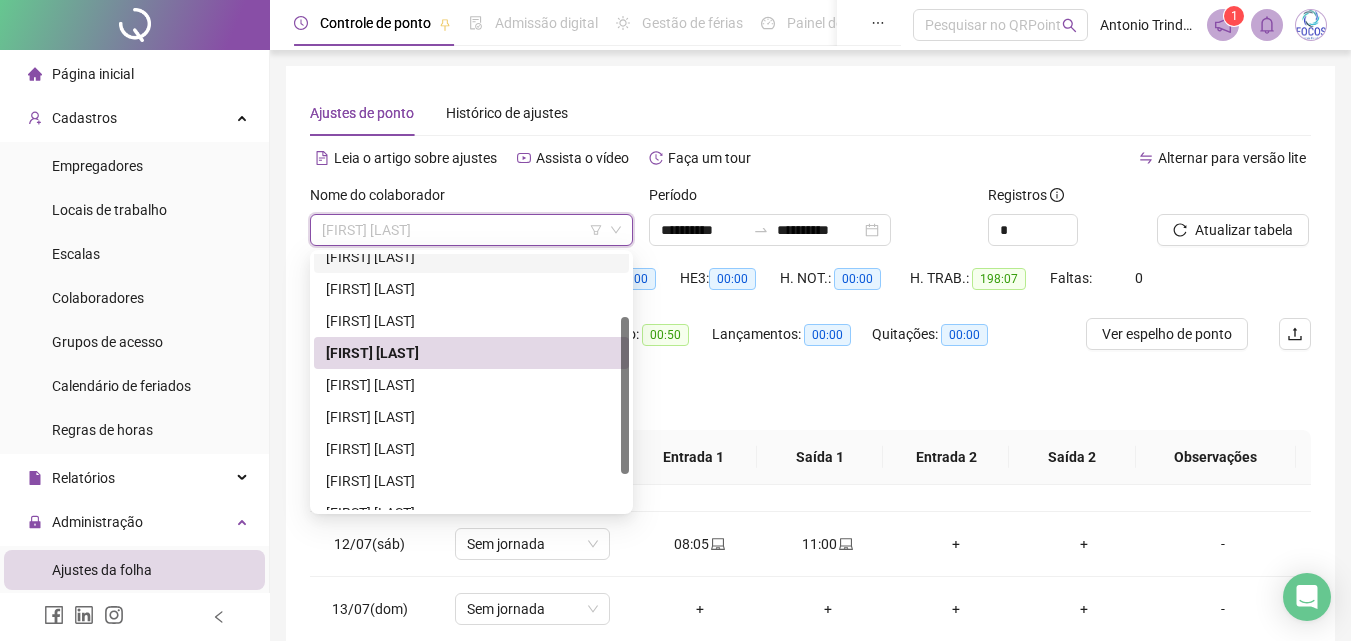 scroll, scrollTop: 127, scrollLeft: 0, axis: vertical 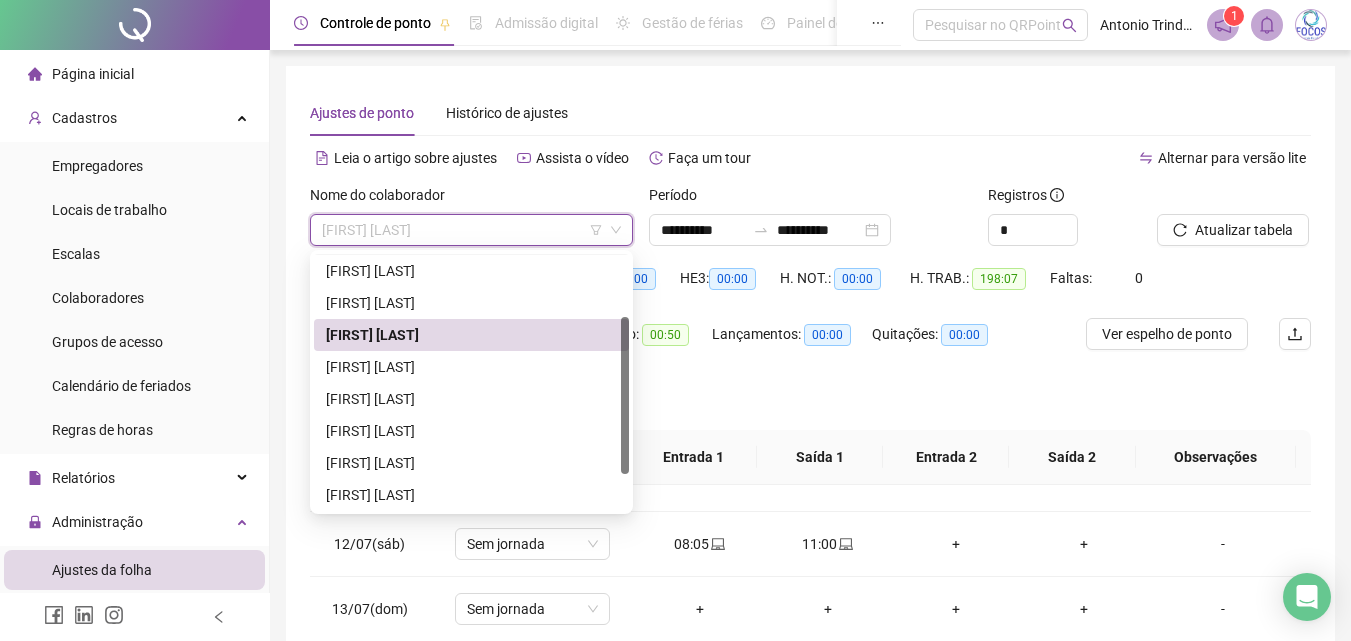 drag, startPoint x: 622, startPoint y: 358, endPoint x: 614, endPoint y: 436, distance: 78.40918 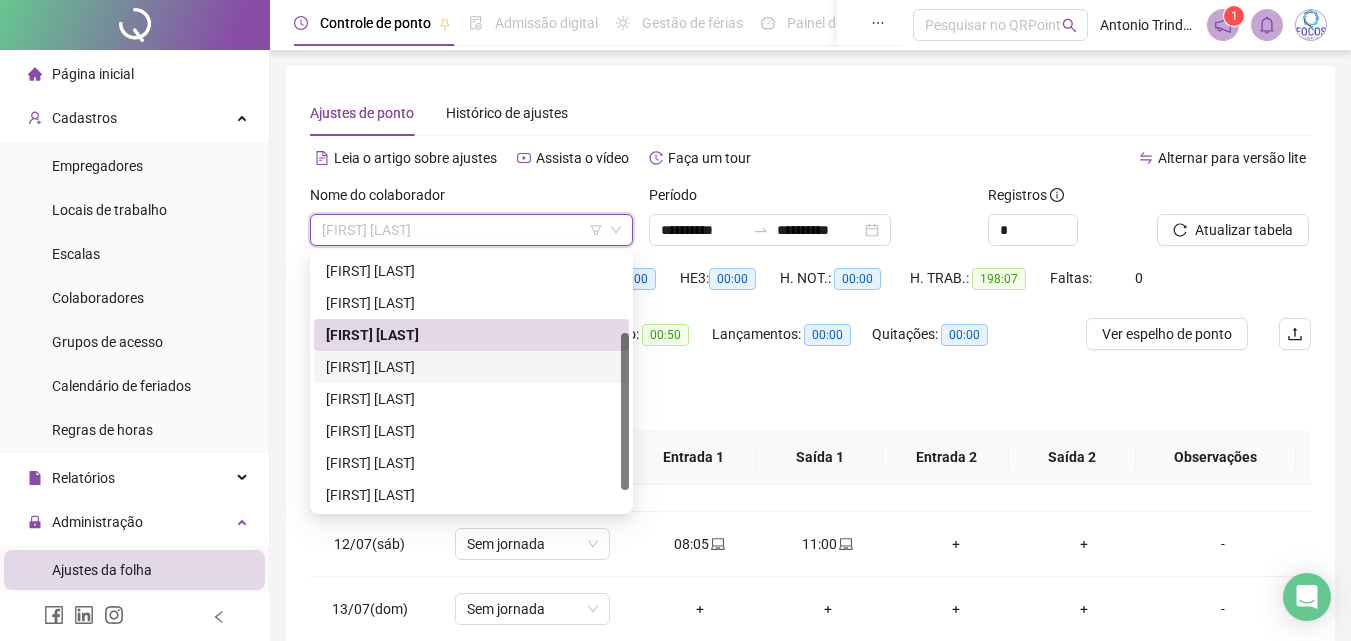 click on "[FIRST] [LAST]" at bounding box center [471, 367] 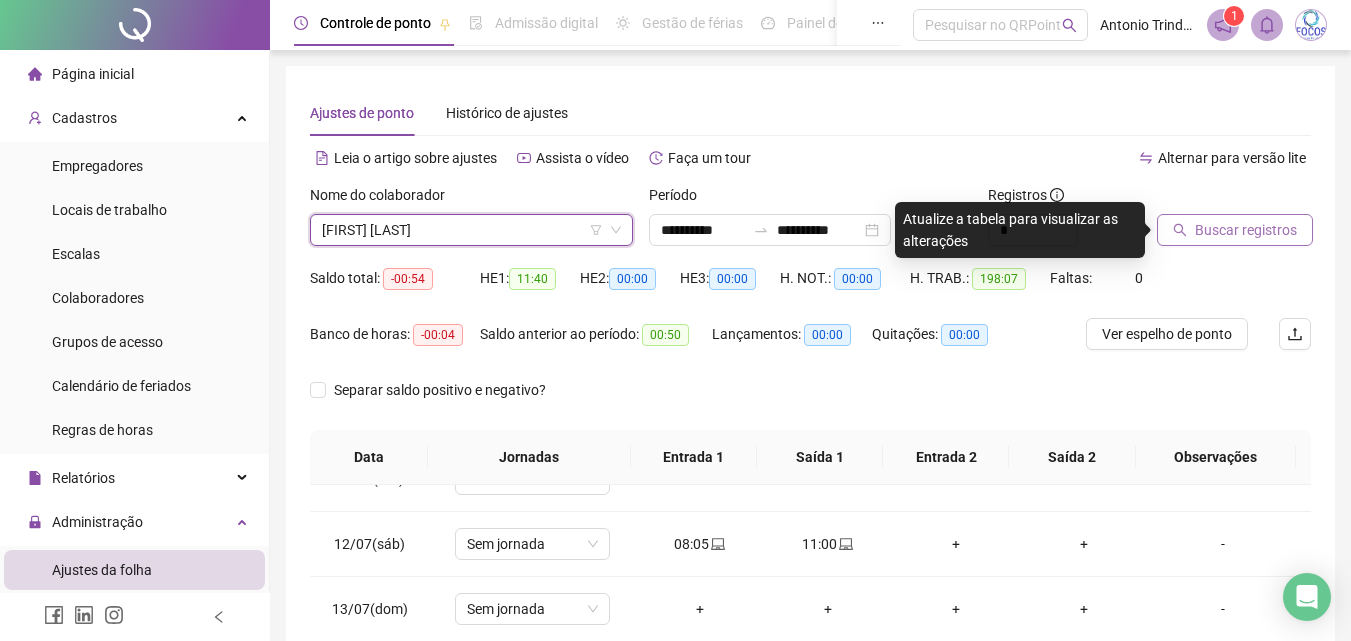 click on "Buscar registros" at bounding box center (1246, 230) 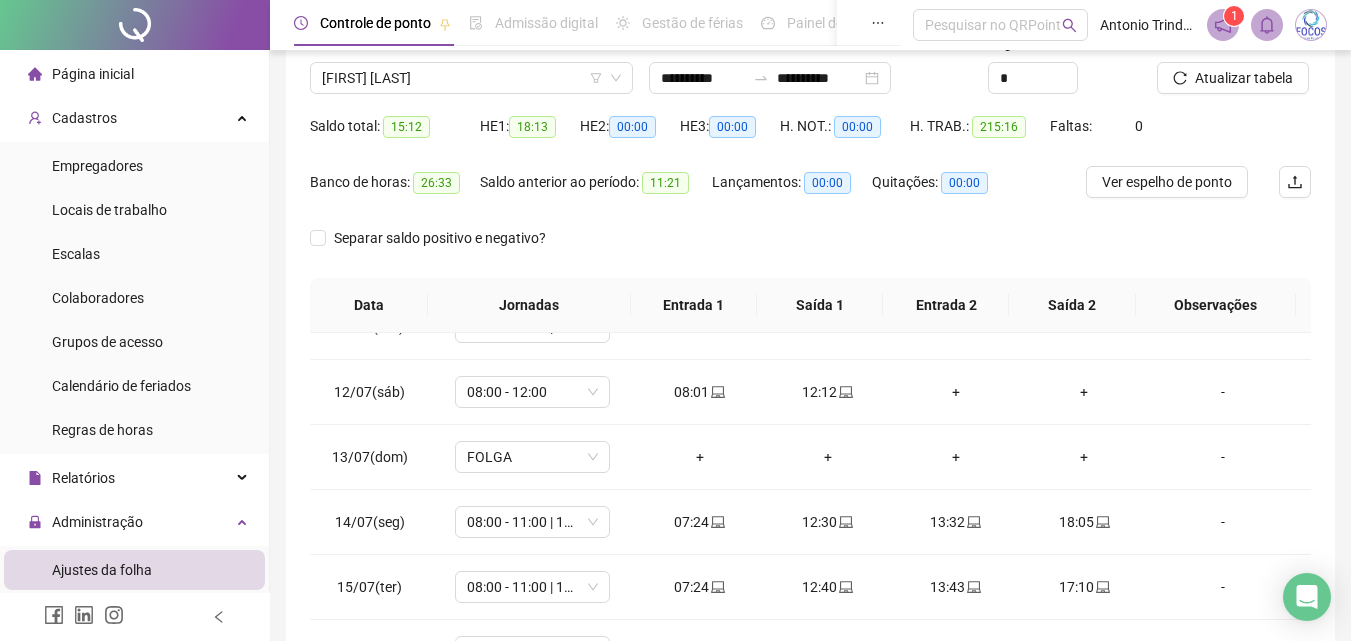 scroll, scrollTop: 381, scrollLeft: 0, axis: vertical 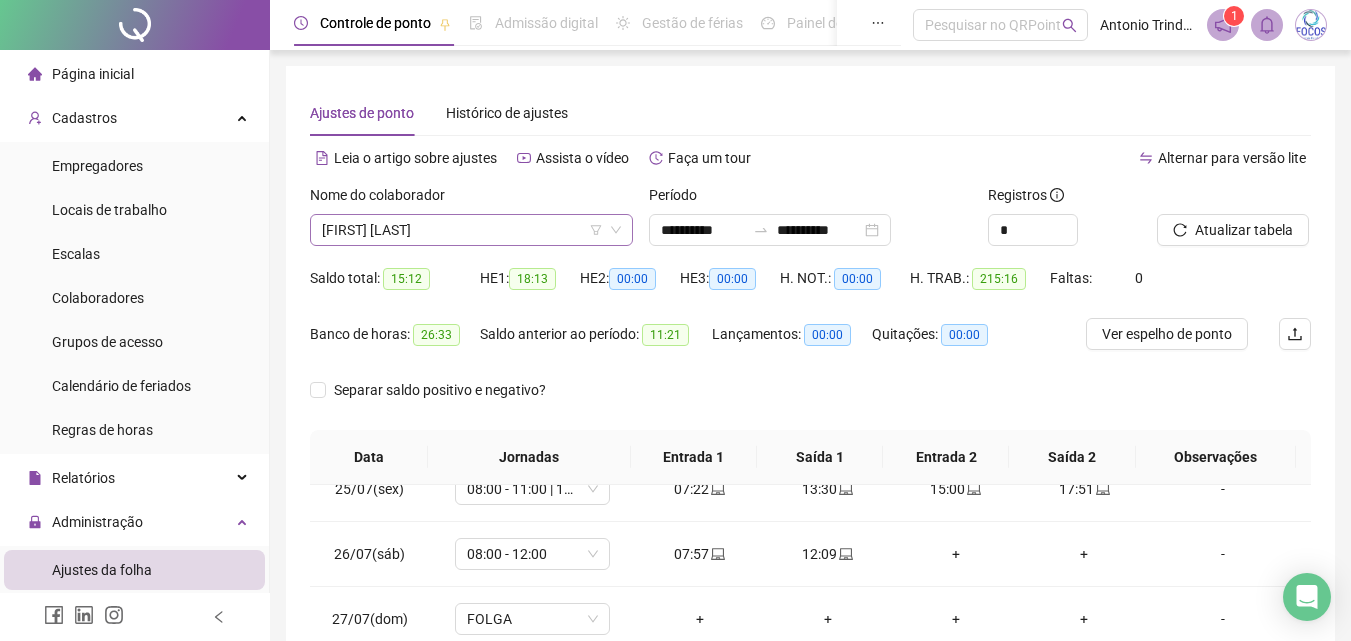 click on "[FIRST] [LAST]" at bounding box center (471, 230) 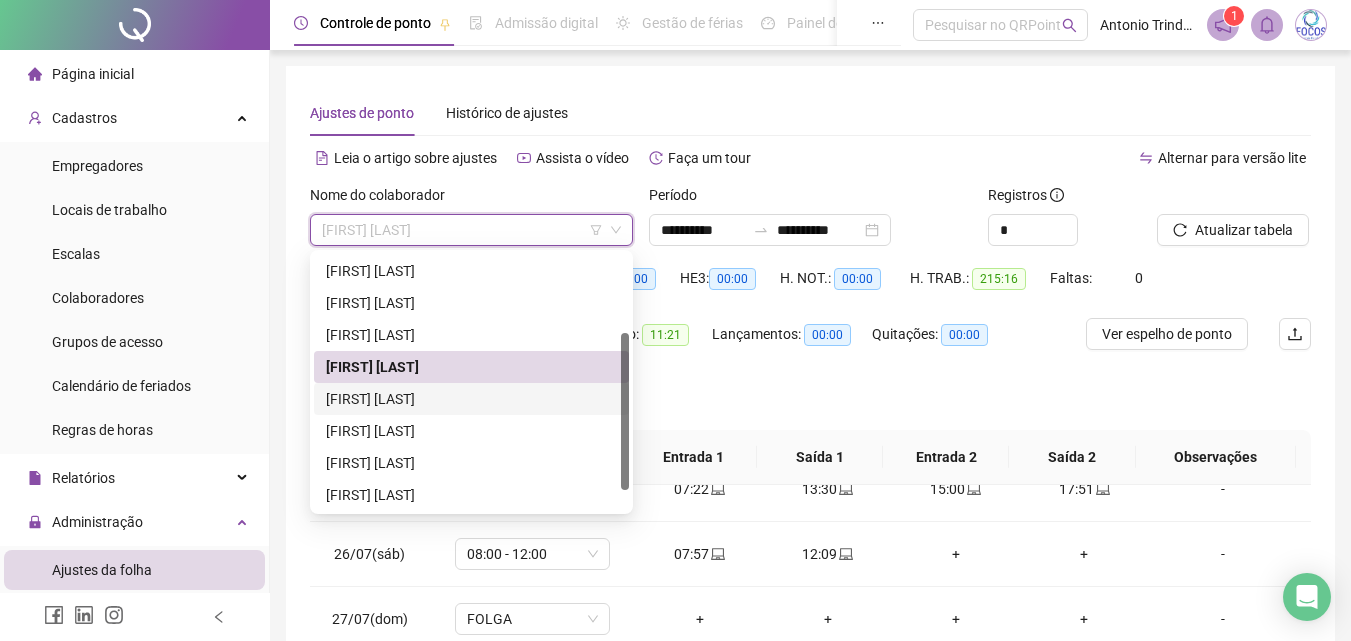 click on "[FIRST] [LAST]" at bounding box center [471, 399] 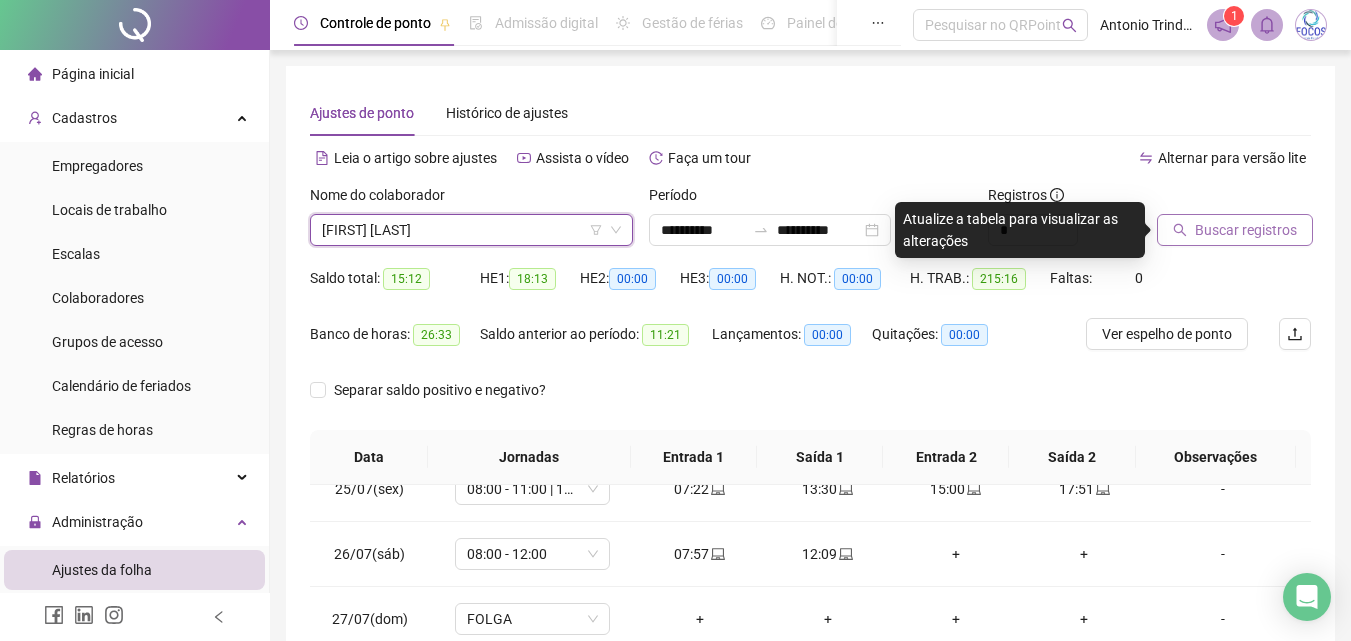 click on "Buscar registros" at bounding box center [1246, 230] 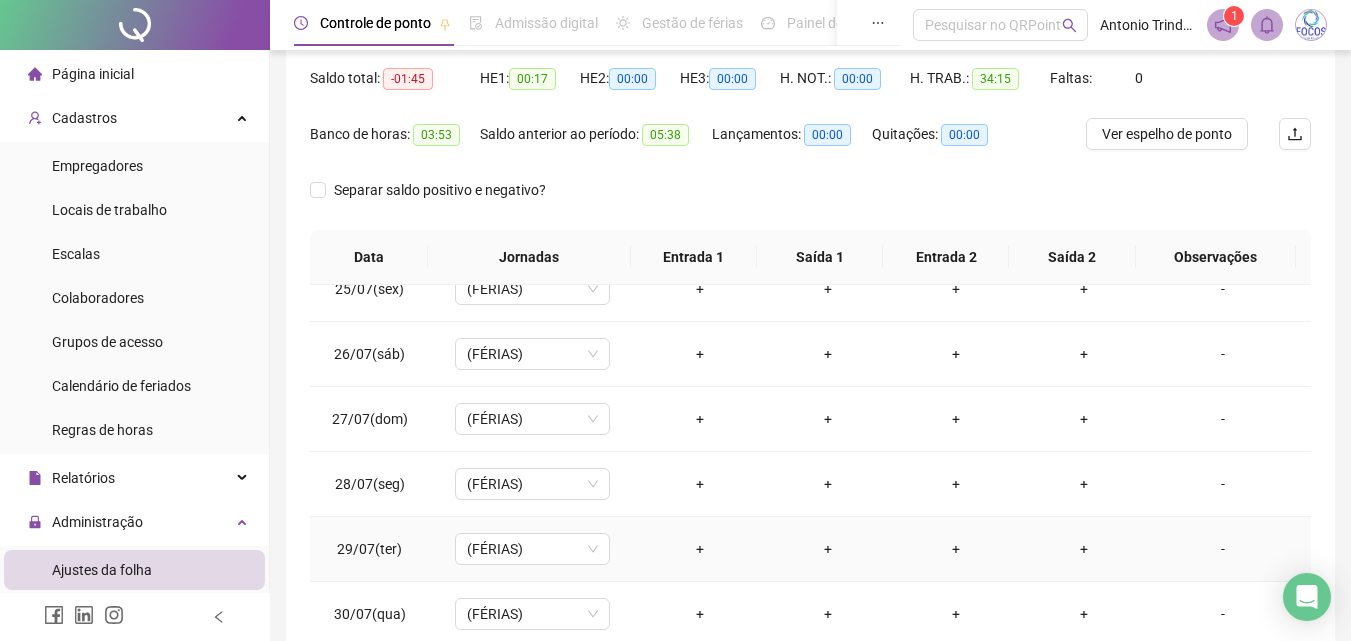 scroll, scrollTop: 381, scrollLeft: 0, axis: vertical 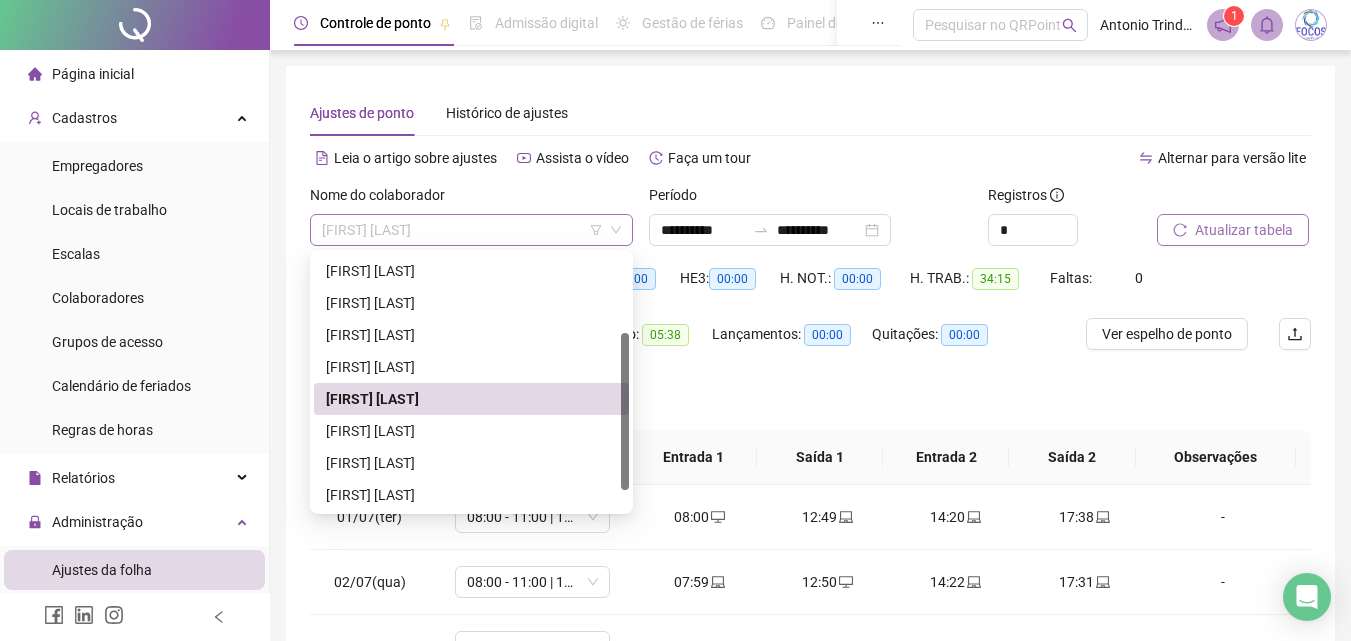 click on "[FIRST] [LAST]" at bounding box center (471, 230) 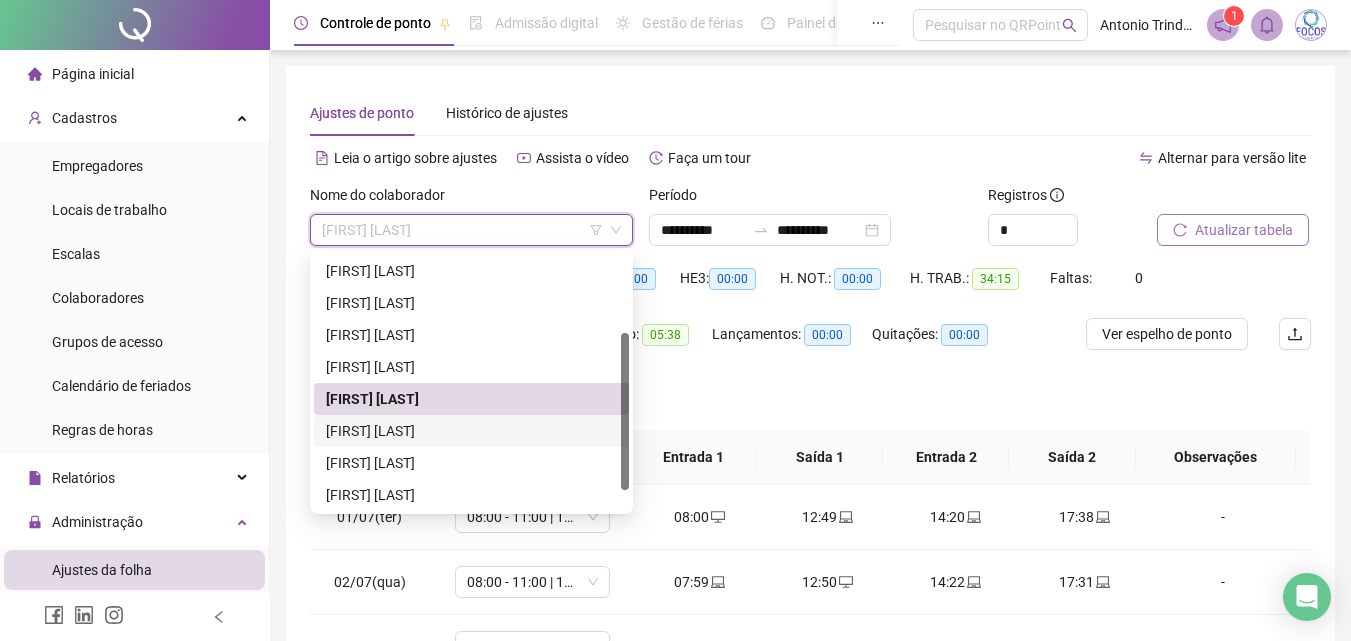 click on "[FIRST] [LAST]" at bounding box center [471, 431] 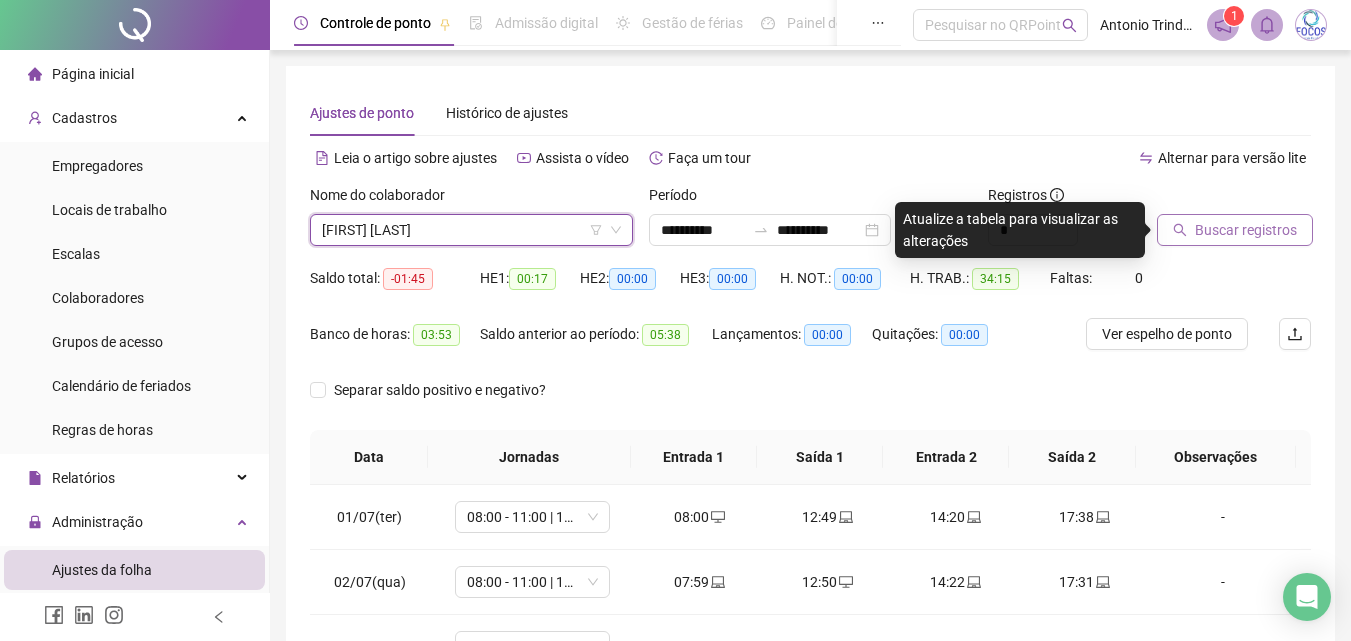 click on "Buscar registros" at bounding box center (1246, 230) 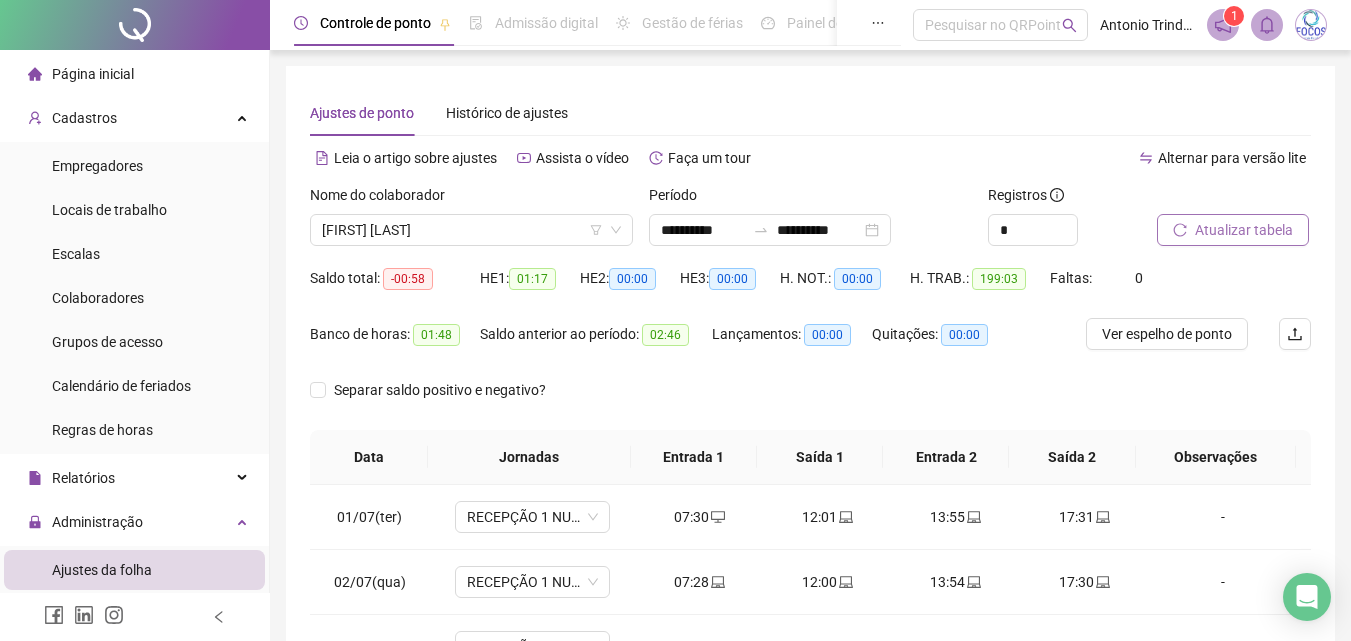 click on "Atualizar tabela" at bounding box center (1244, 230) 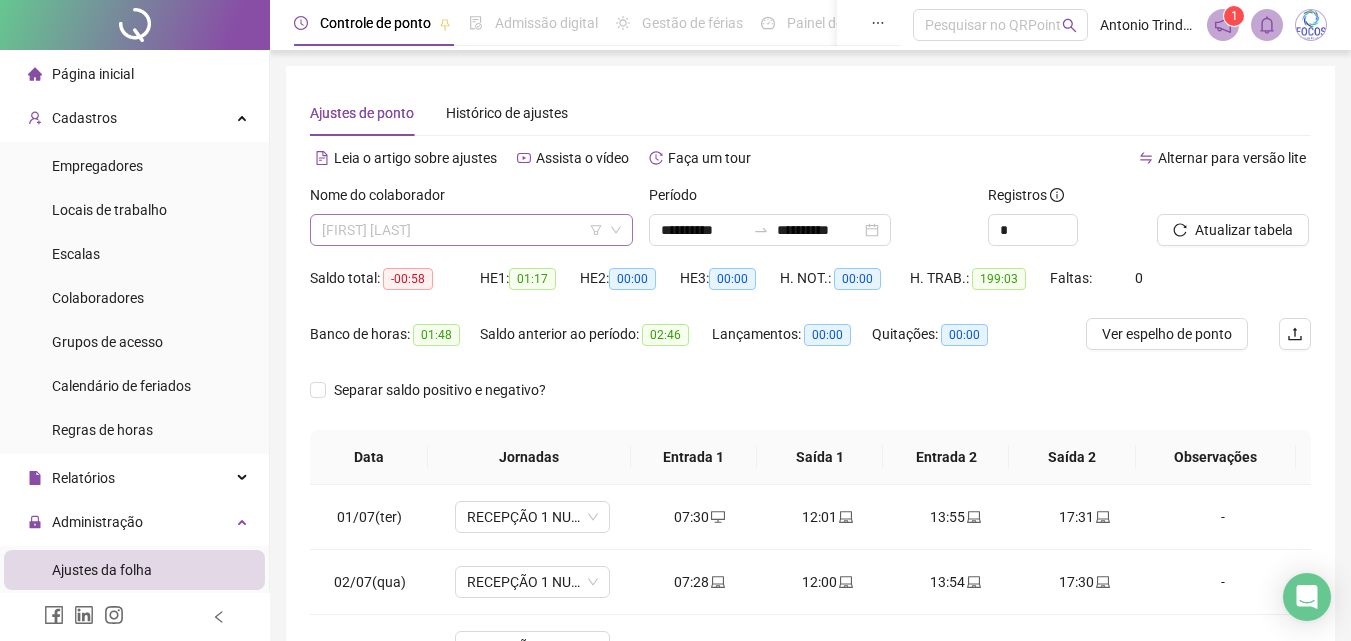 click on "[FIRST] [LAST]" at bounding box center [471, 230] 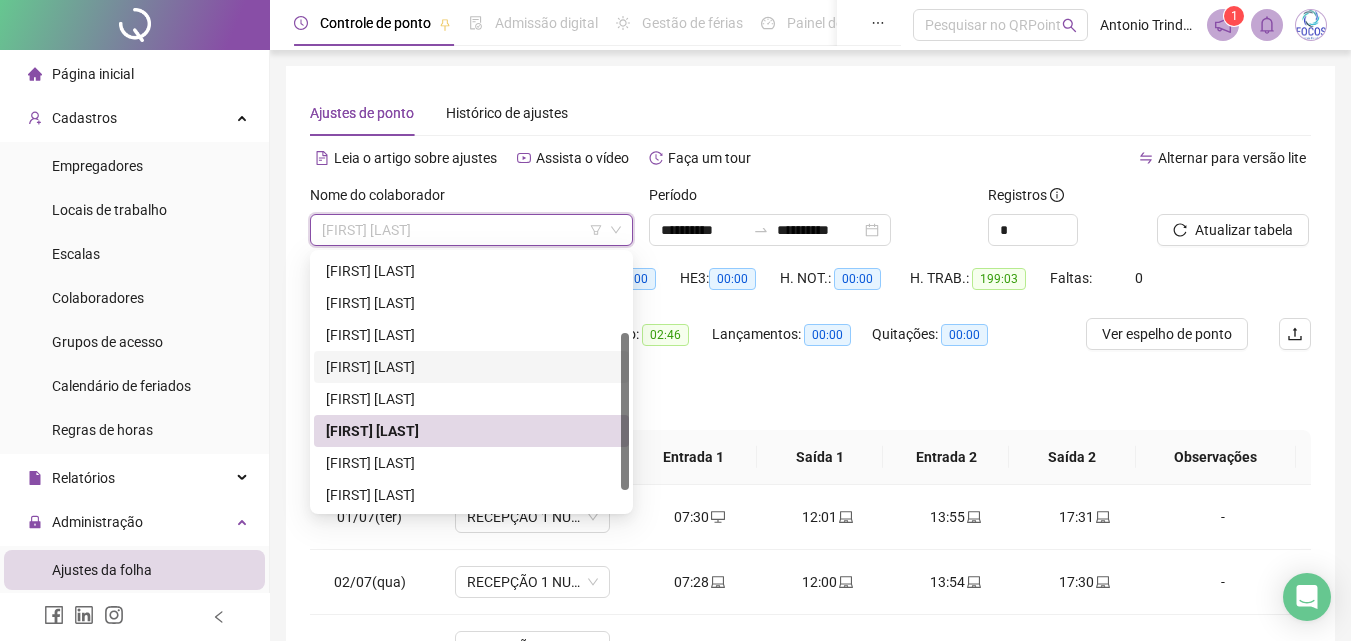 scroll, scrollTop: 160, scrollLeft: 0, axis: vertical 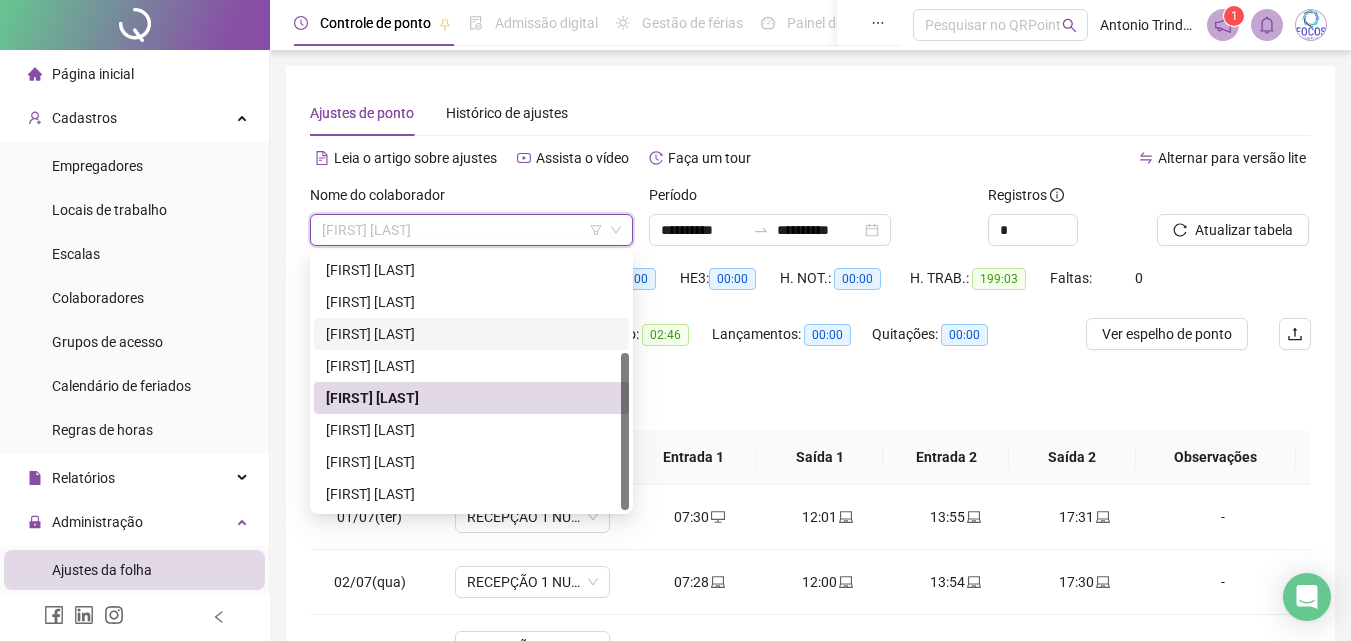drag, startPoint x: 628, startPoint y: 372, endPoint x: 628, endPoint y: 470, distance: 98 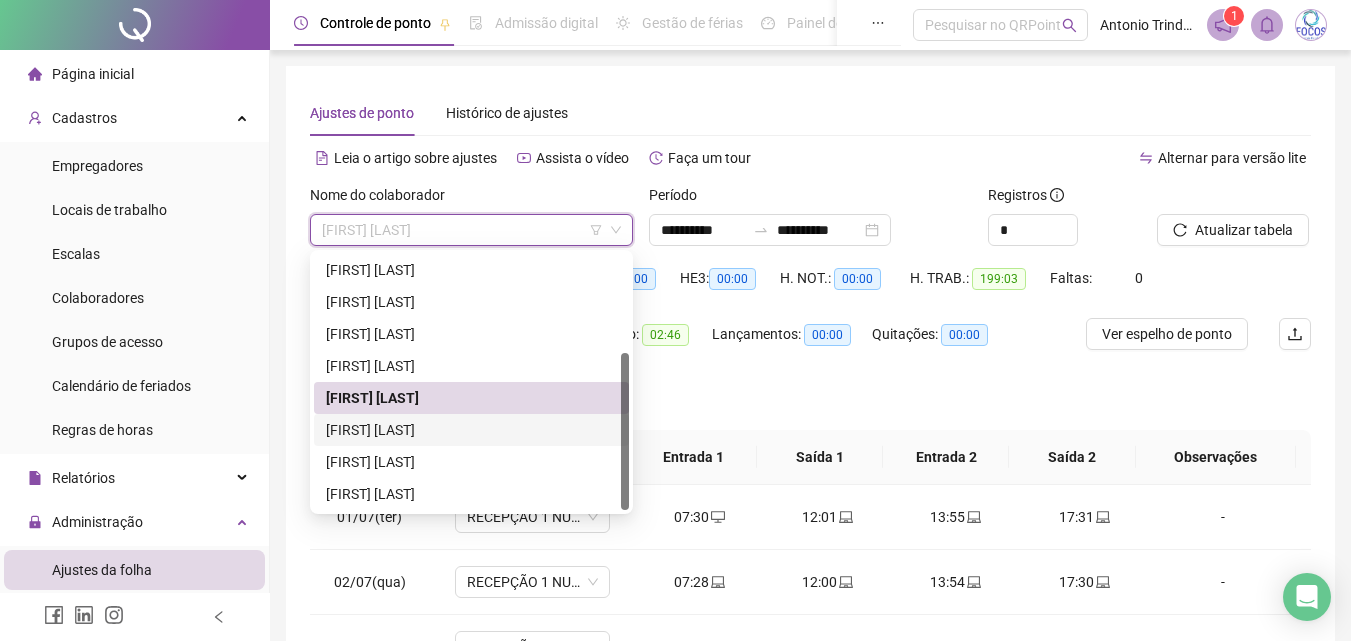 drag, startPoint x: 457, startPoint y: 424, endPoint x: 741, endPoint y: 424, distance: 284 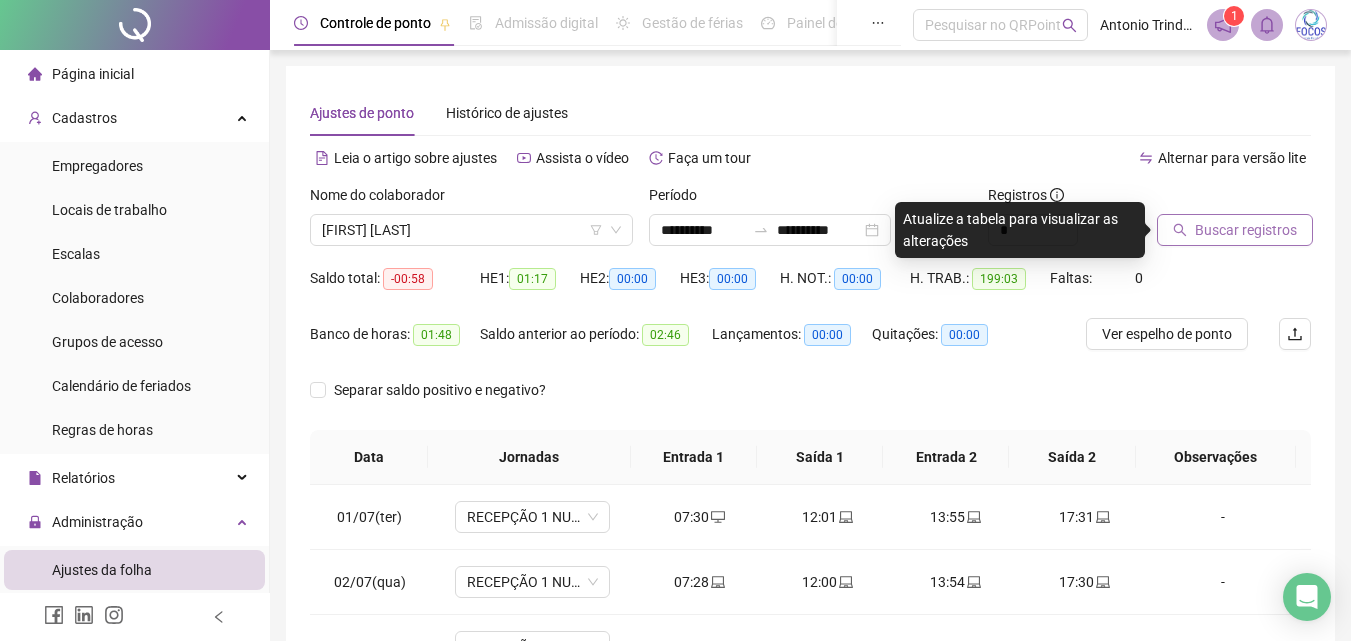drag, startPoint x: 1236, startPoint y: 226, endPoint x: 1120, endPoint y: 337, distance: 160.55217 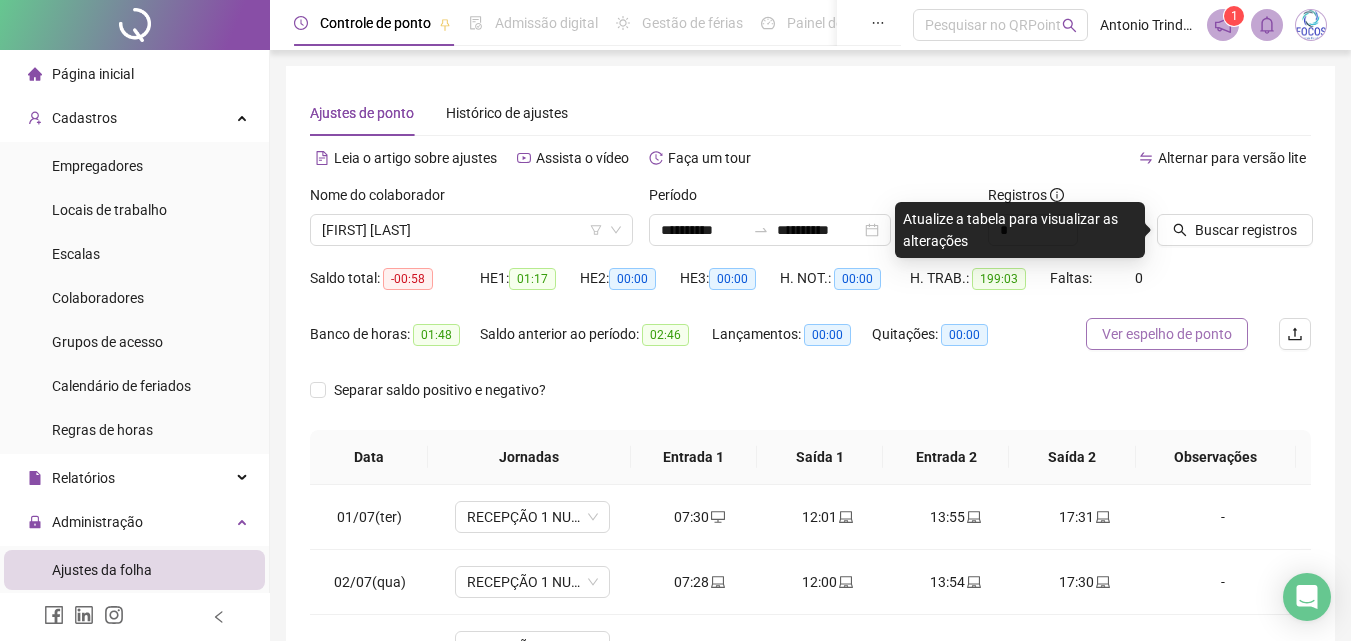click on "Buscar registros" at bounding box center [1246, 230] 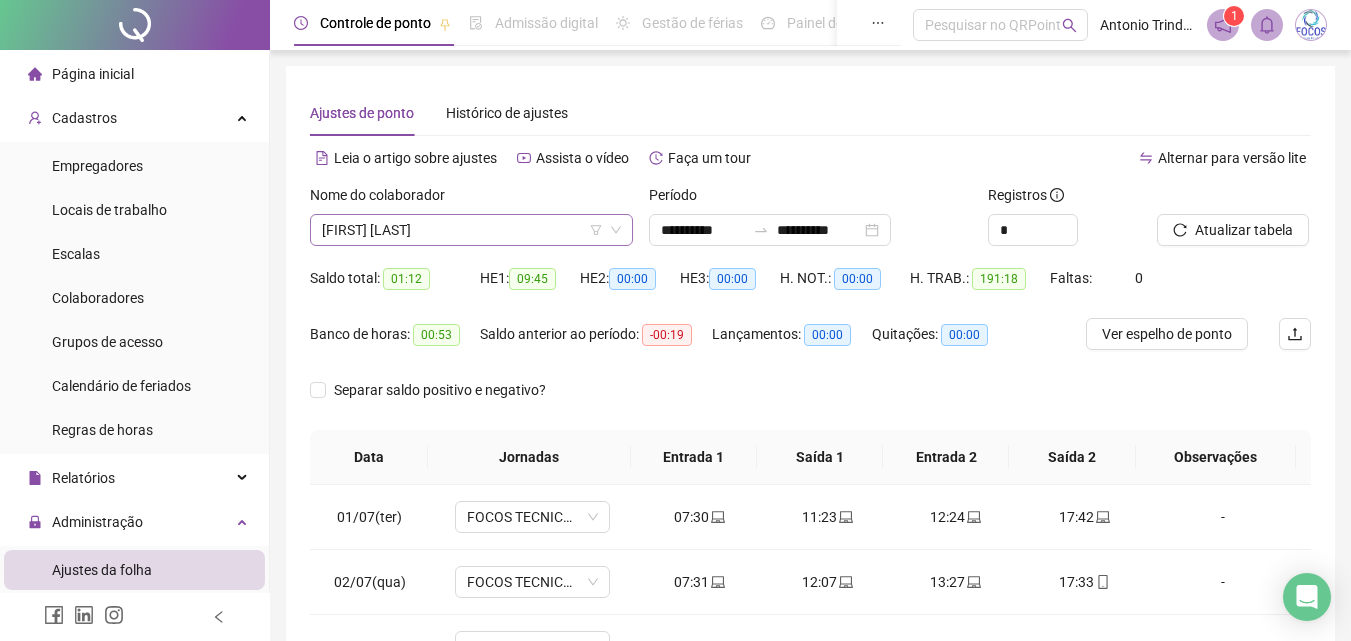 click on "[FIRST] [LAST]" at bounding box center (471, 230) 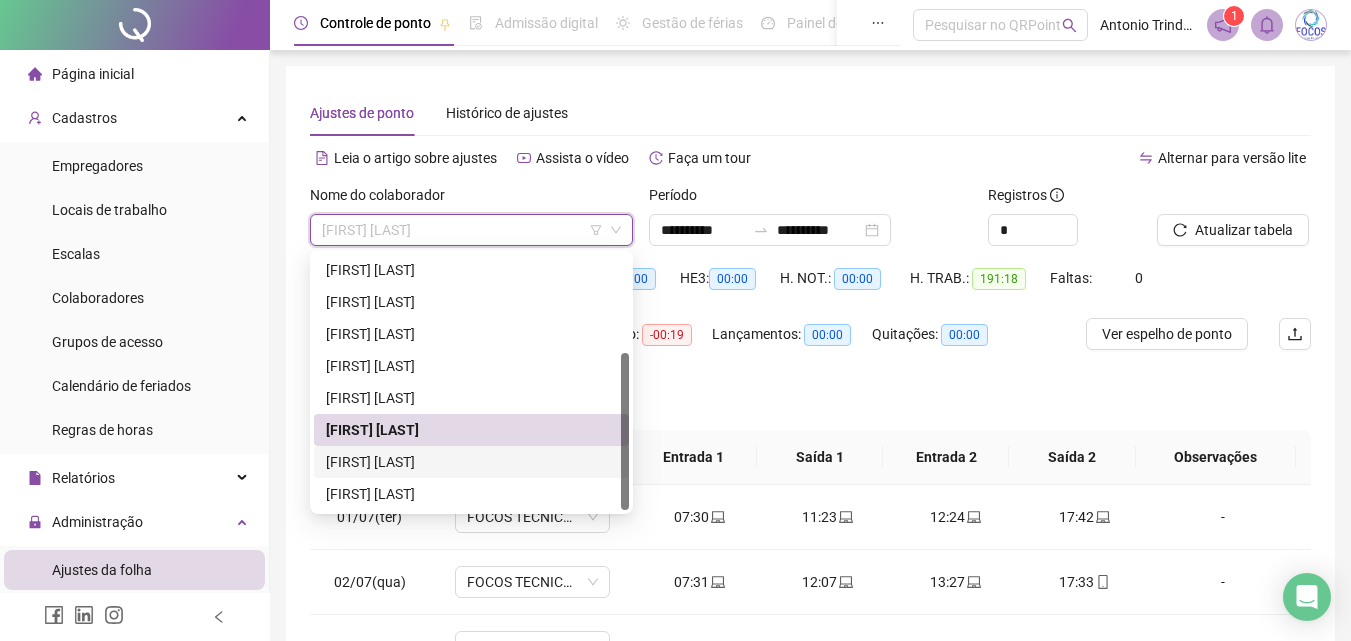 click on "[FIRST] [LAST]" at bounding box center (471, 462) 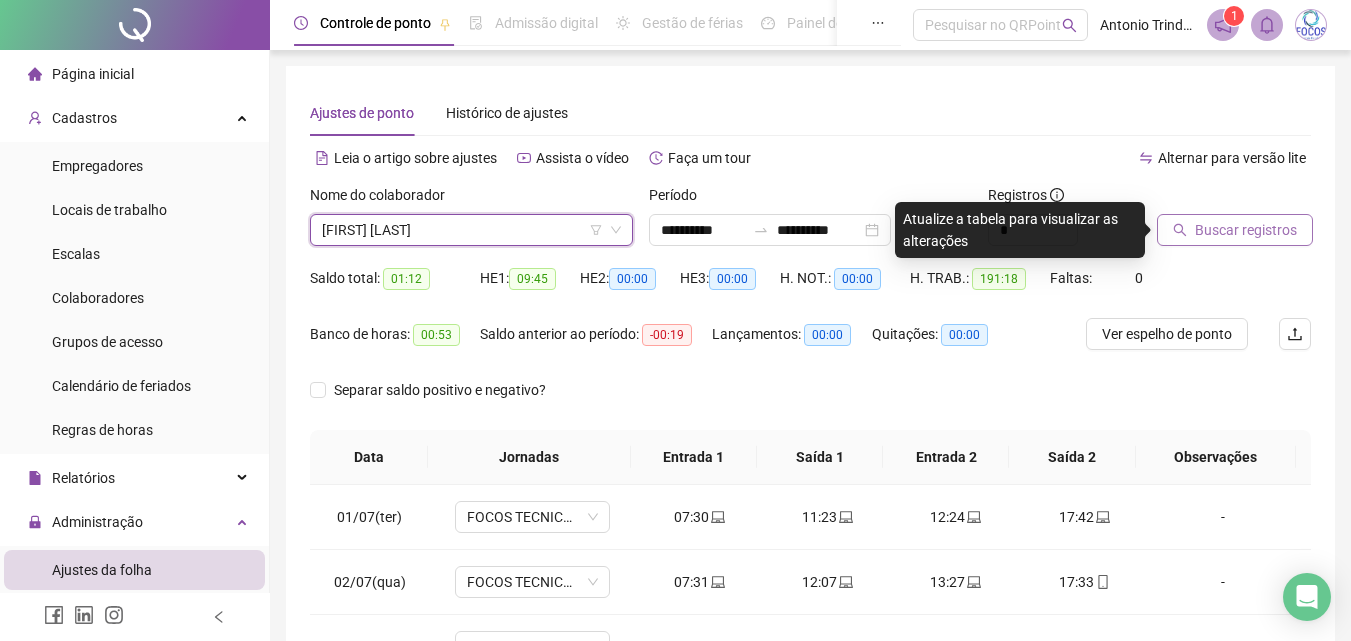 click on "Buscar registros" at bounding box center (1246, 230) 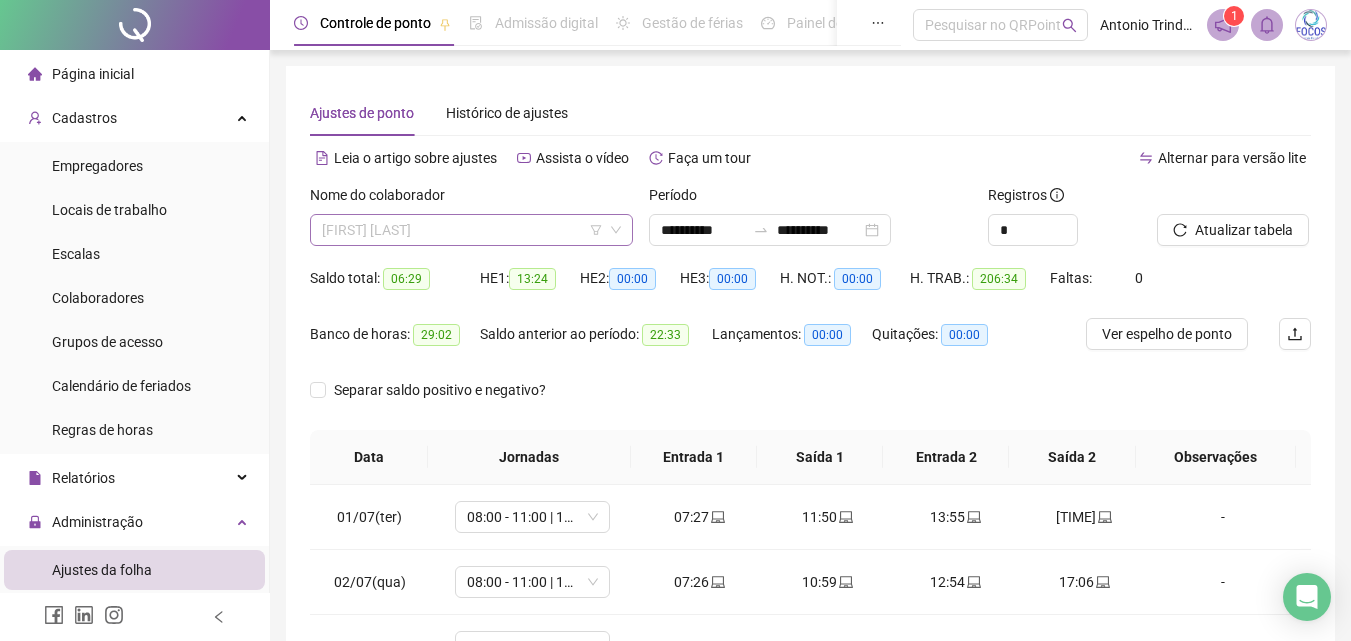 click on "[FIRST] [LAST]" at bounding box center [471, 230] 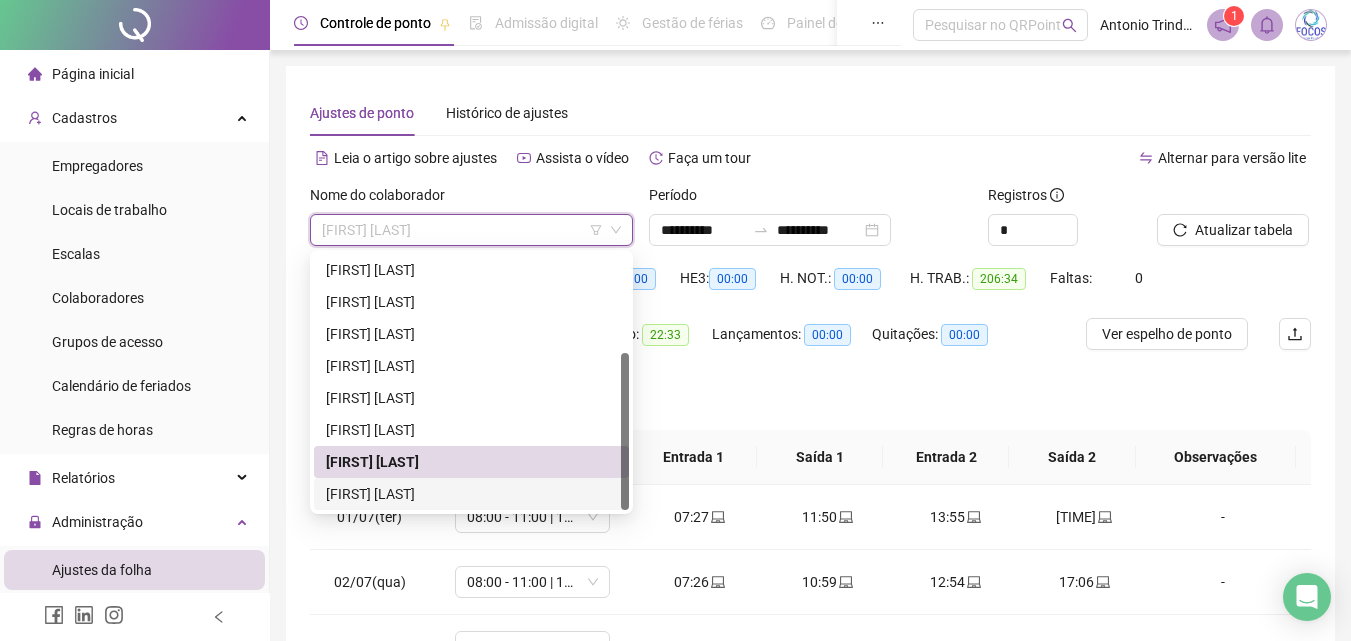 click on "[FIRST] [LAST]" at bounding box center [471, 494] 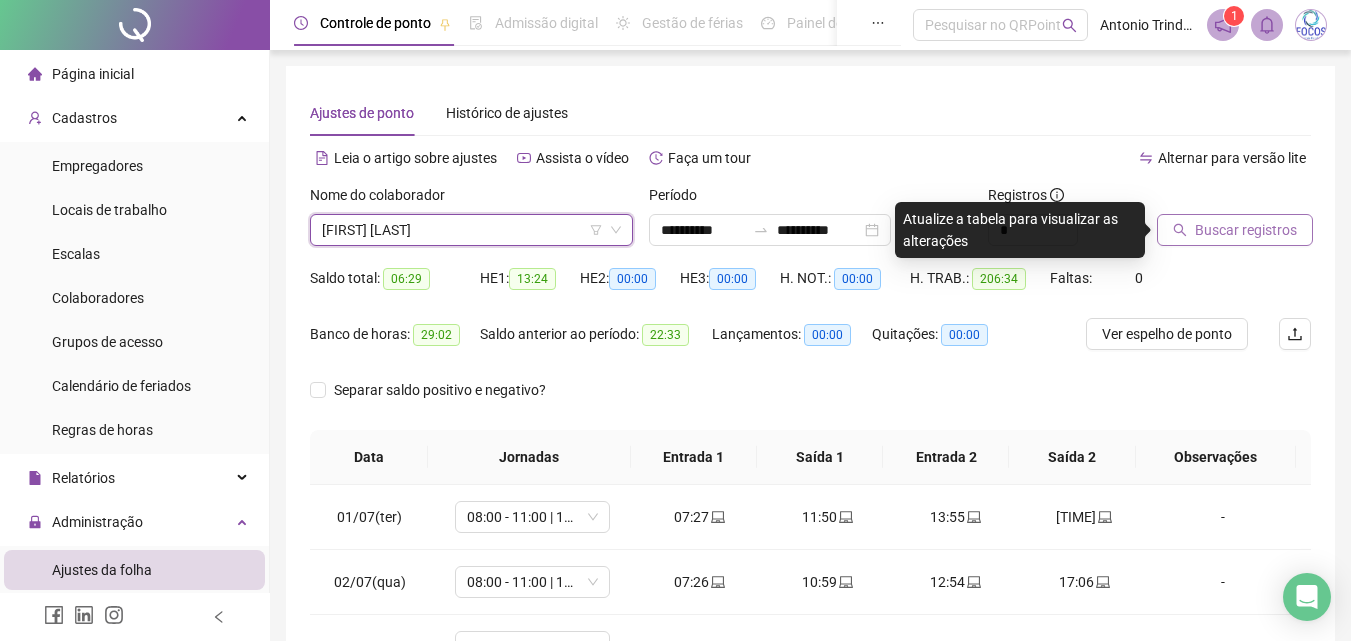 click on "Buscar registros" at bounding box center [1246, 230] 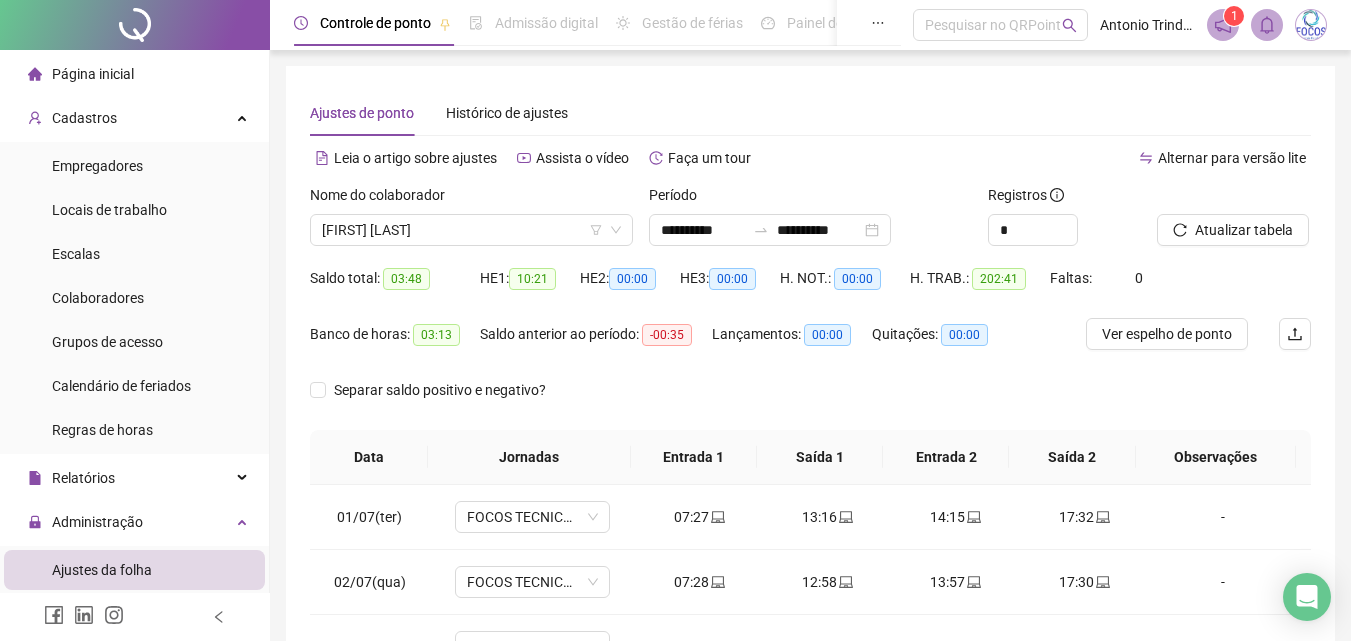 scroll, scrollTop: 381, scrollLeft: 0, axis: vertical 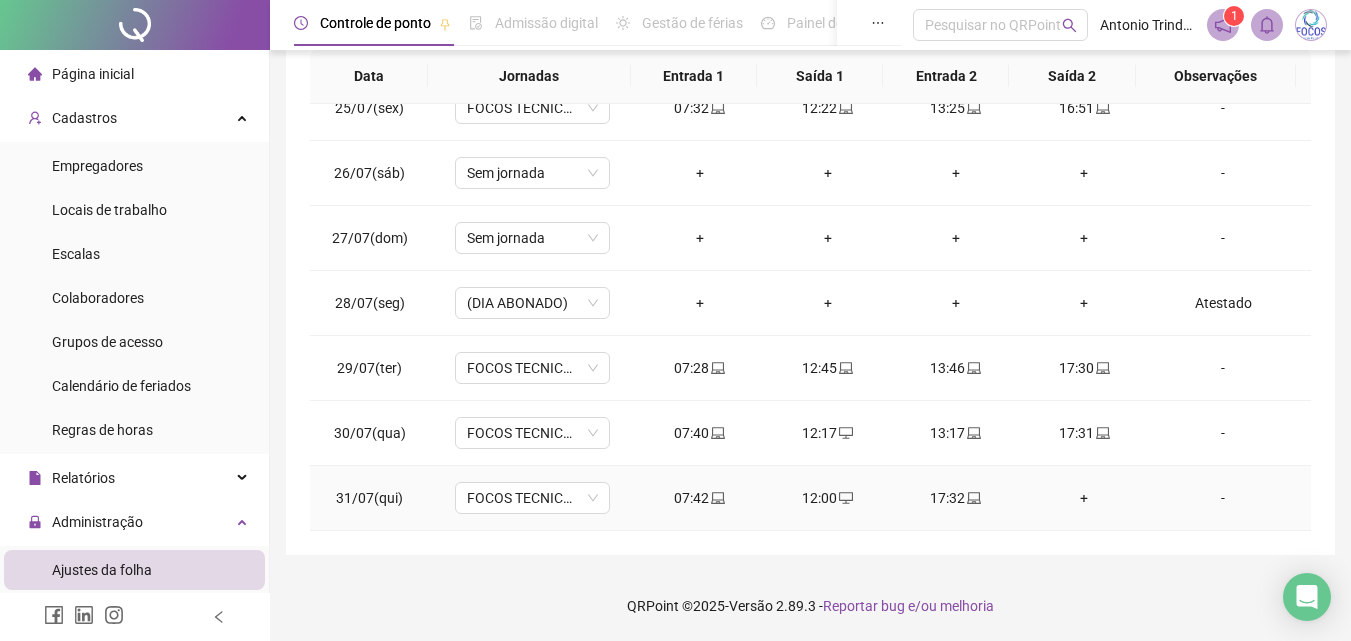 click on "+" at bounding box center [1084, 498] 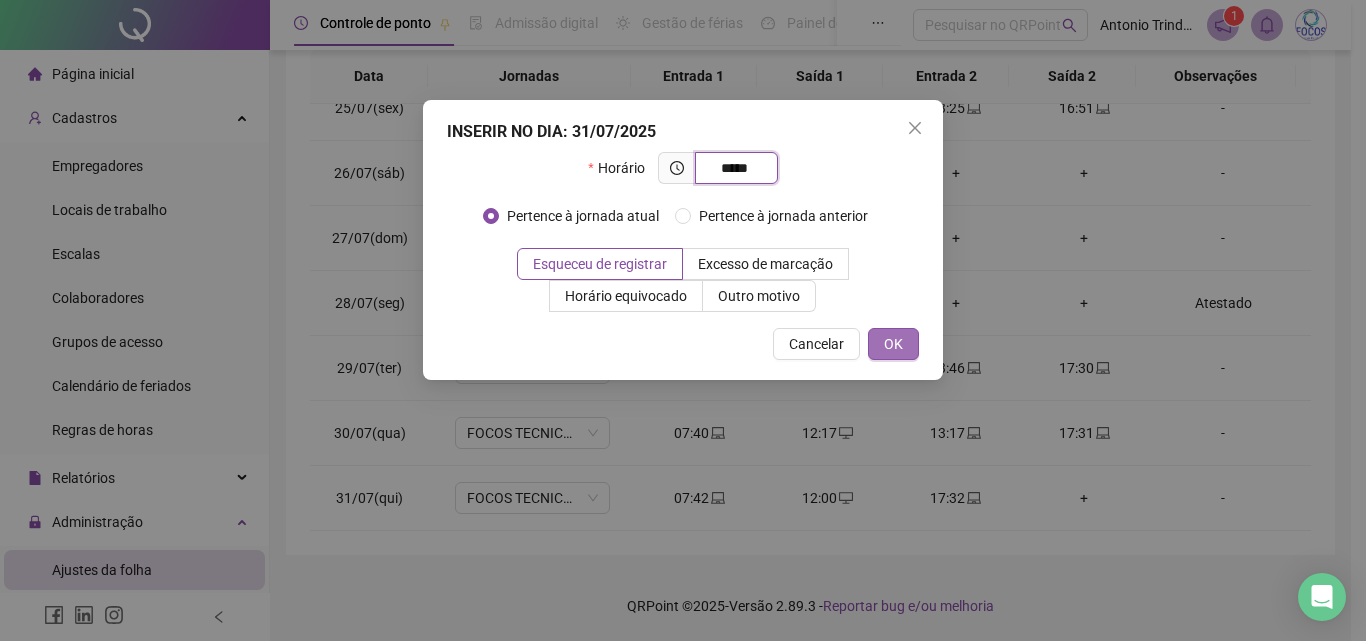 type on "*****" 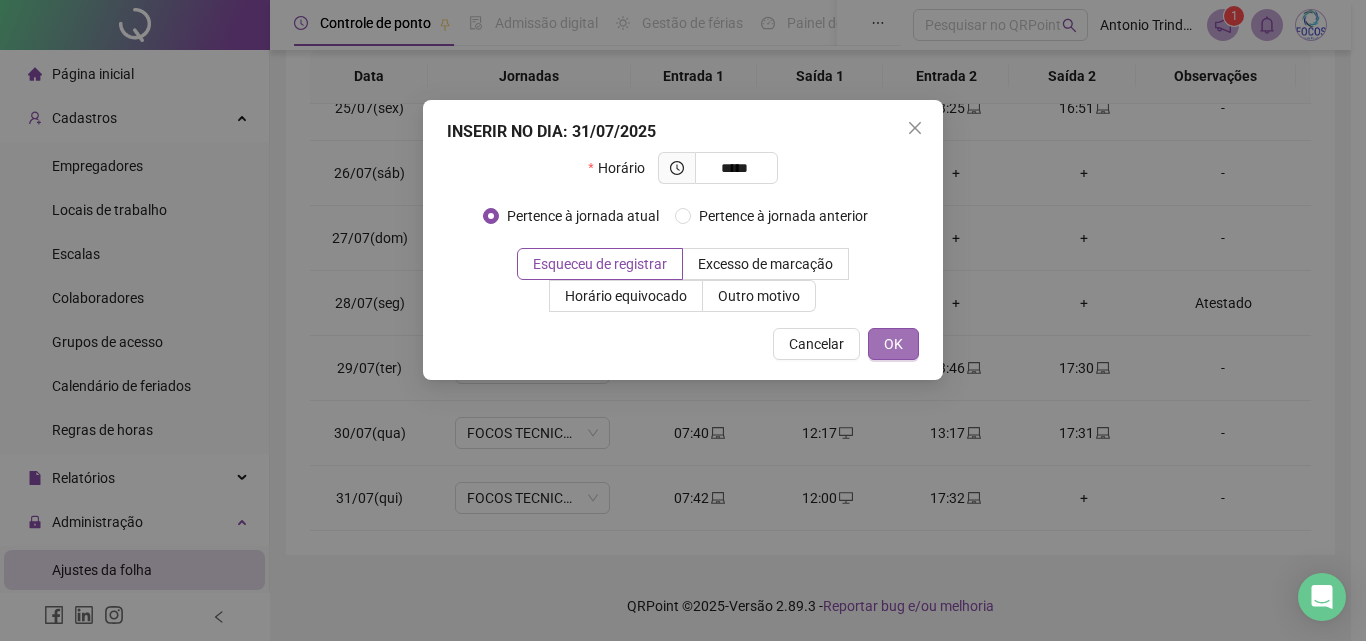 click on "OK" at bounding box center (893, 344) 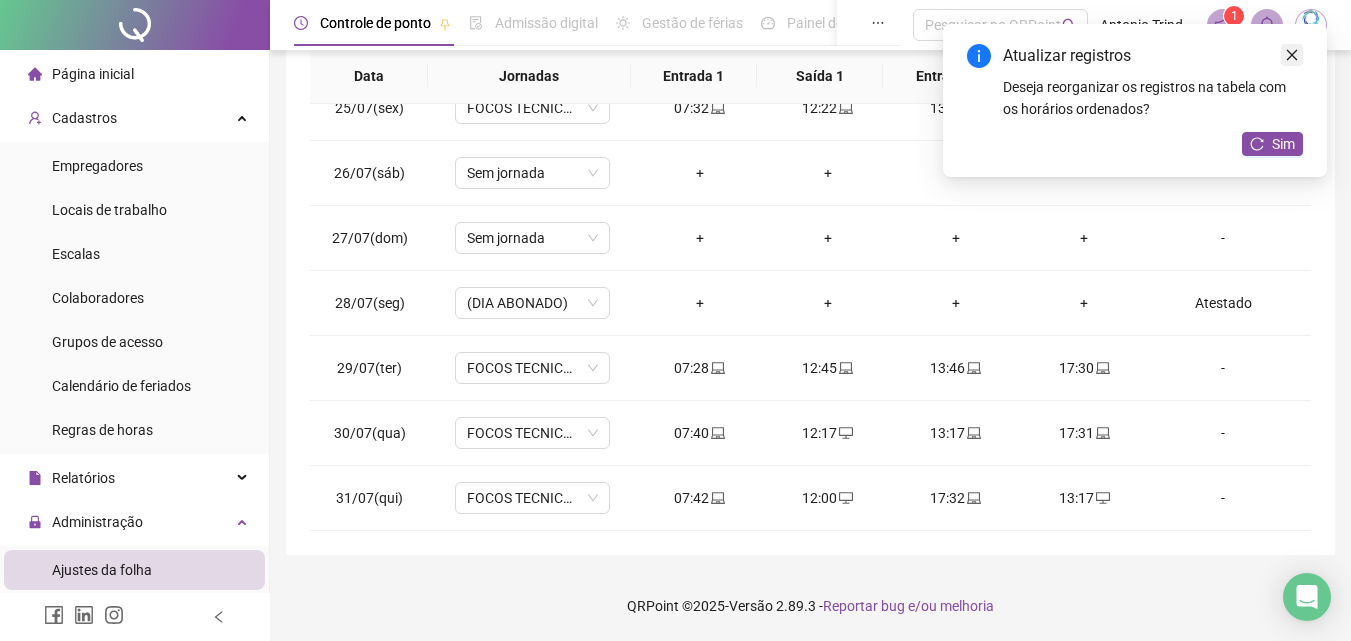 click at bounding box center [1292, 55] 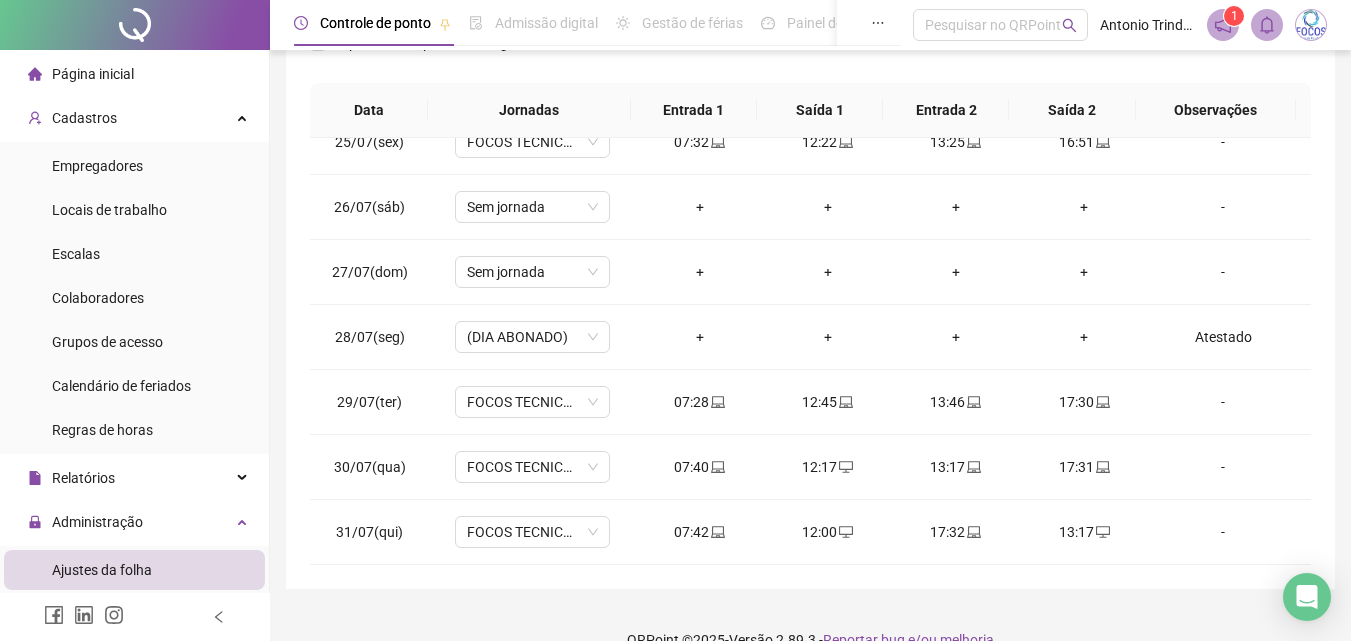 scroll, scrollTop: 0, scrollLeft: 0, axis: both 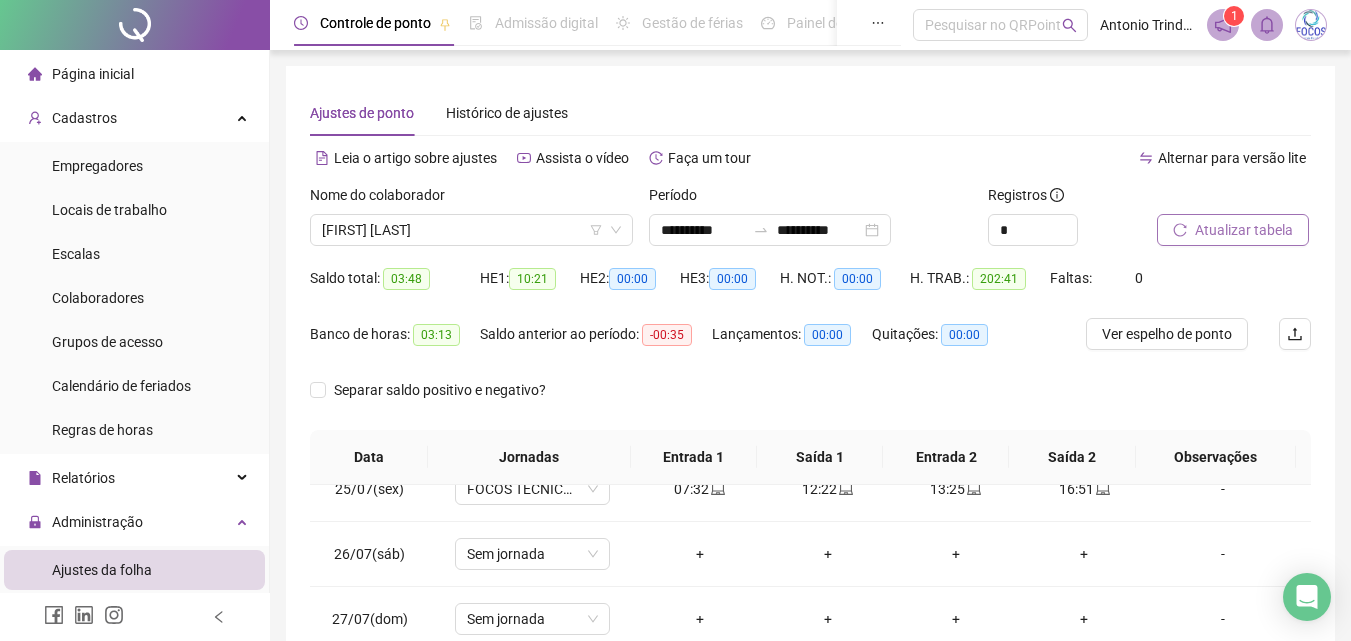 click on "Atualizar tabela" at bounding box center (1244, 230) 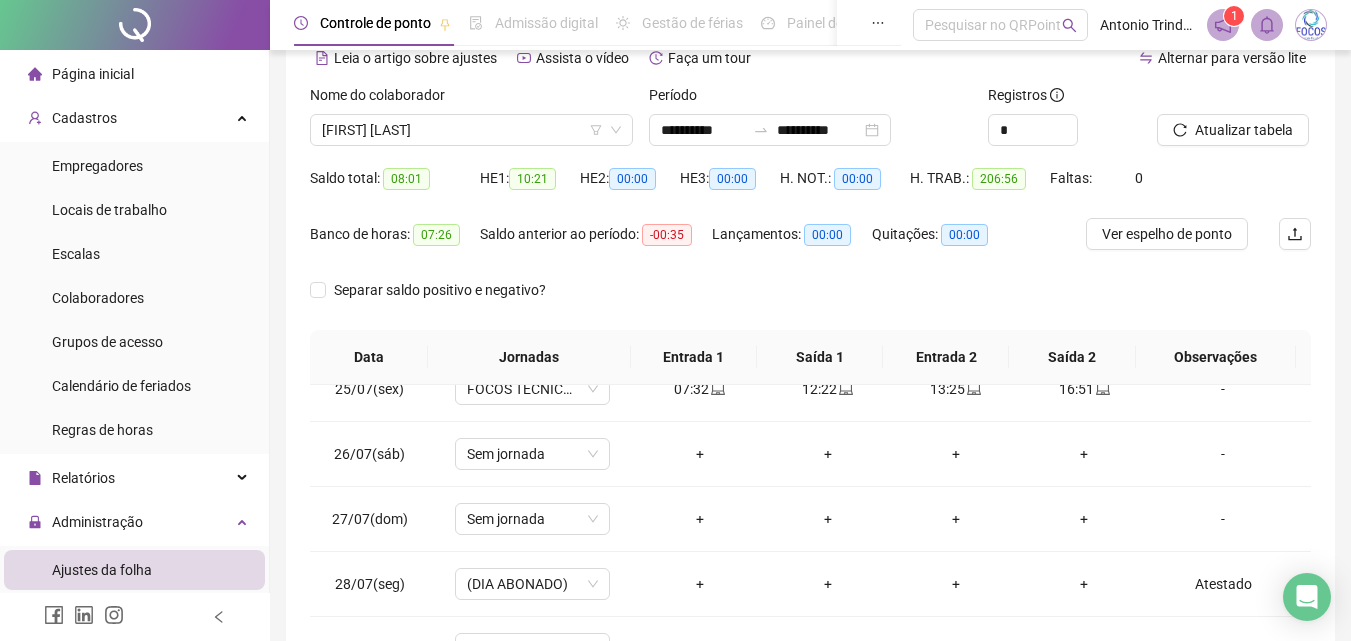 scroll, scrollTop: 200, scrollLeft: 0, axis: vertical 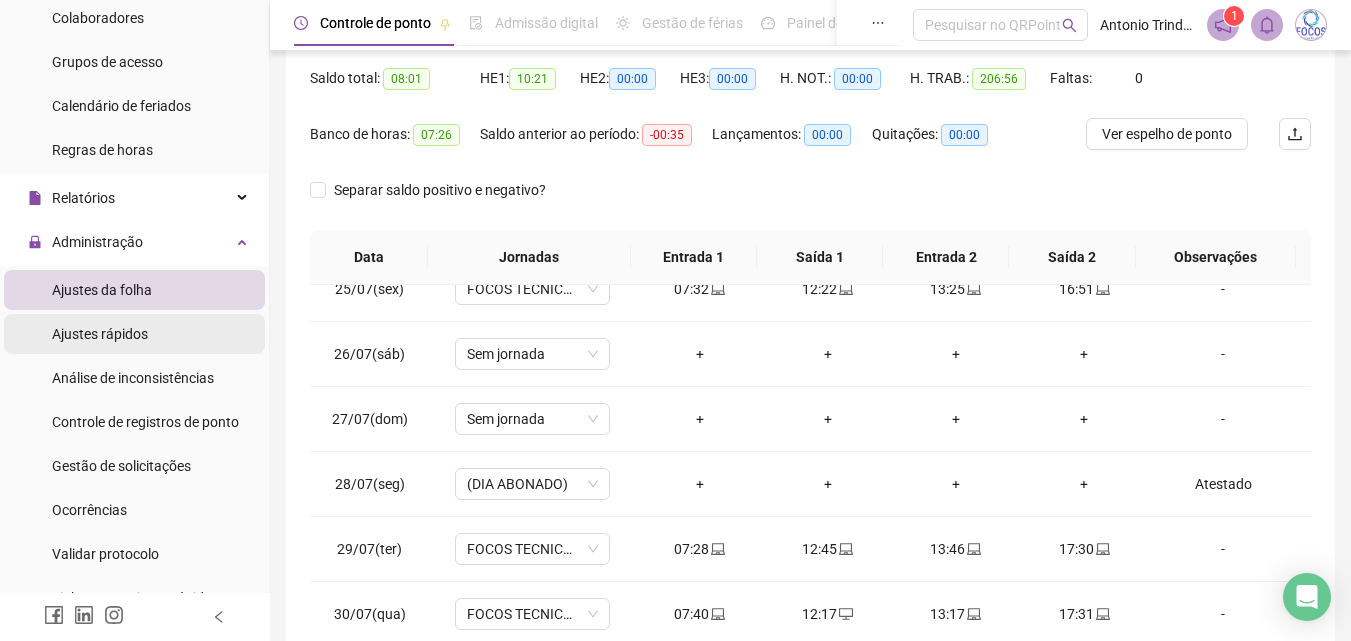 click on "Ajustes rápidos" at bounding box center (100, 334) 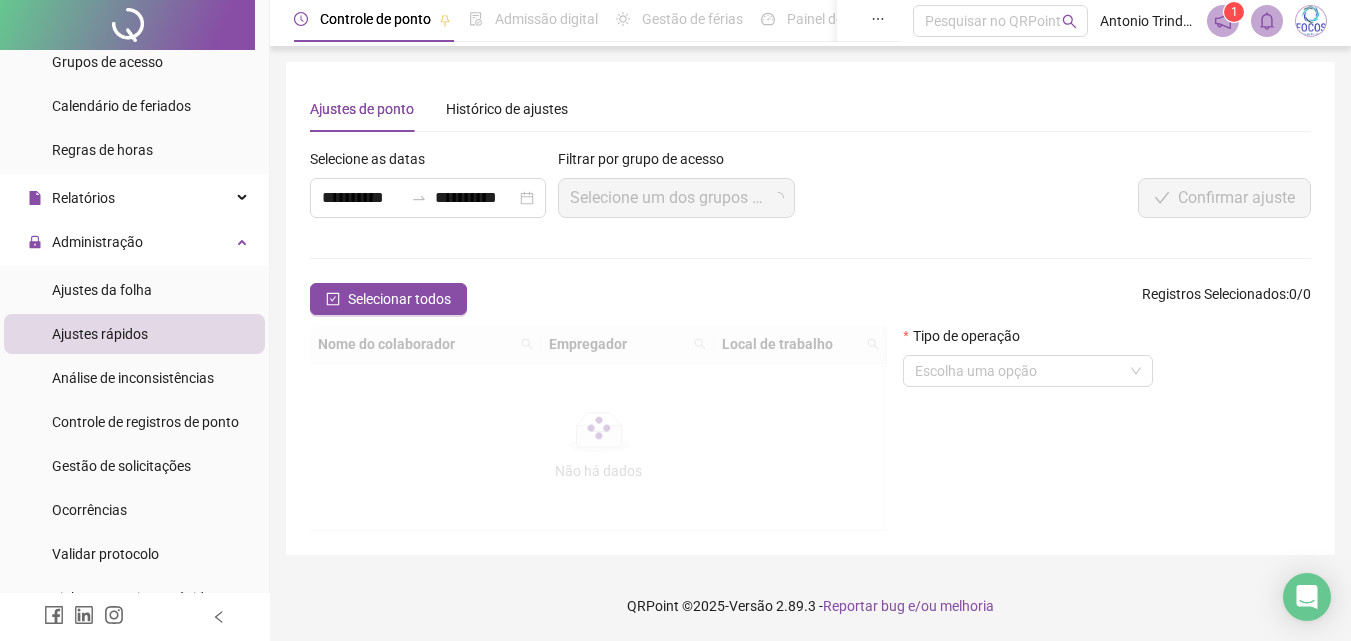 scroll, scrollTop: 0, scrollLeft: 0, axis: both 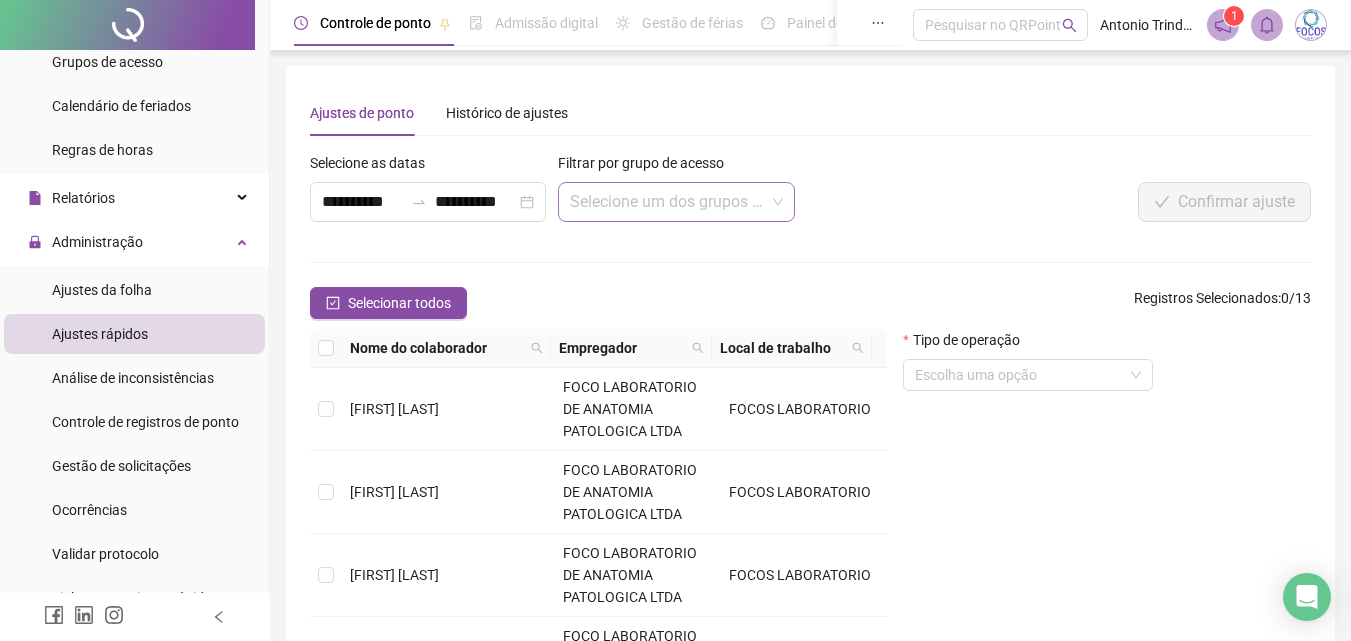 click at bounding box center (667, 202) 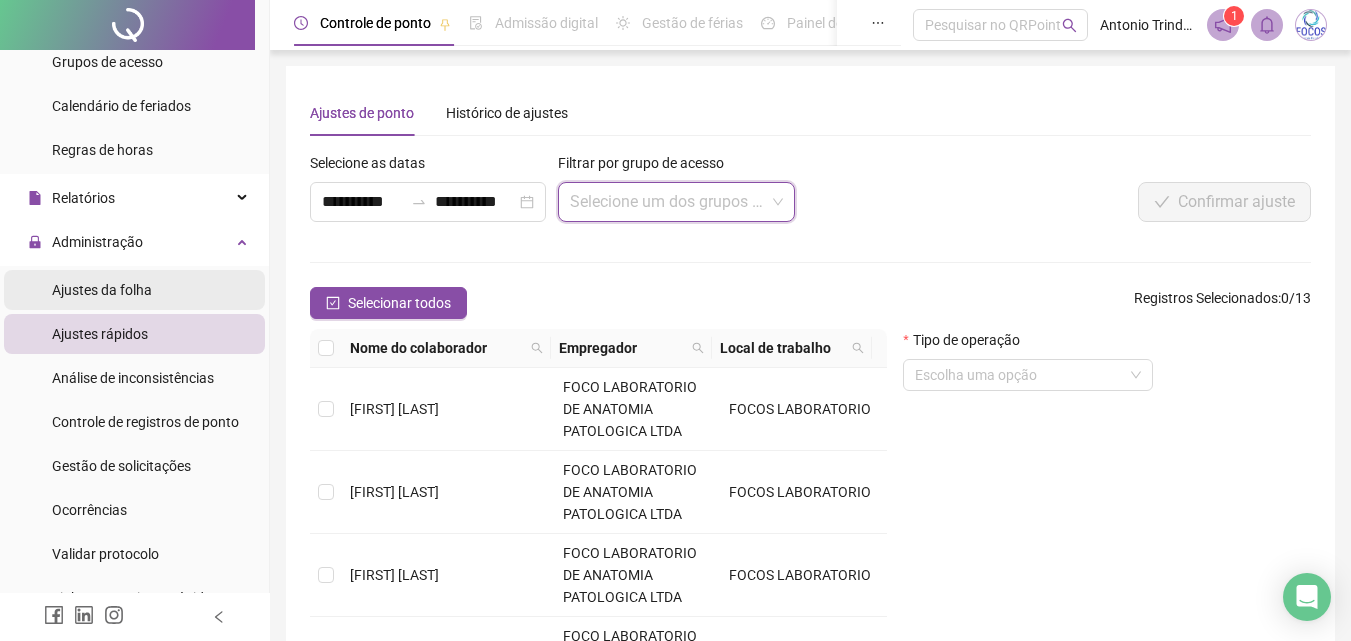 click on "Ajustes da folha" at bounding box center [102, 290] 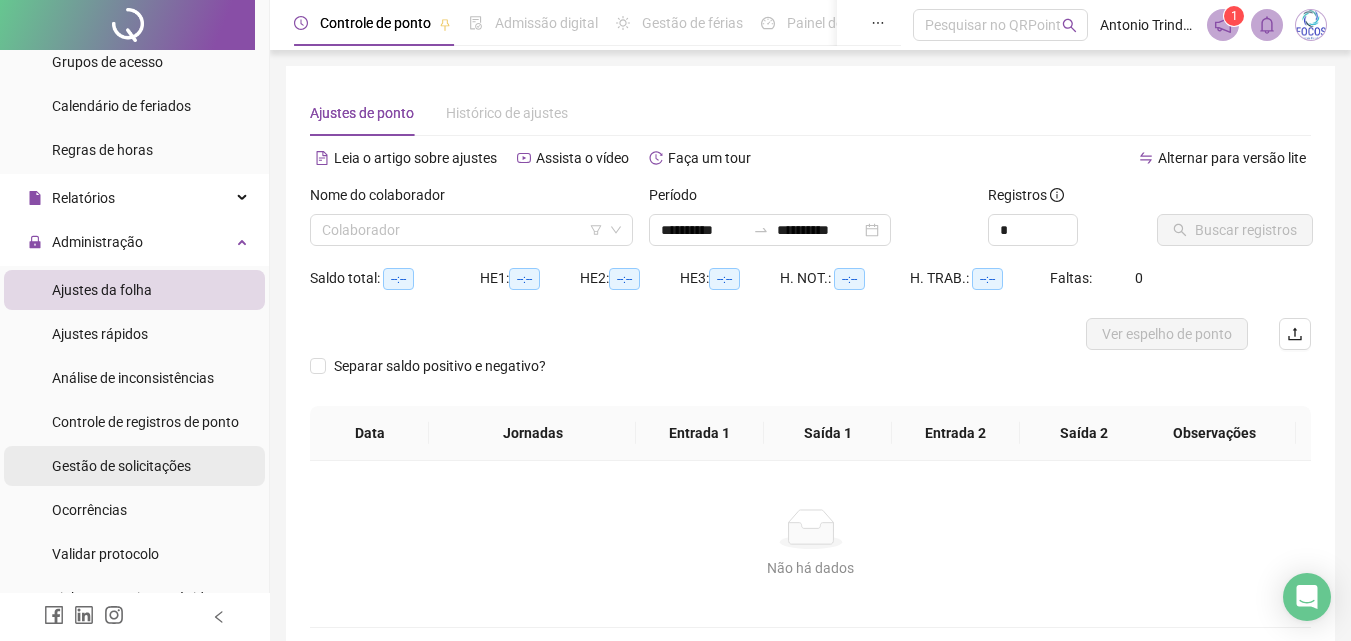 click on "Gestão de solicitações" at bounding box center (121, 466) 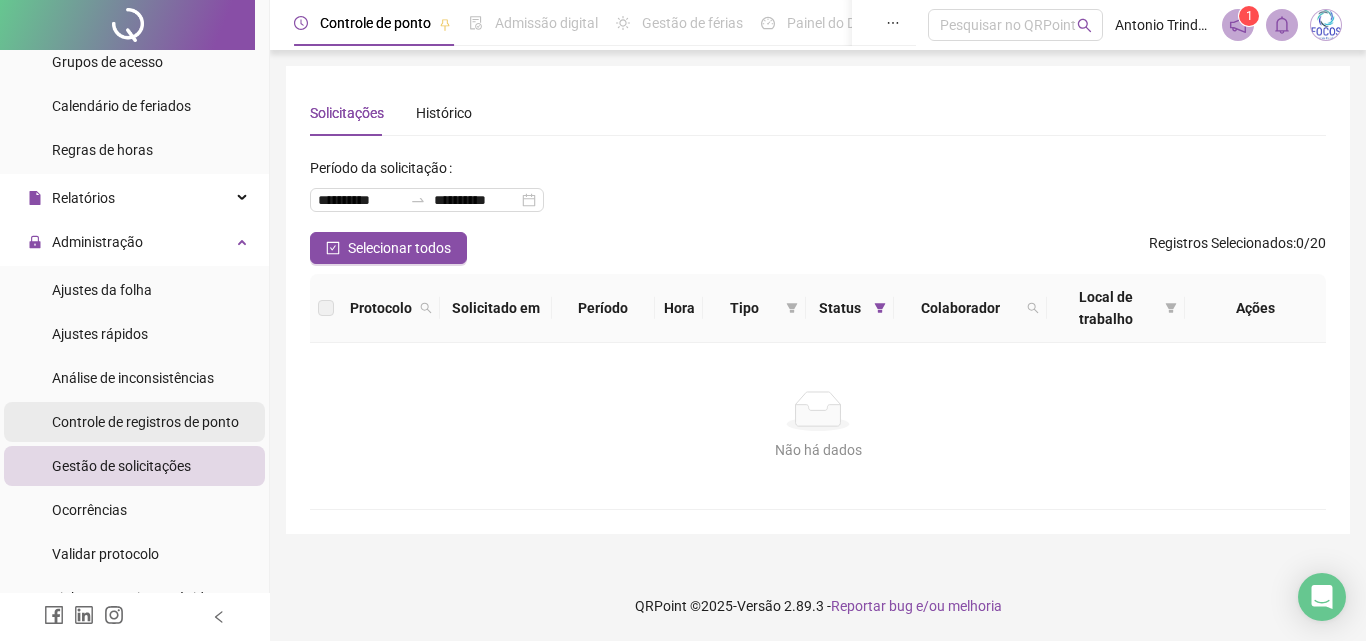 click on "Controle de registros de ponto" at bounding box center (145, 422) 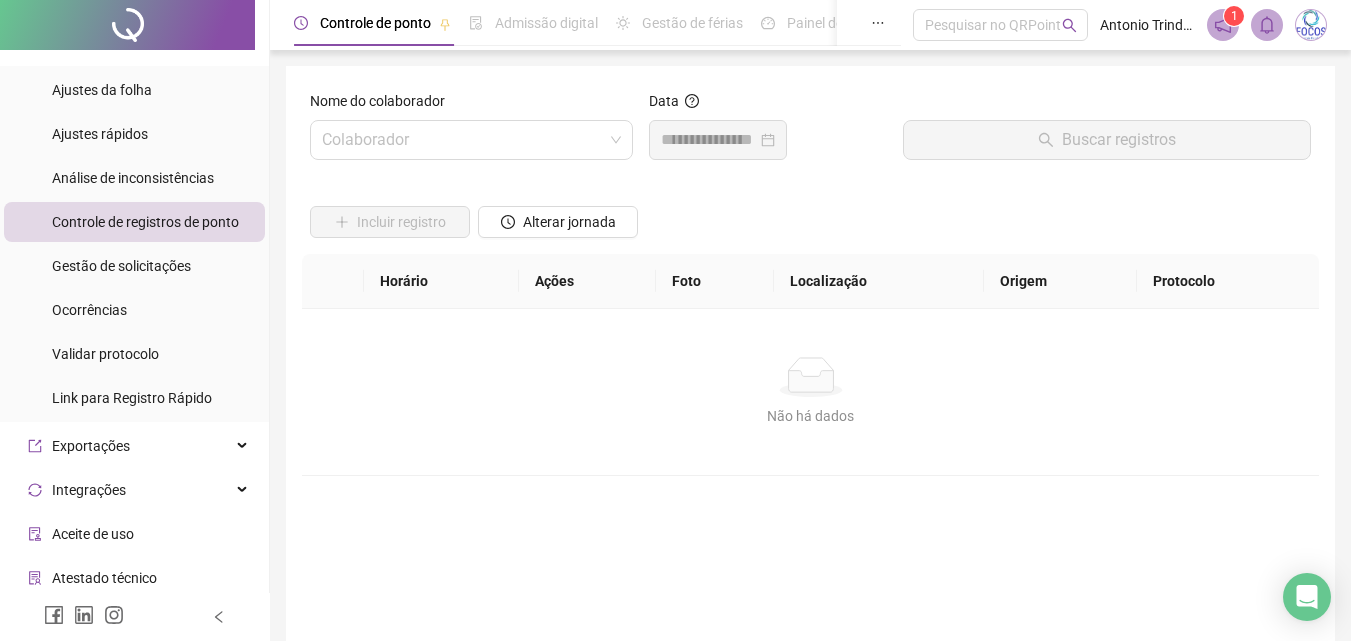 scroll, scrollTop: 617, scrollLeft: 0, axis: vertical 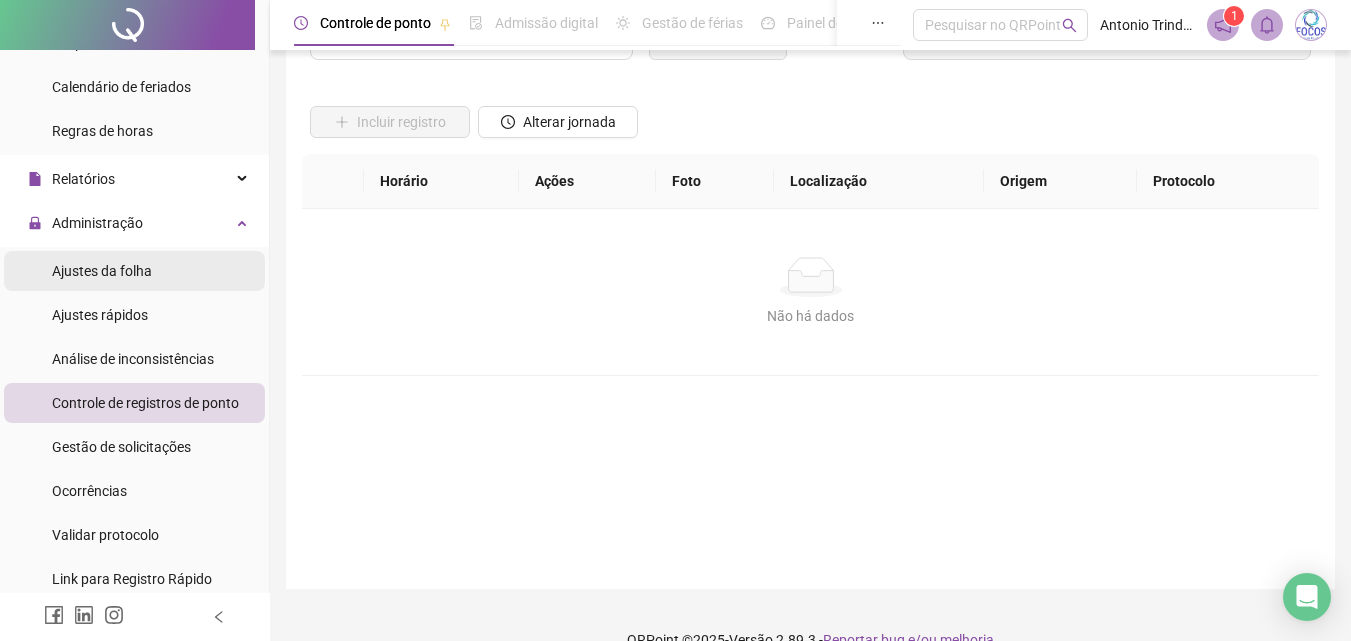 click on "Ajustes da folha" at bounding box center [102, 271] 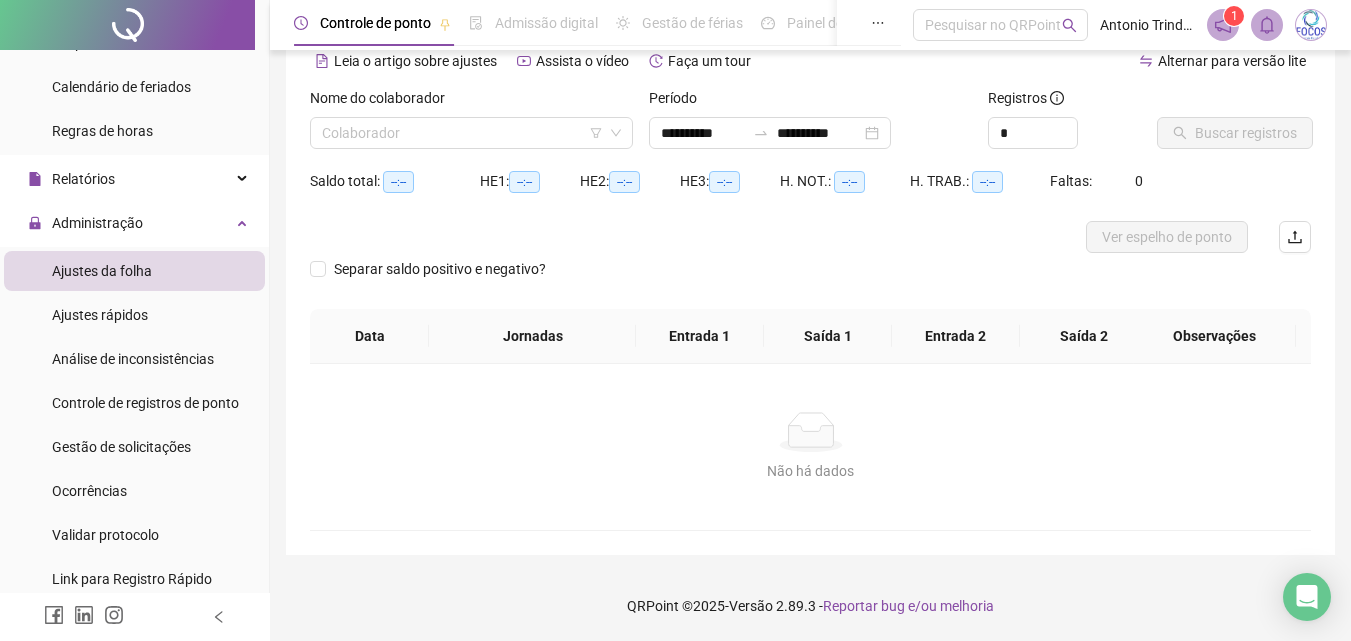 scroll, scrollTop: 97, scrollLeft: 0, axis: vertical 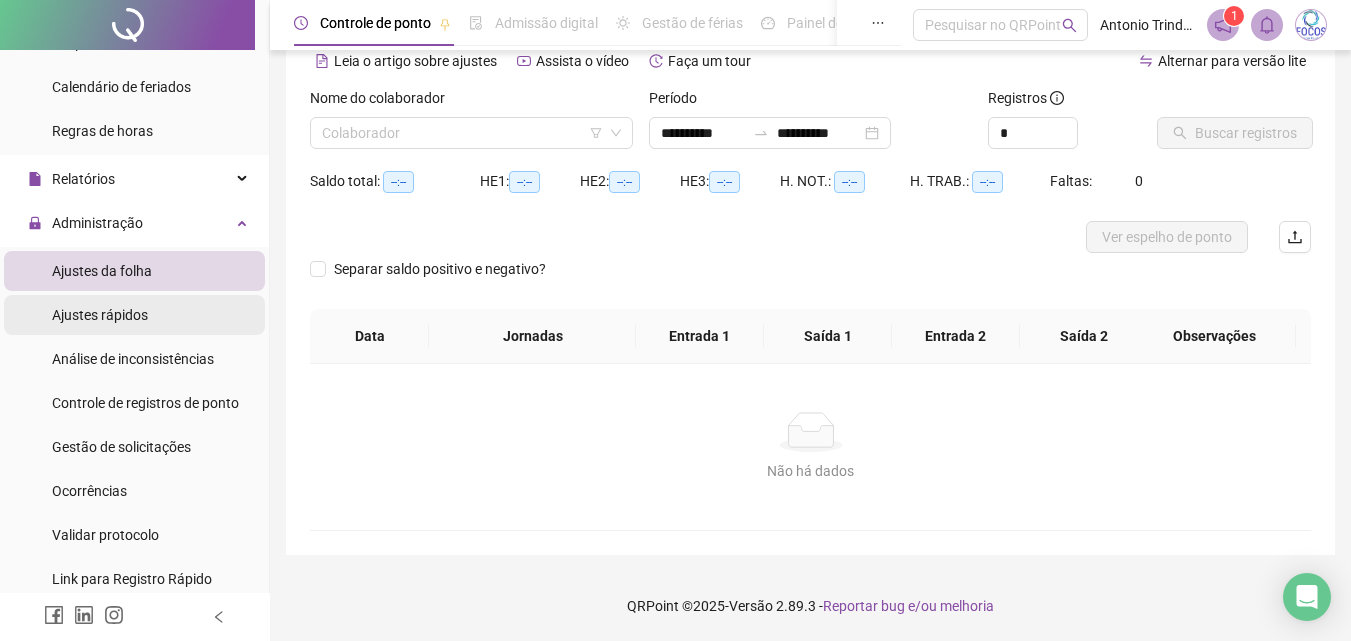 click on "Ajustes rápidos" at bounding box center [100, 315] 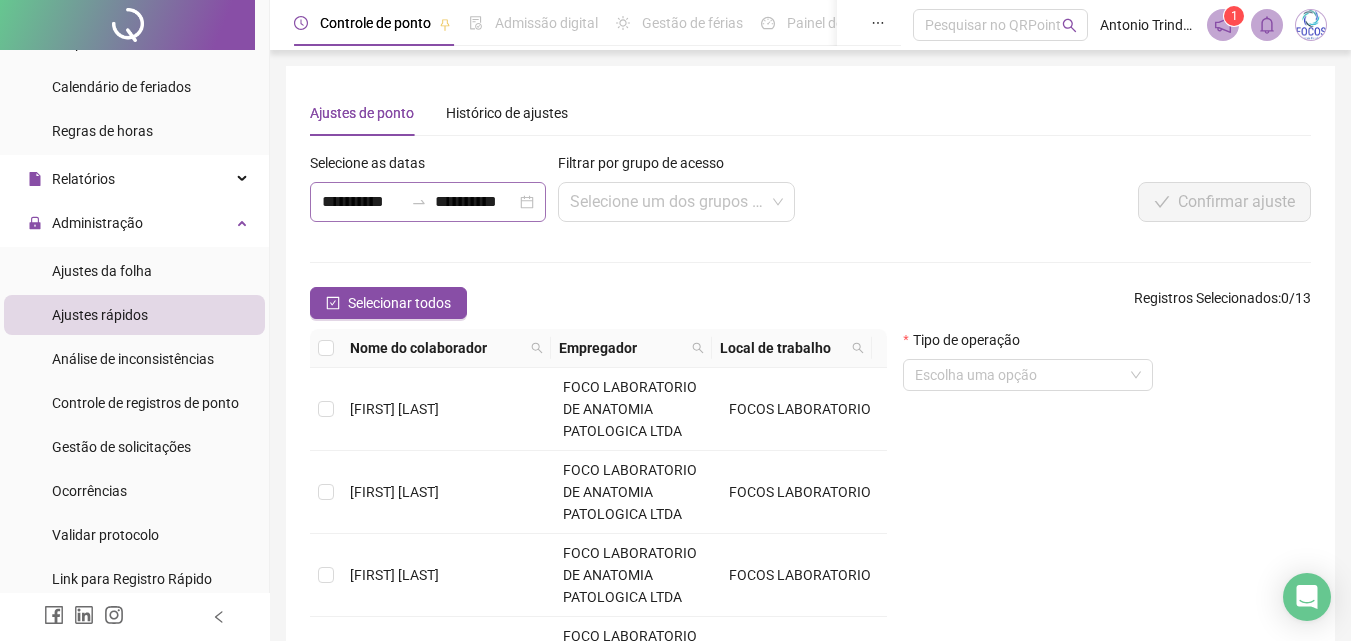 click on "**********" at bounding box center [428, 202] 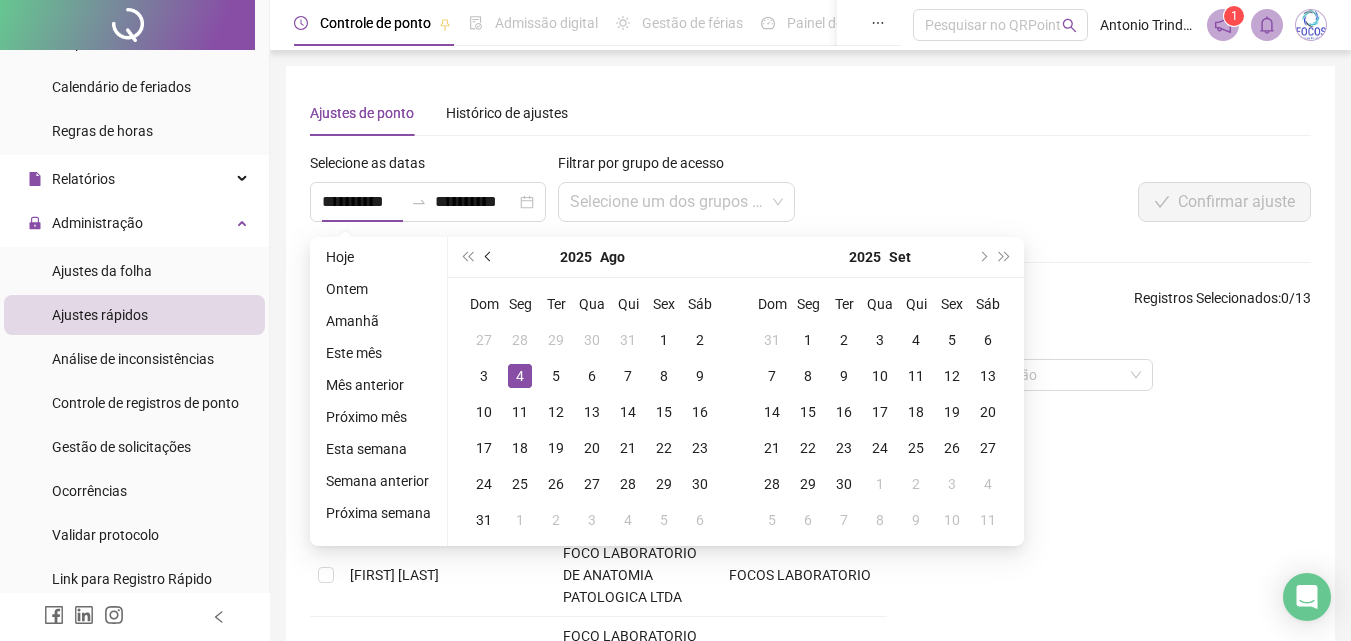 click at bounding box center [490, 257] 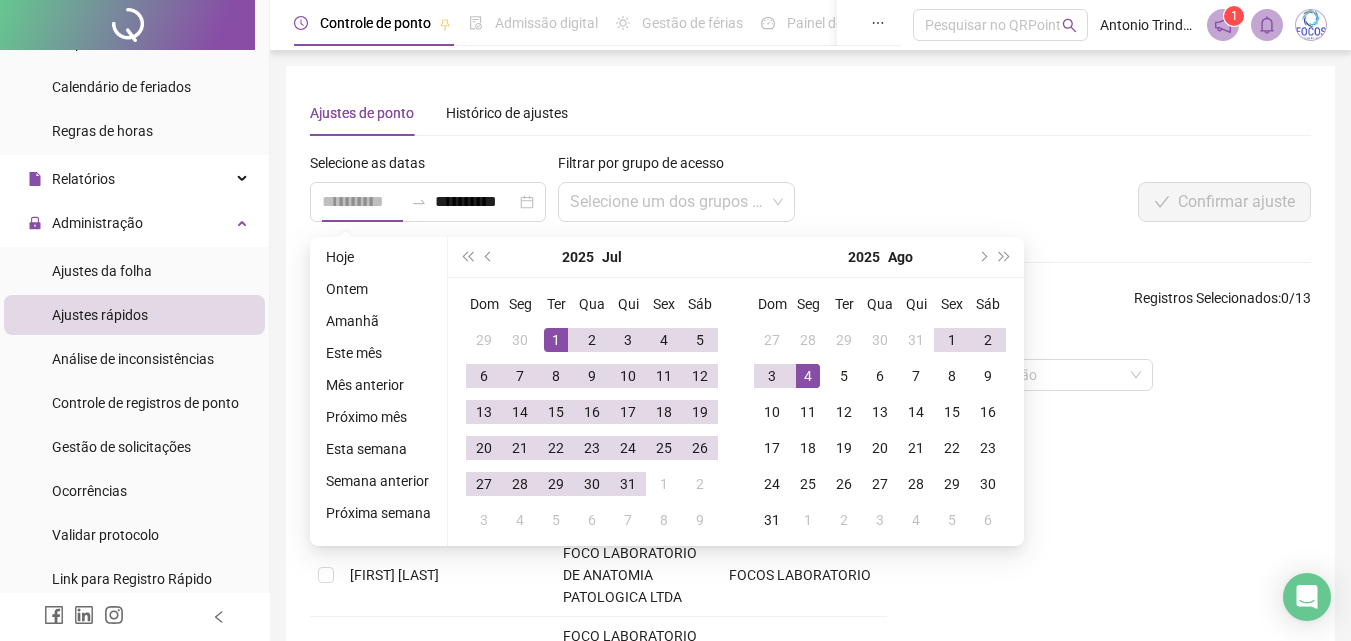 type on "**********" 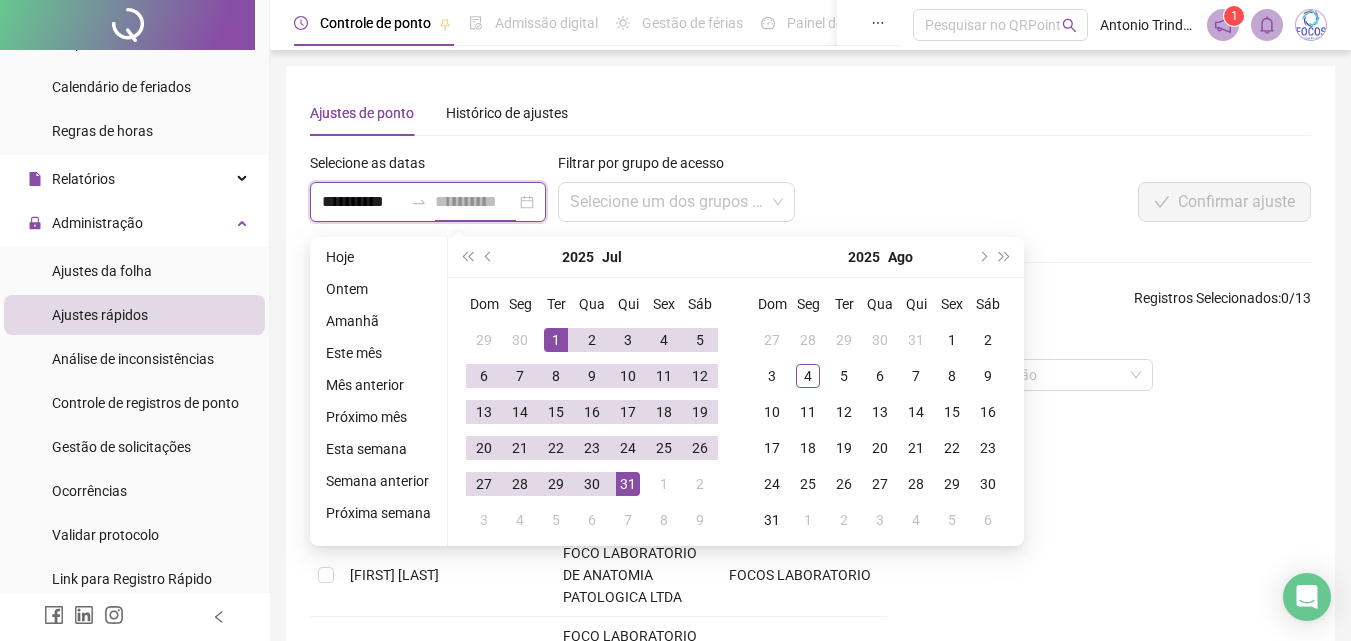 type on "**********" 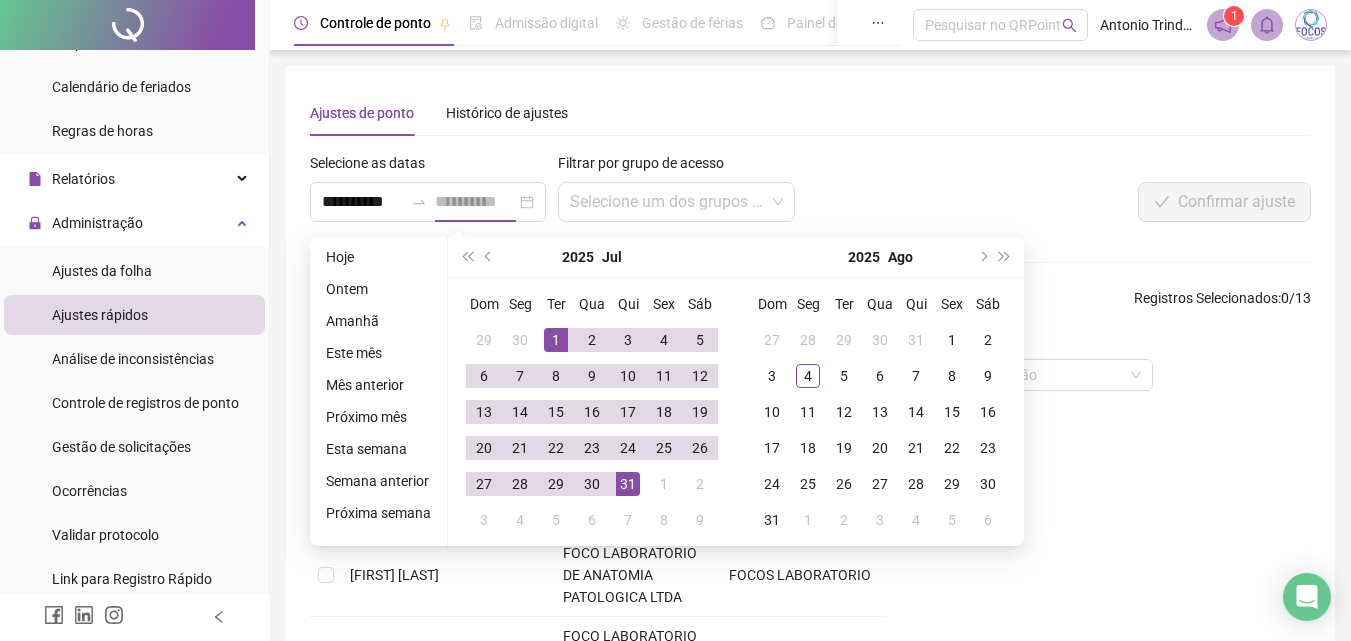 click on "31" at bounding box center (628, 484) 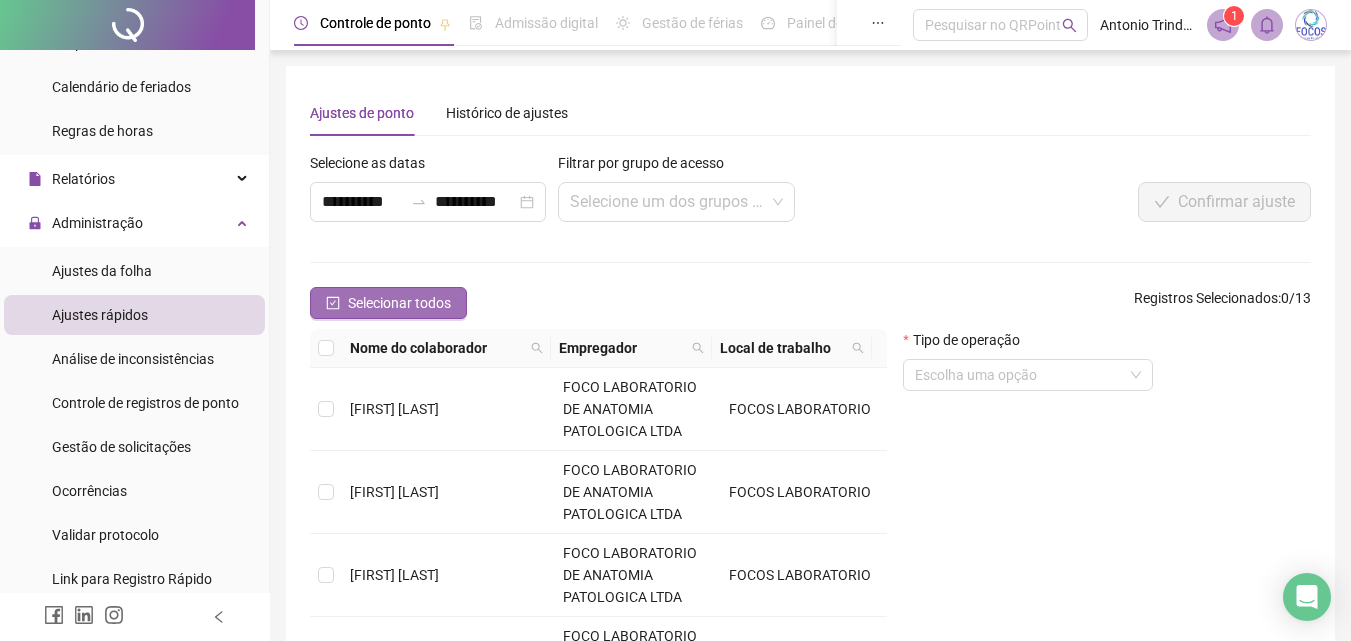 click 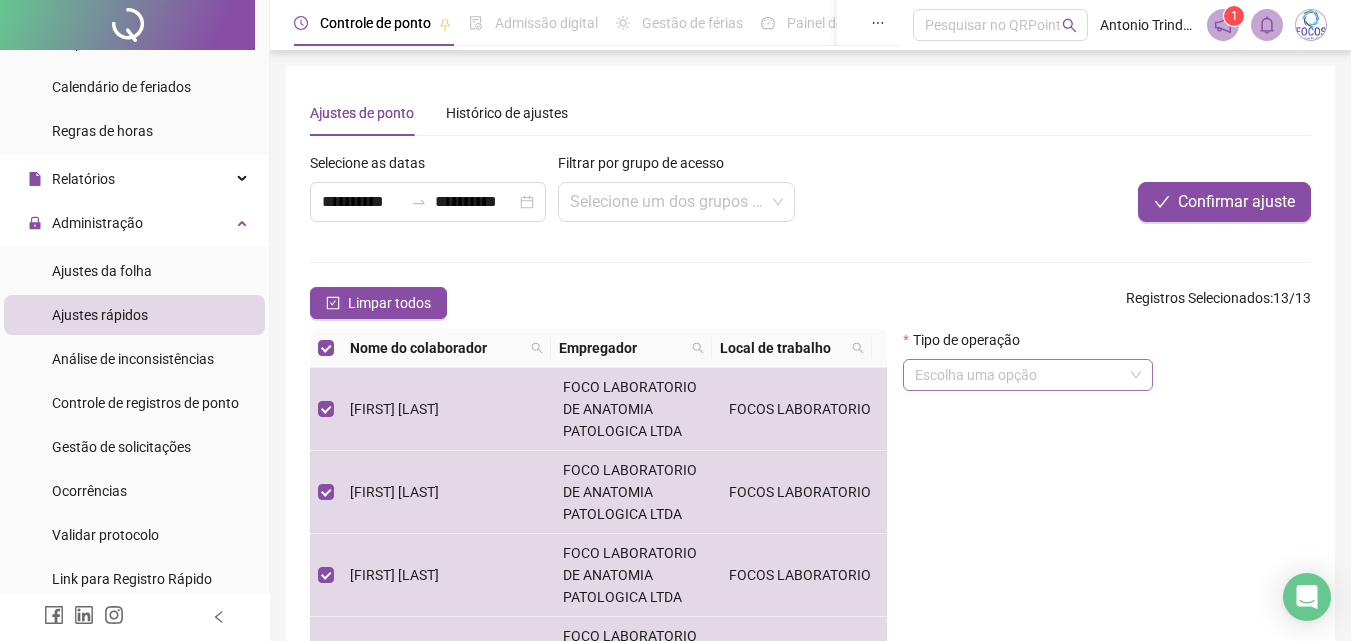 click at bounding box center [1019, 375] 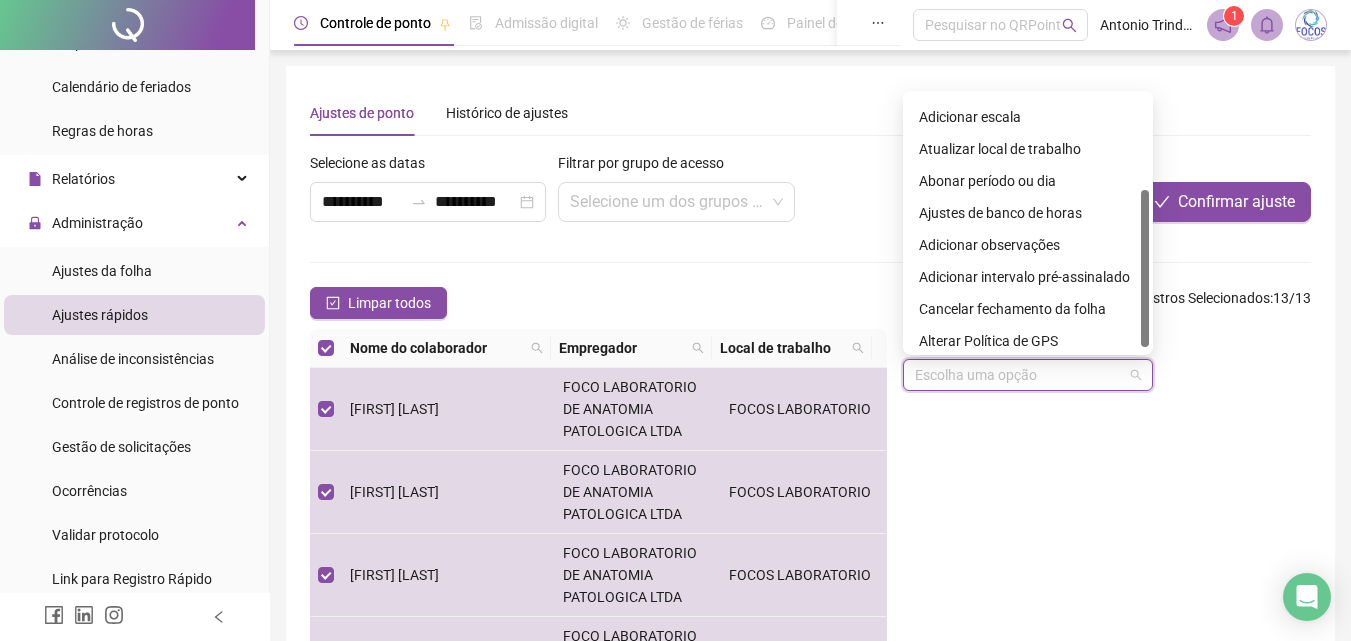scroll, scrollTop: 160, scrollLeft: 0, axis: vertical 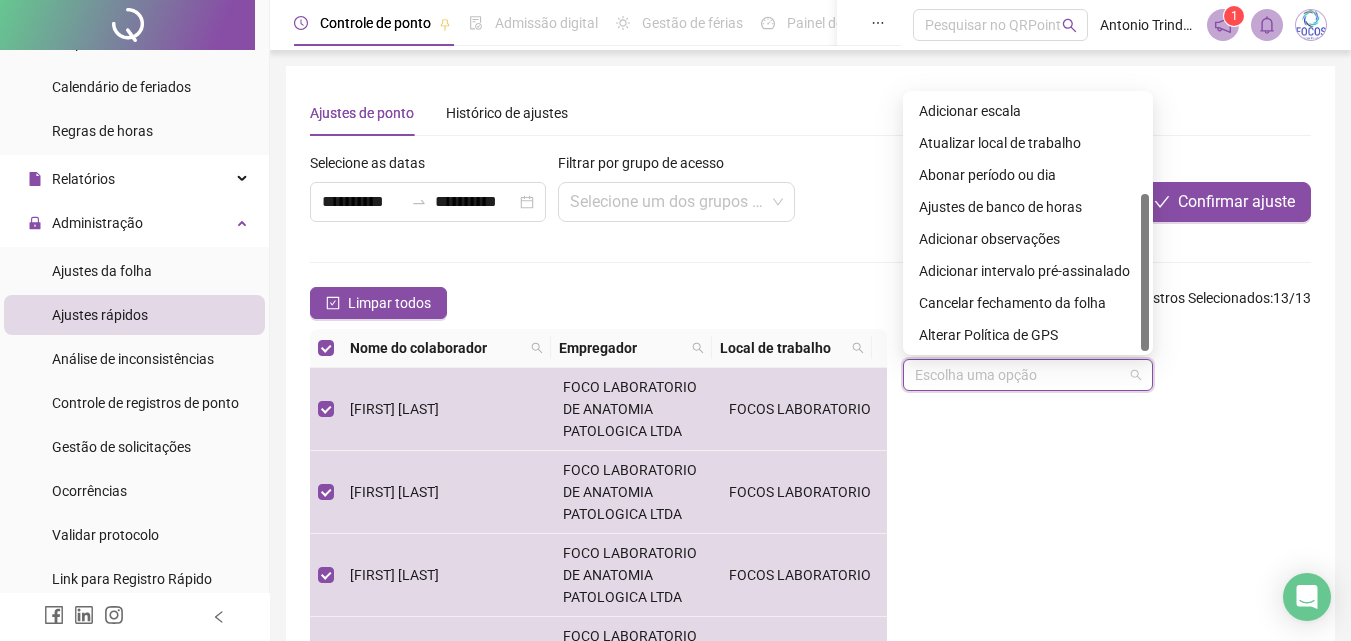 drag, startPoint x: 1145, startPoint y: 147, endPoint x: 1177, endPoint y: 286, distance: 142.6359 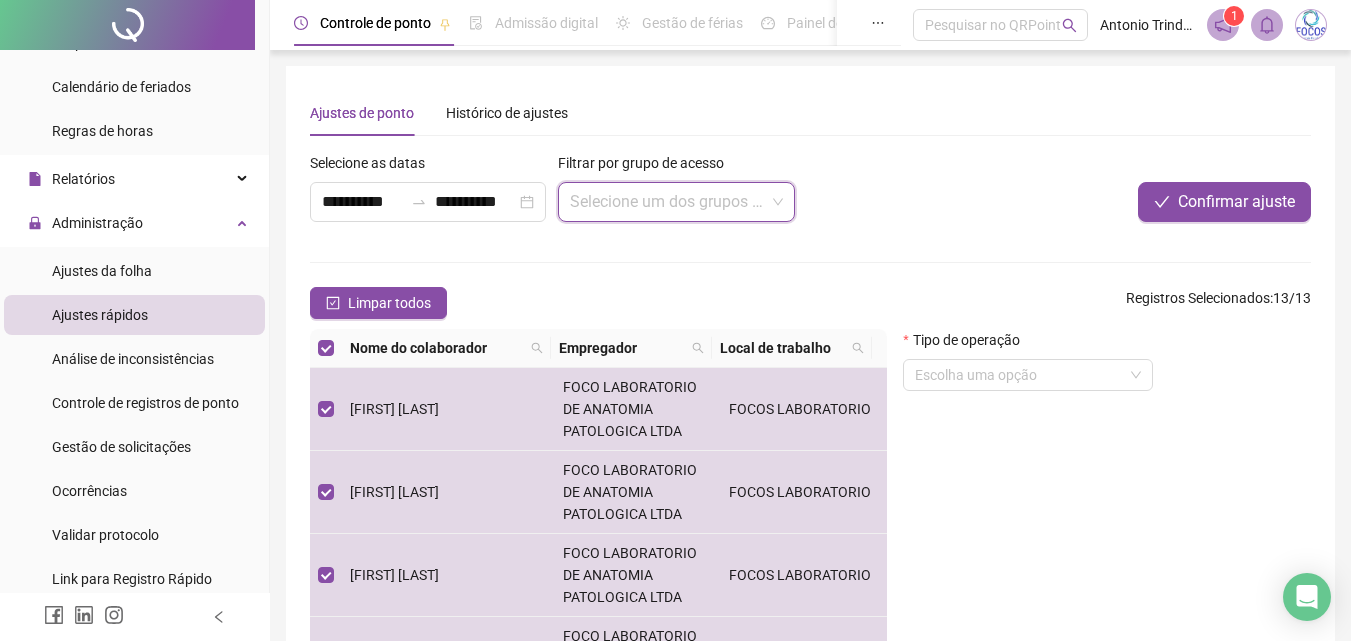 click at bounding box center [667, 202] 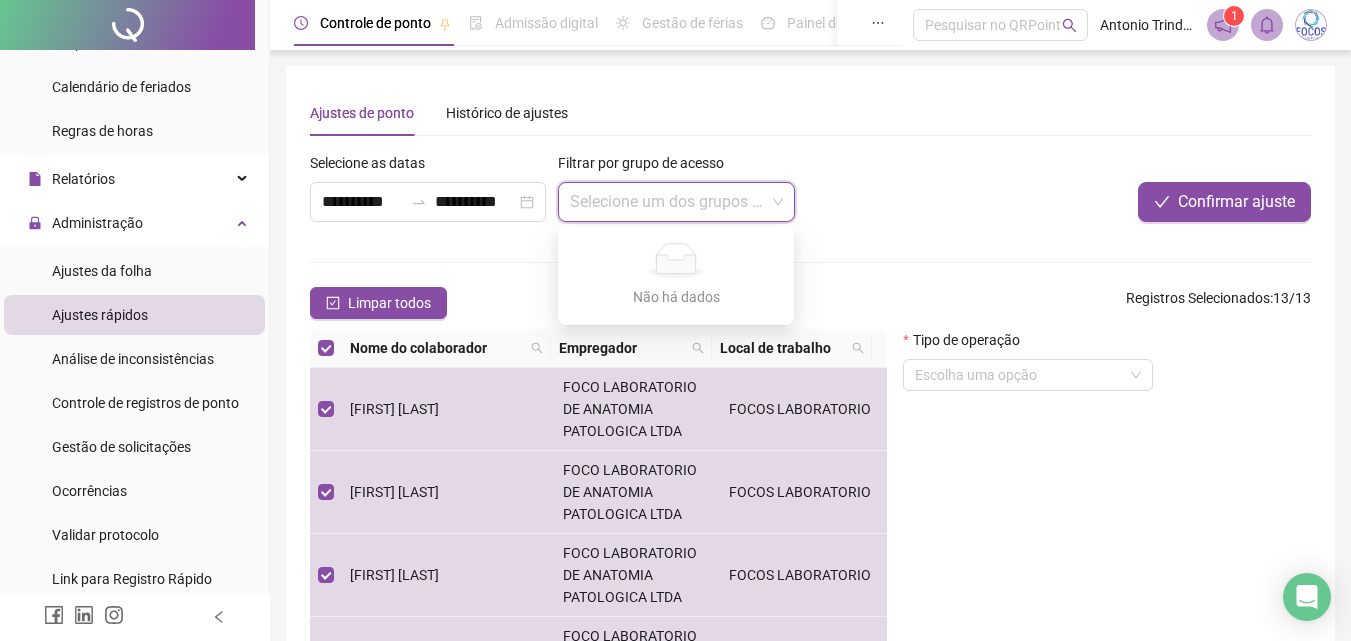 click on "**********" at bounding box center (810, 438) 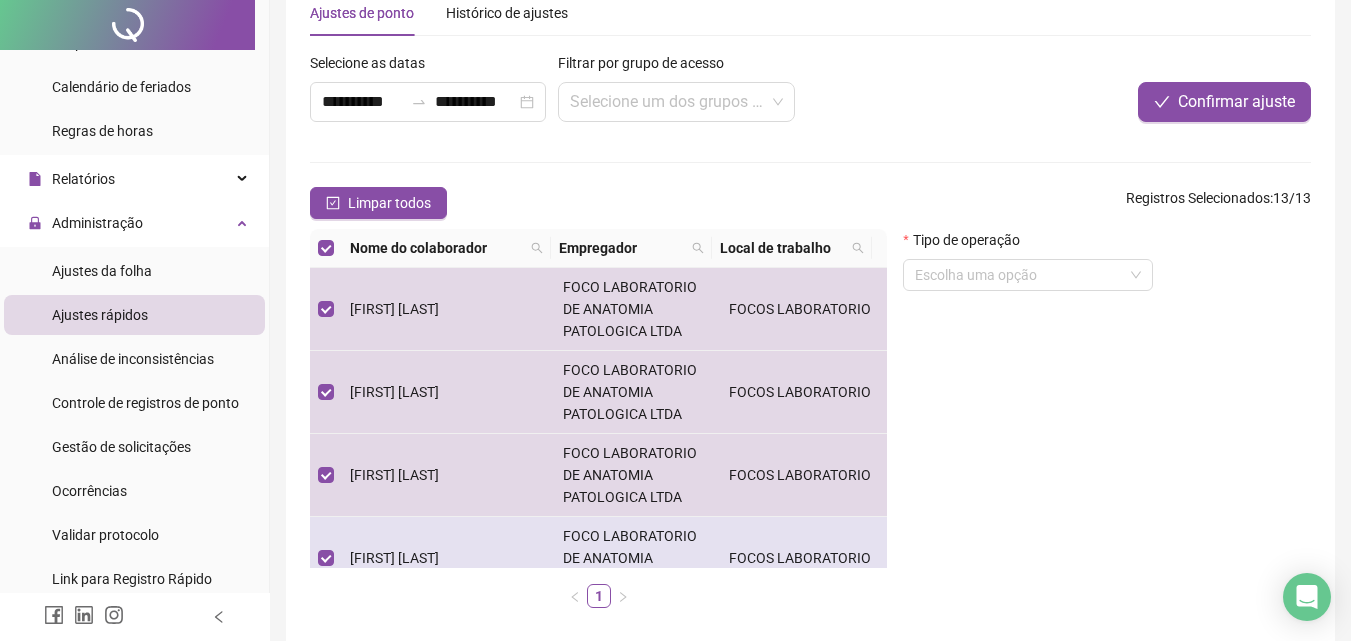 scroll, scrollTop: 193, scrollLeft: 0, axis: vertical 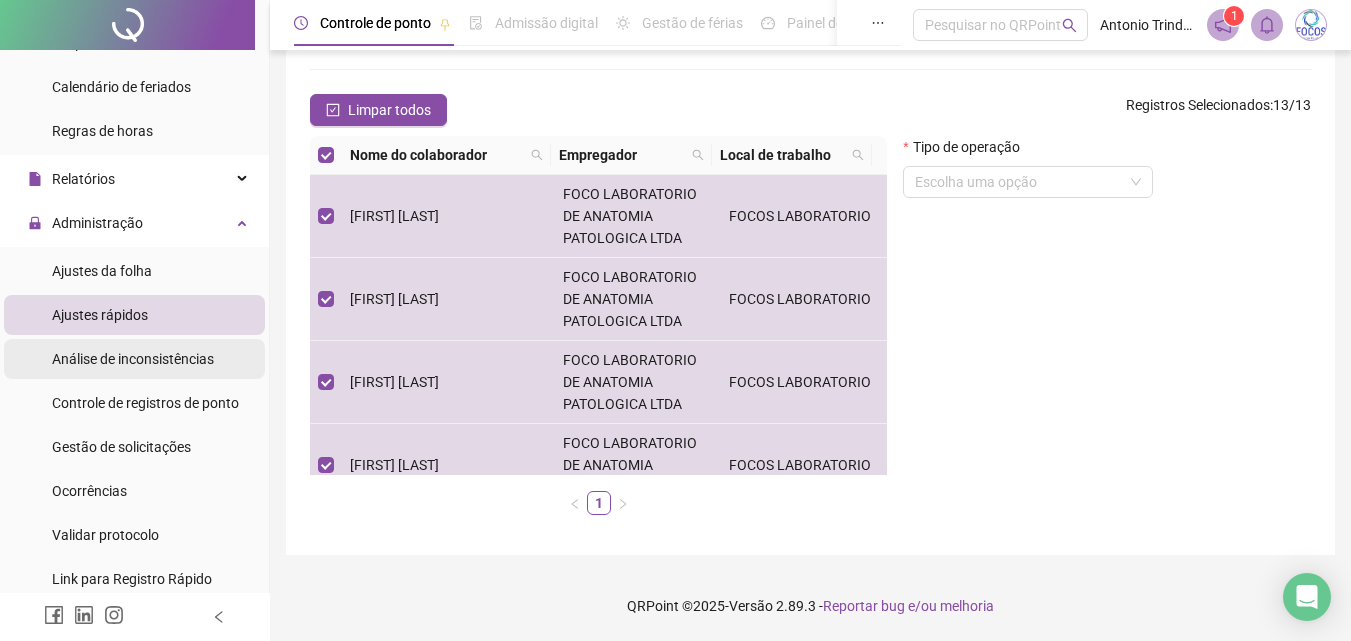 click on "Análise de inconsistências" at bounding box center [133, 359] 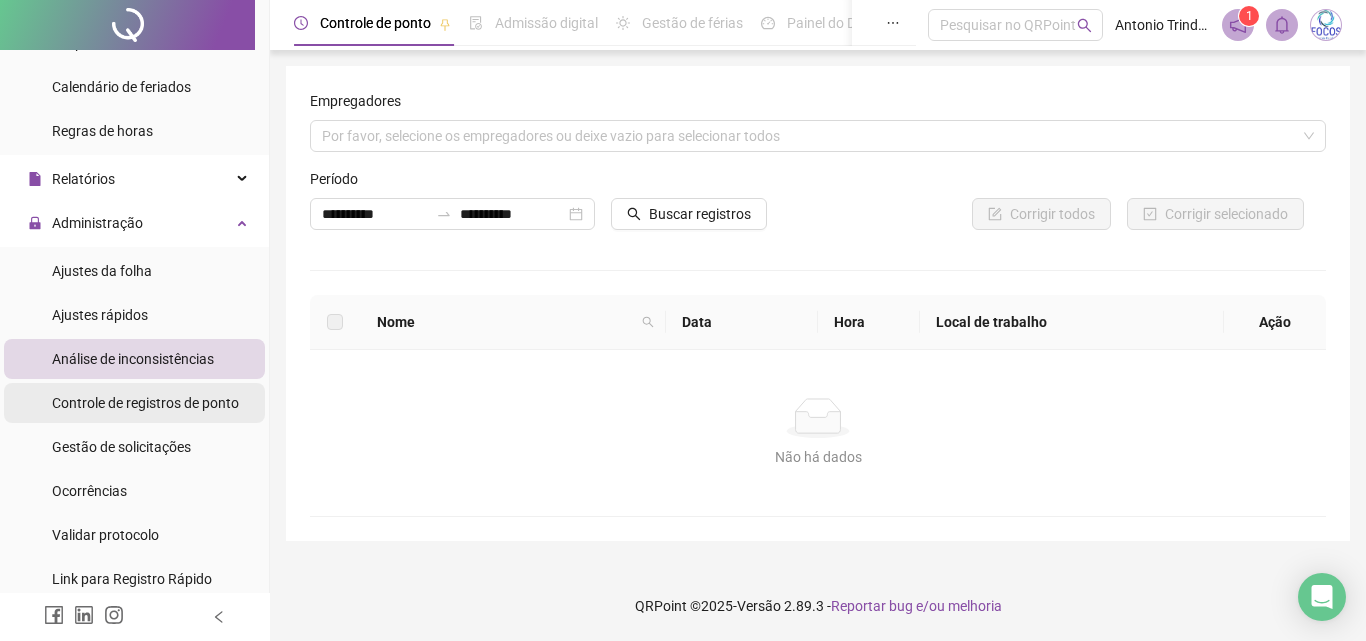 click on "Controle de registros de ponto" at bounding box center [145, 403] 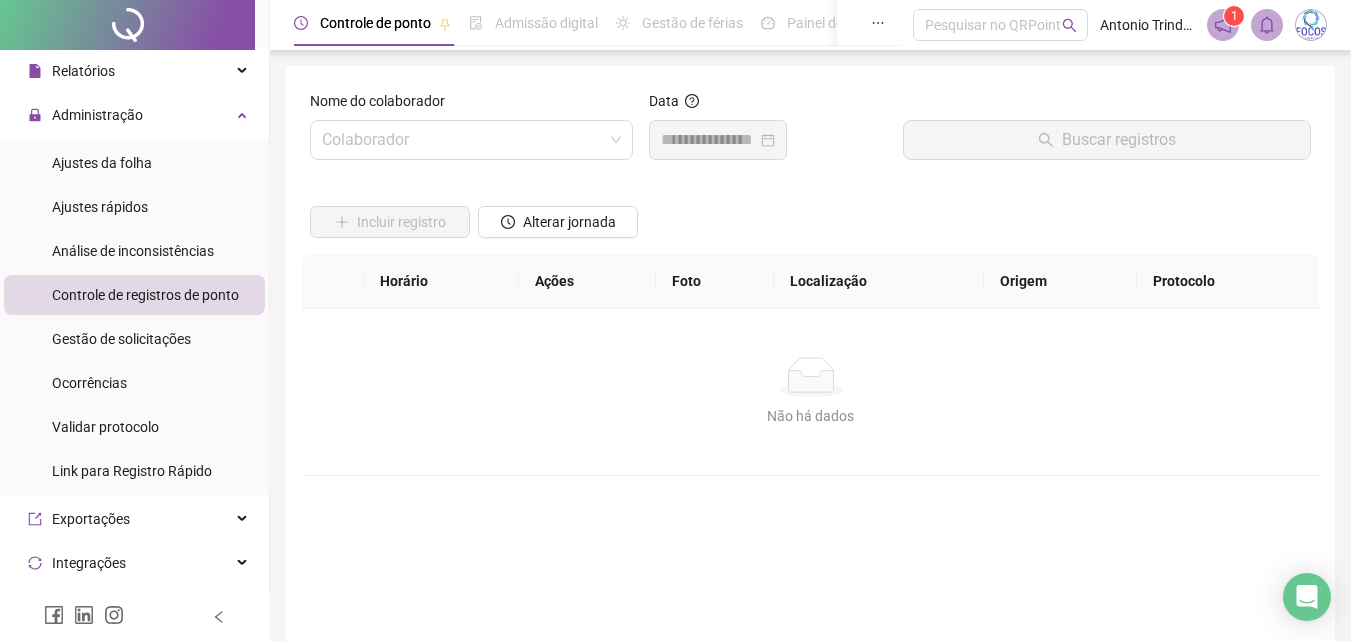 scroll, scrollTop: 411, scrollLeft: 0, axis: vertical 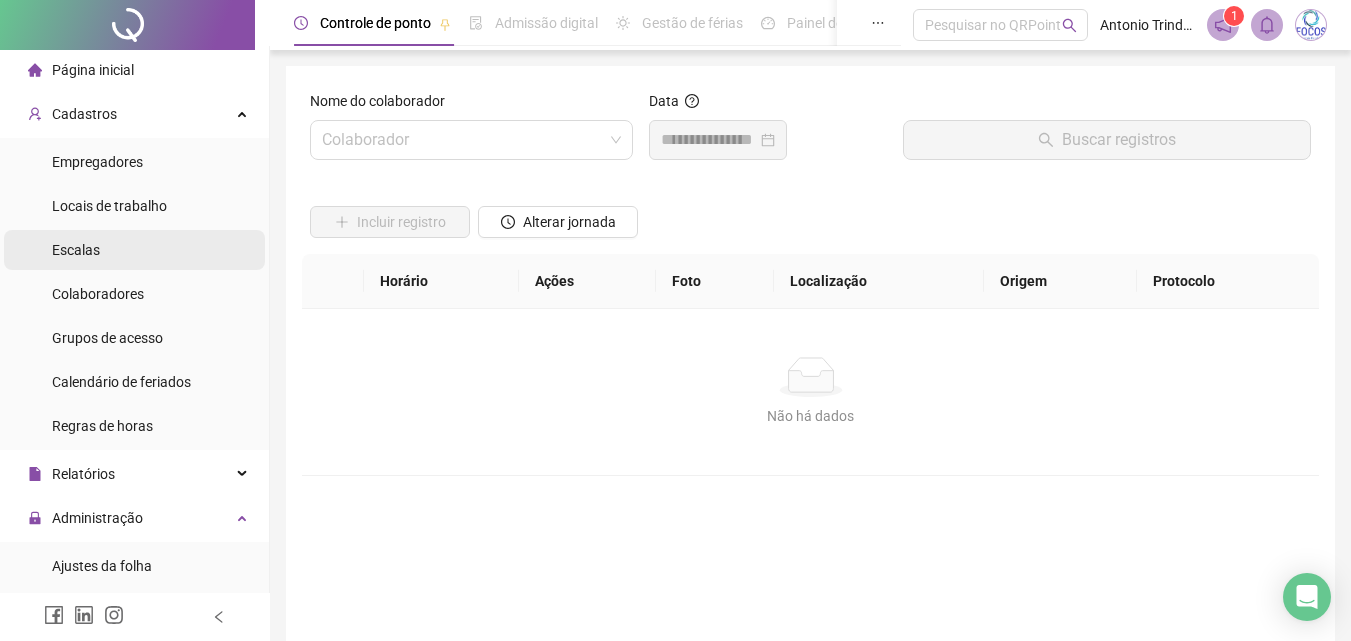 click on "Escalas" at bounding box center [76, 250] 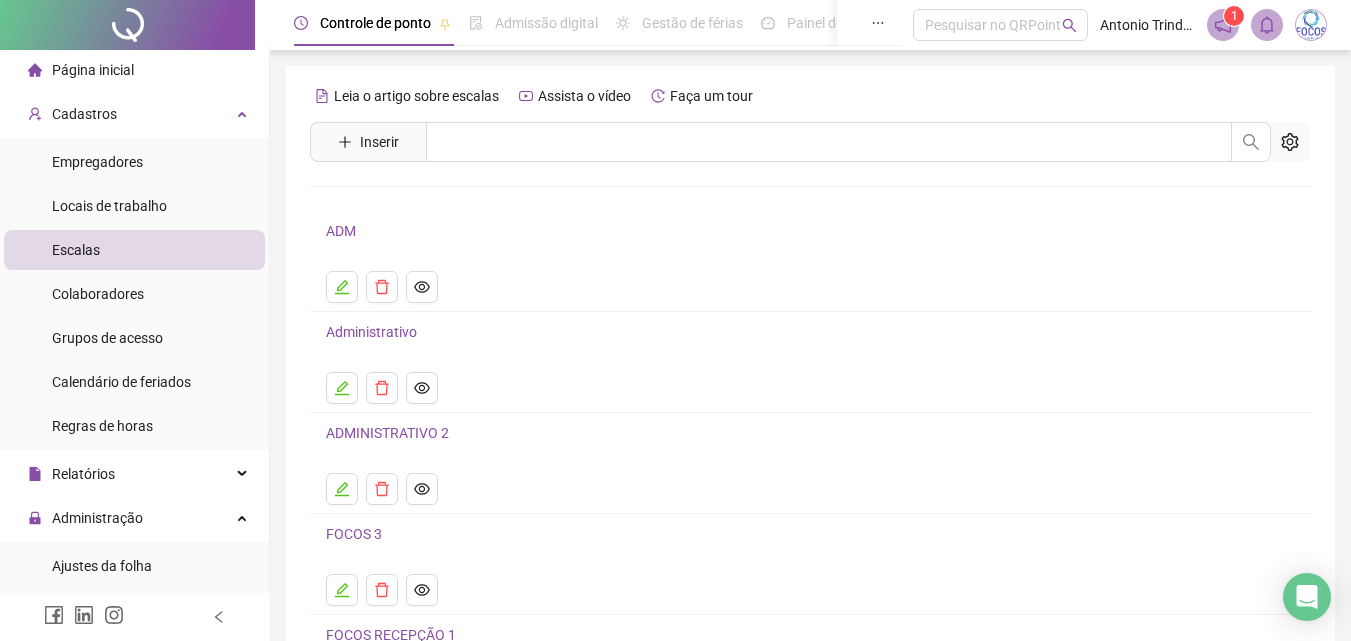 scroll, scrollTop: 0, scrollLeft: 0, axis: both 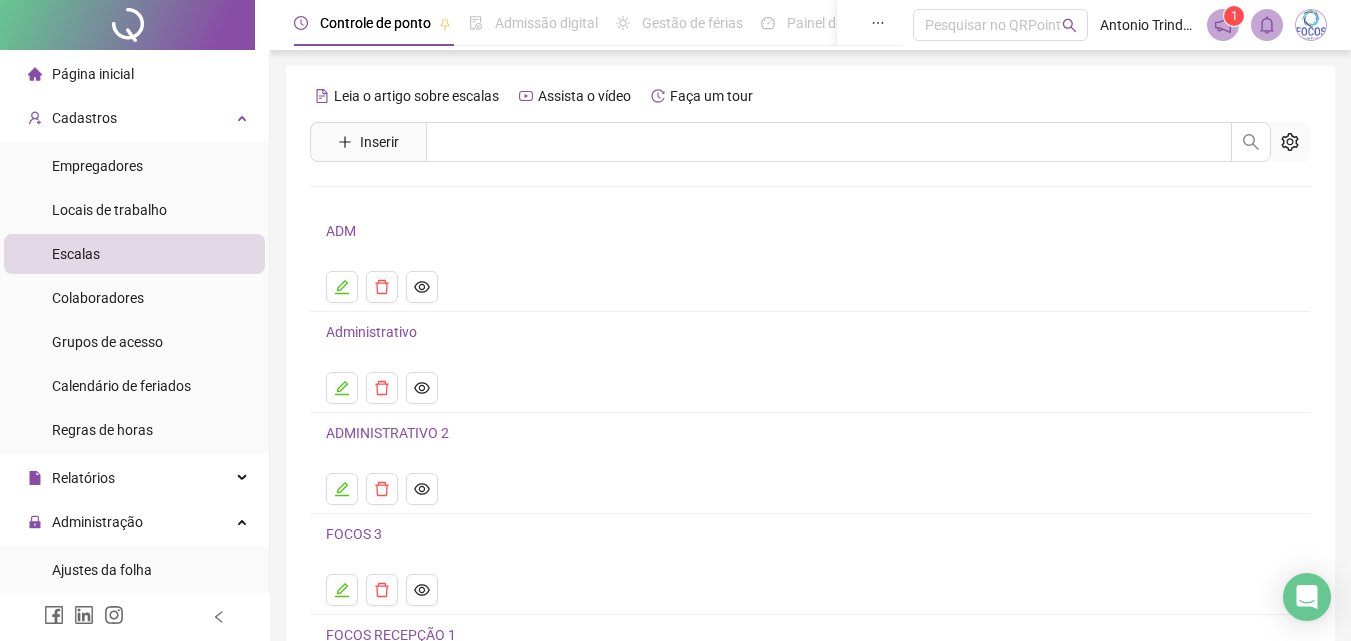 click on "Página inicial" at bounding box center (93, 74) 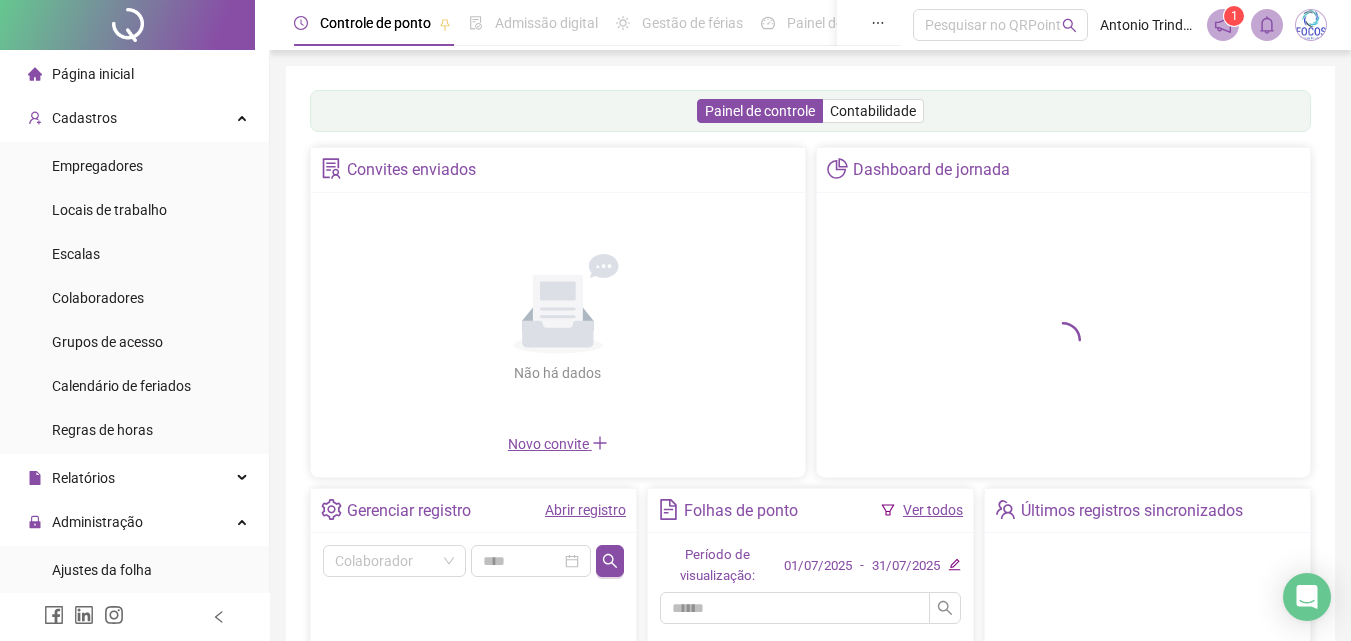 click on "Página inicial" at bounding box center (93, 74) 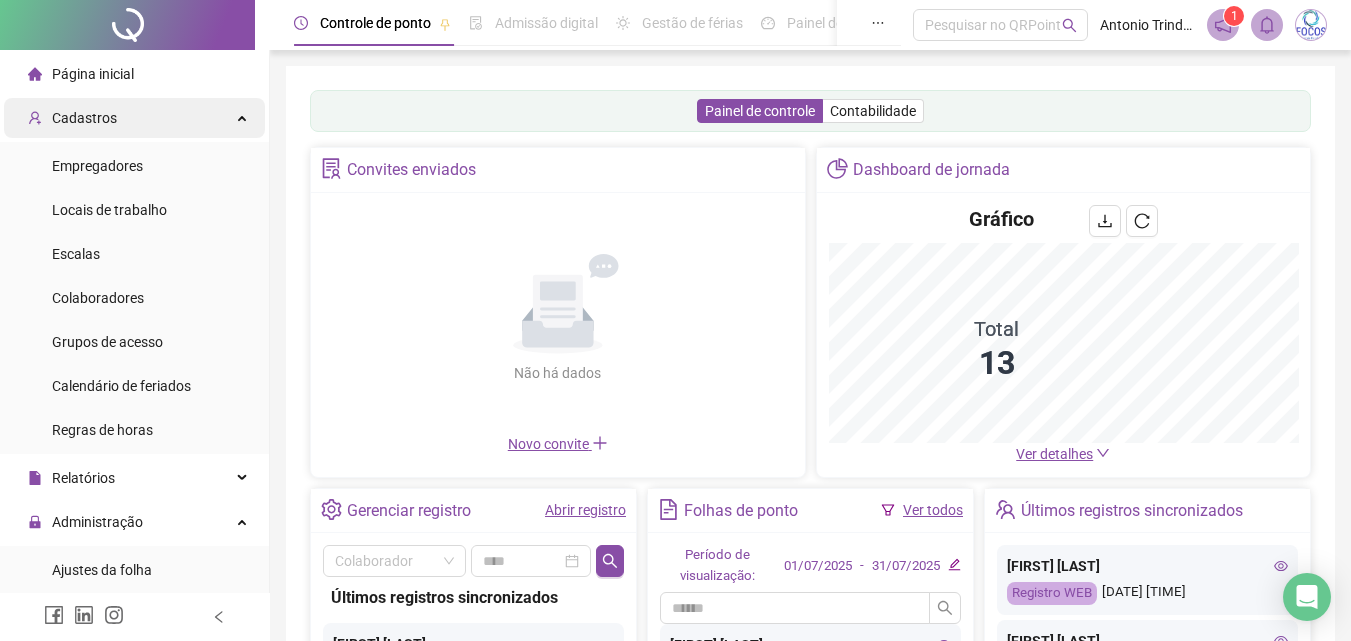 click on "Cadastros" at bounding box center [84, 118] 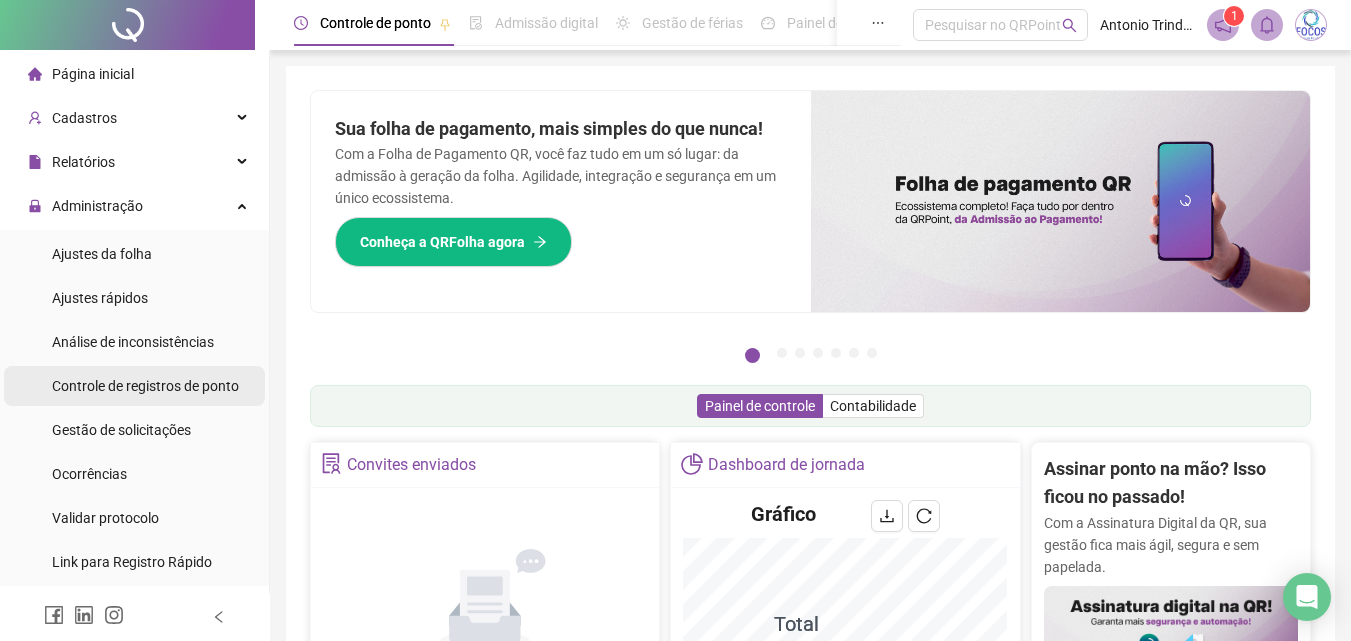 click on "Controle de registros de ponto" at bounding box center (145, 386) 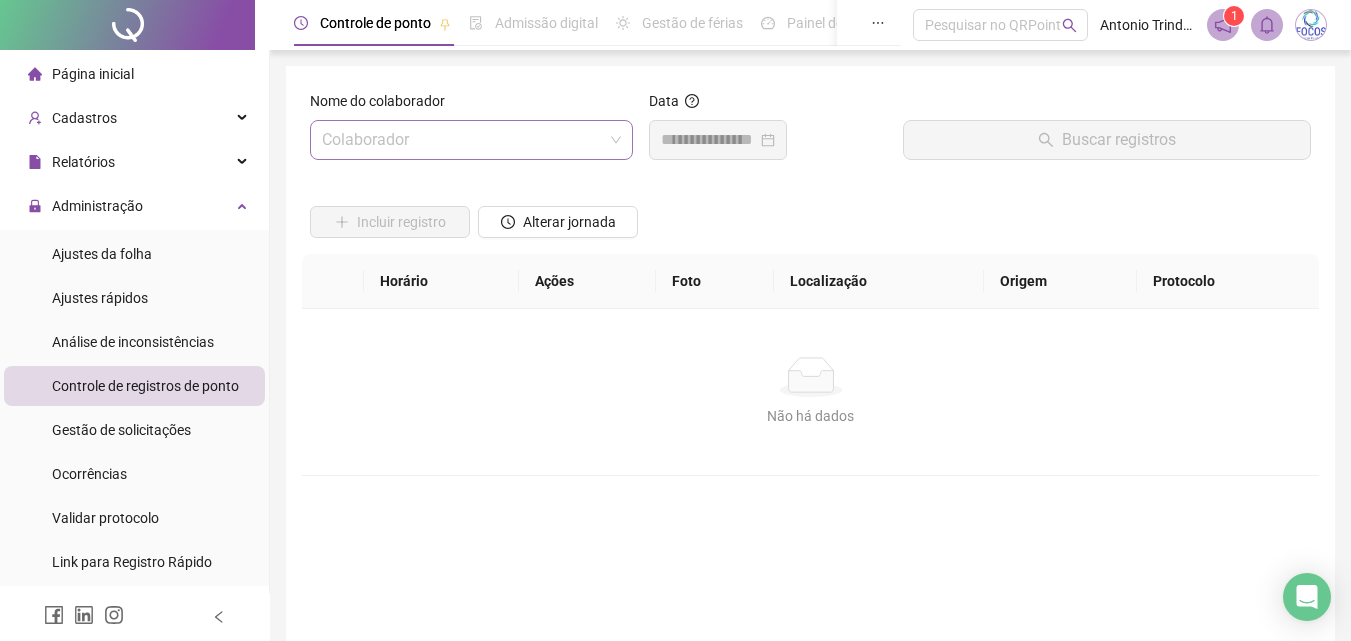 click at bounding box center [462, 140] 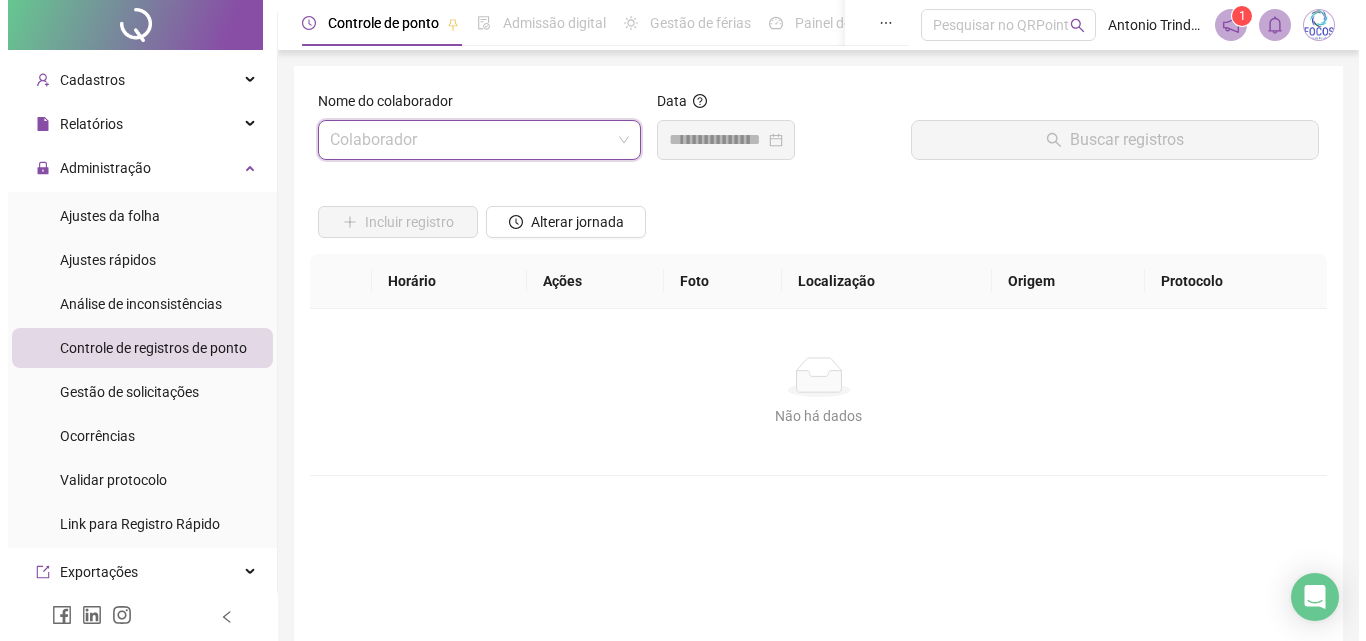 scroll, scrollTop: 59, scrollLeft: 0, axis: vertical 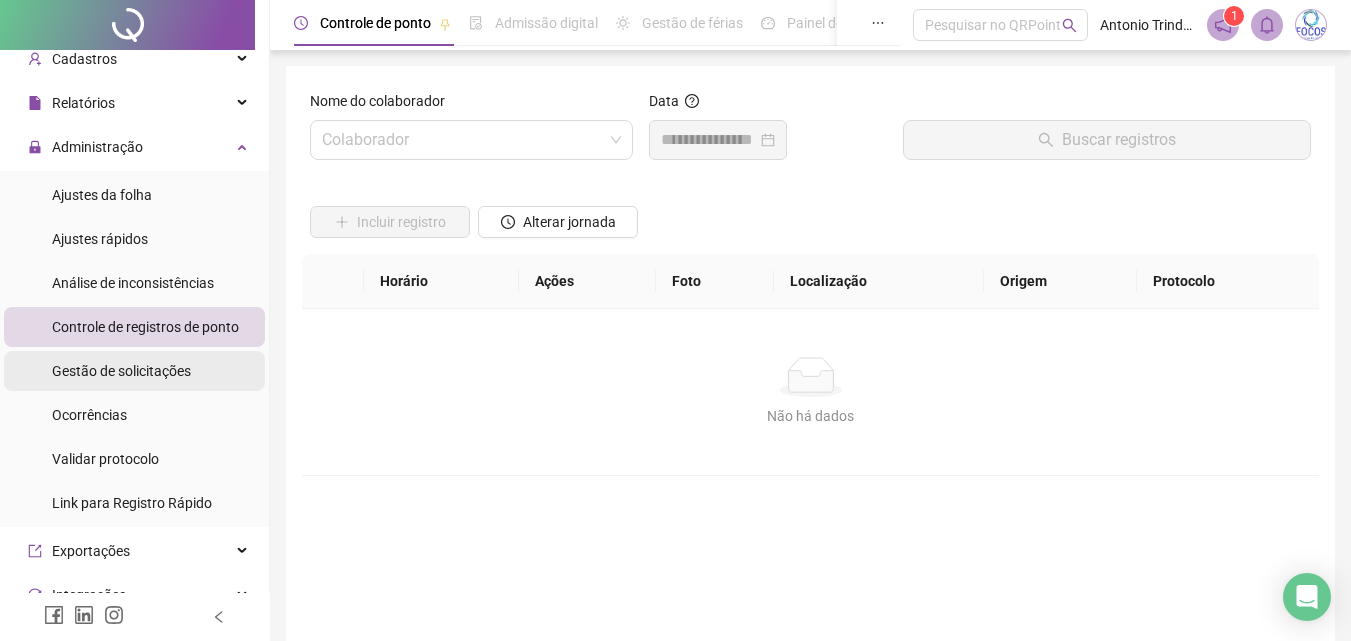 click on "Gestão de solicitações" at bounding box center (121, 371) 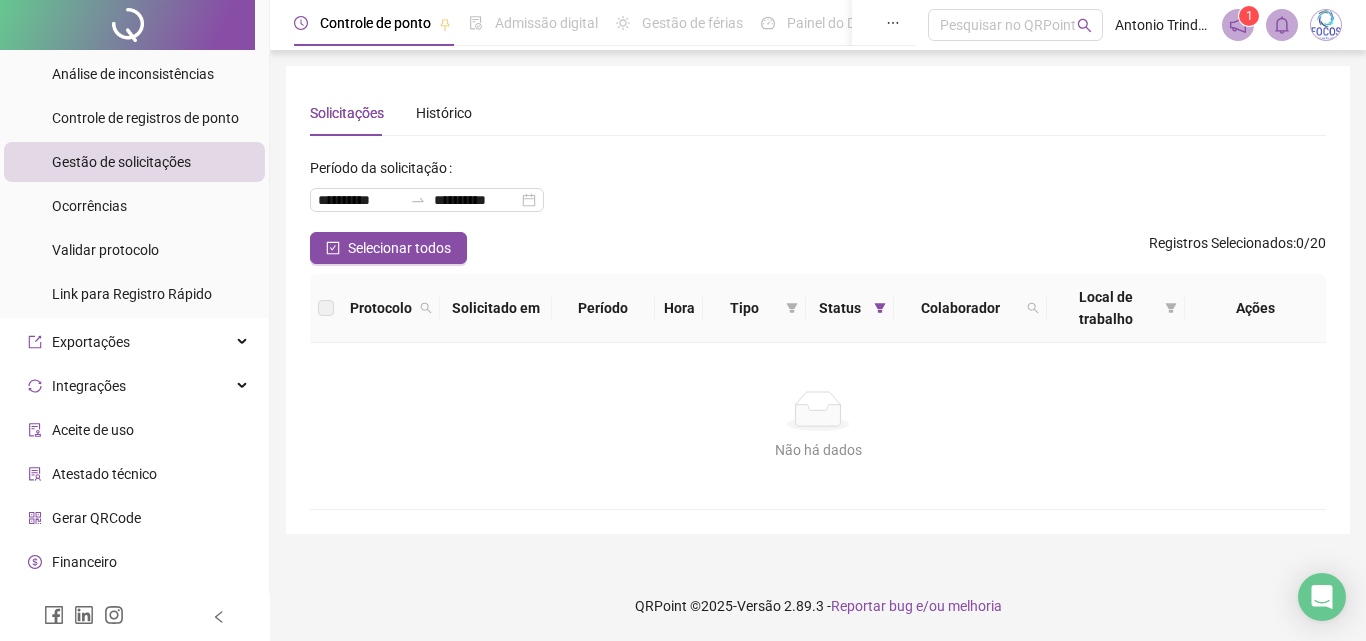 scroll, scrollTop: 301, scrollLeft: 0, axis: vertical 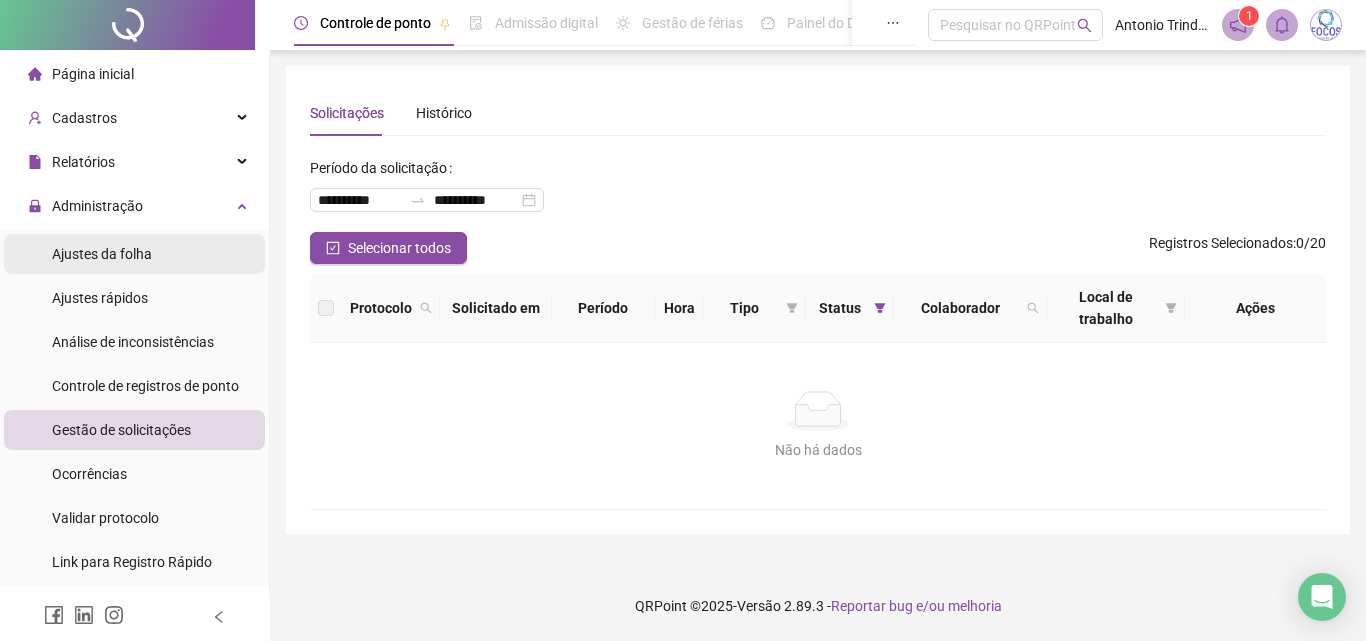 click on "Ajustes da folha" at bounding box center [102, 254] 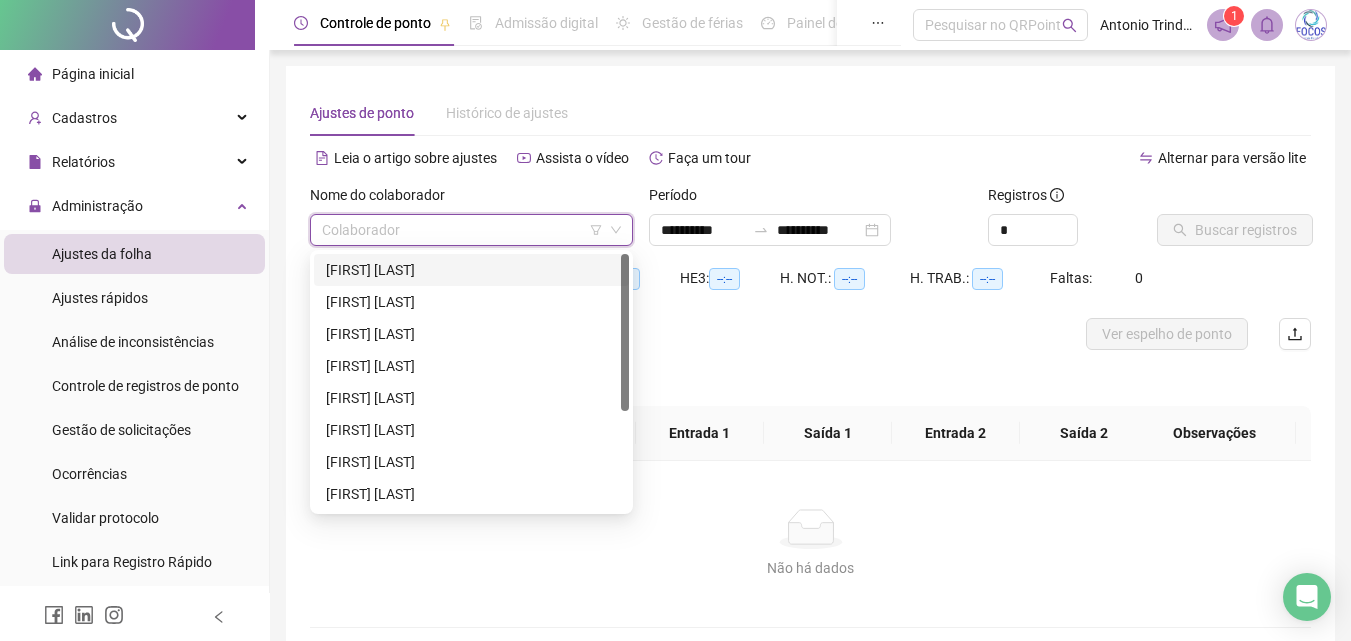 click at bounding box center [462, 230] 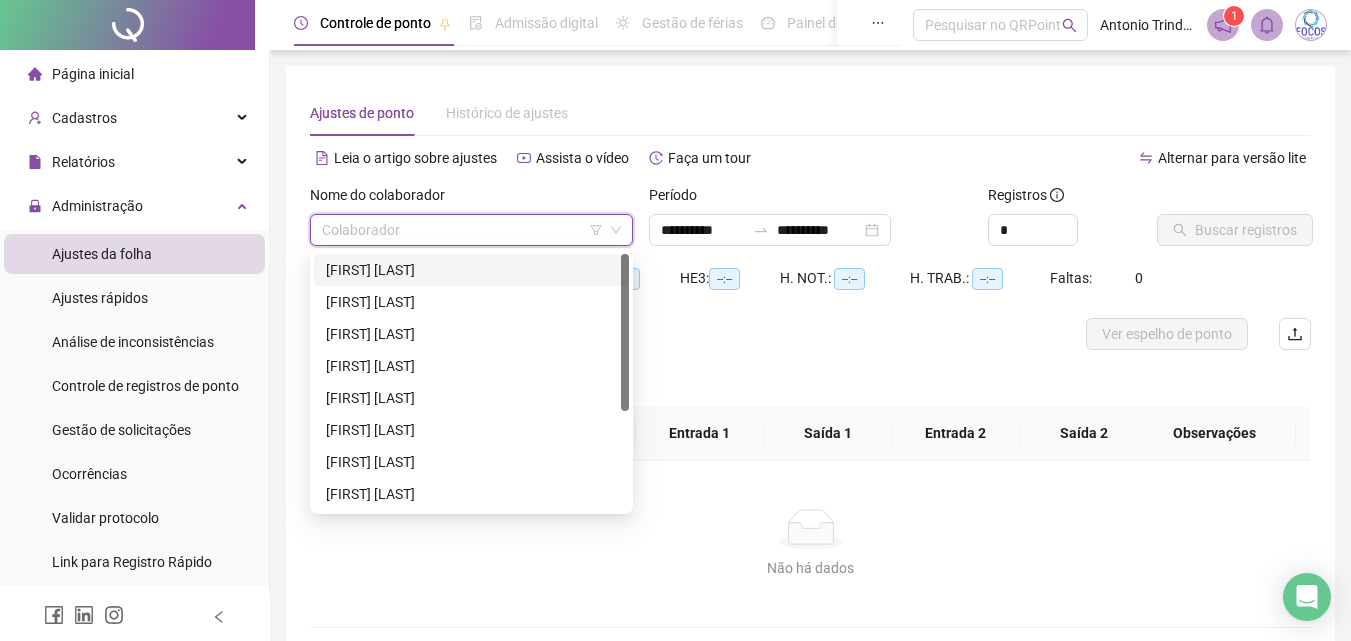 click on "[FIRST] [LAST]" at bounding box center (471, 270) 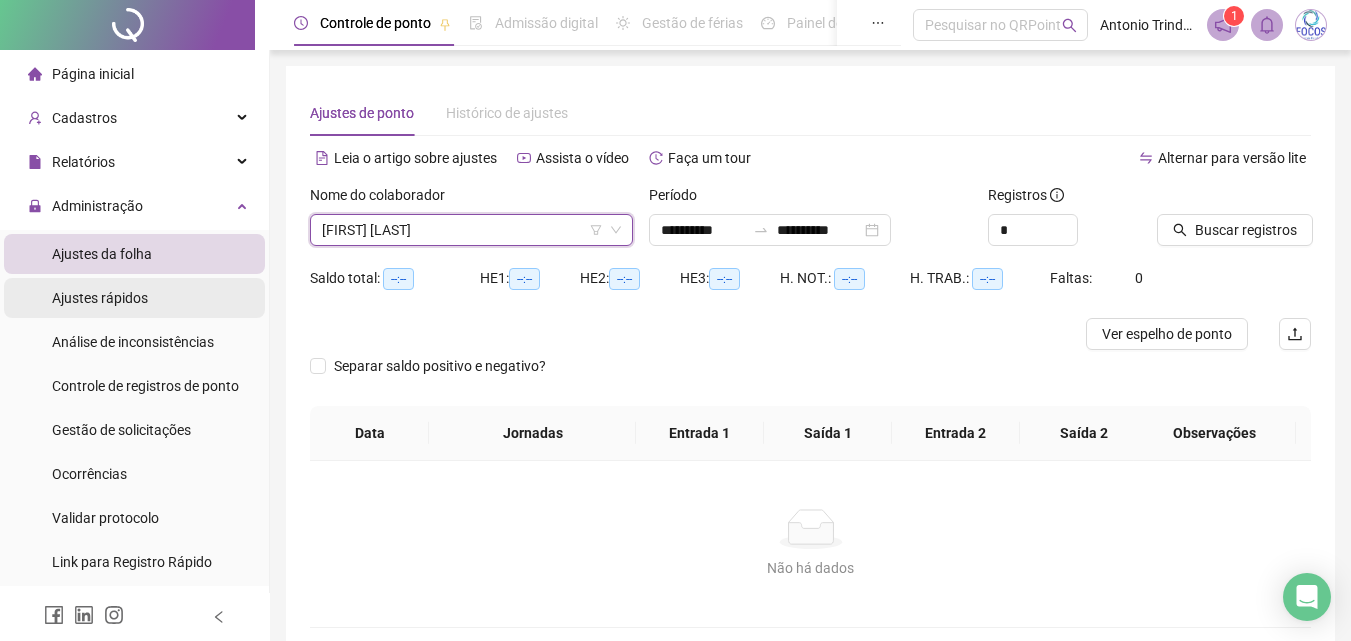 click on "Ajustes rápidos" at bounding box center [100, 298] 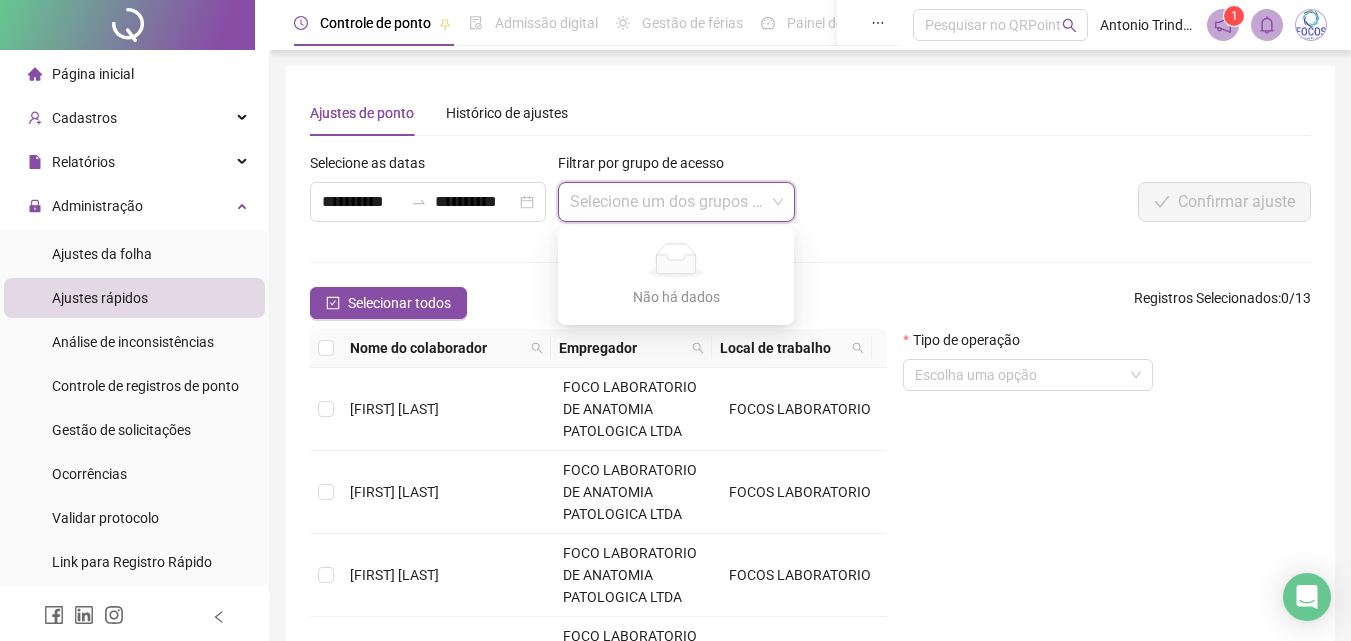 click at bounding box center (667, 202) 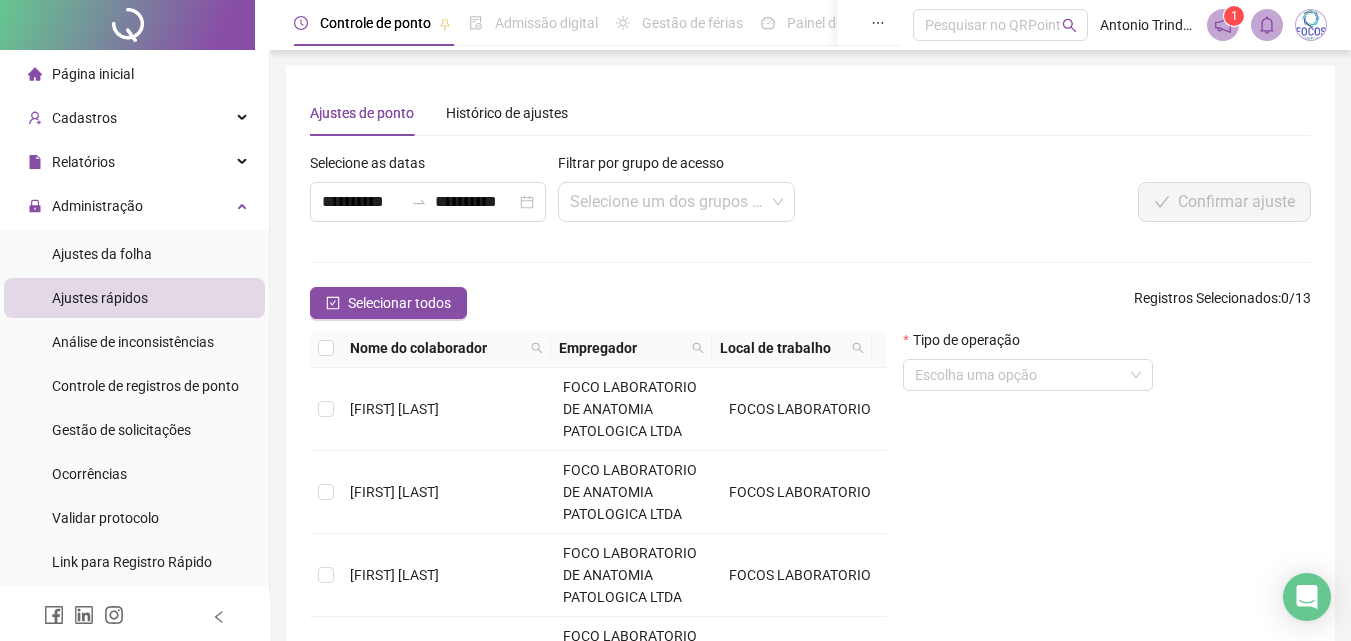 click on "**********" at bounding box center [810, 438] 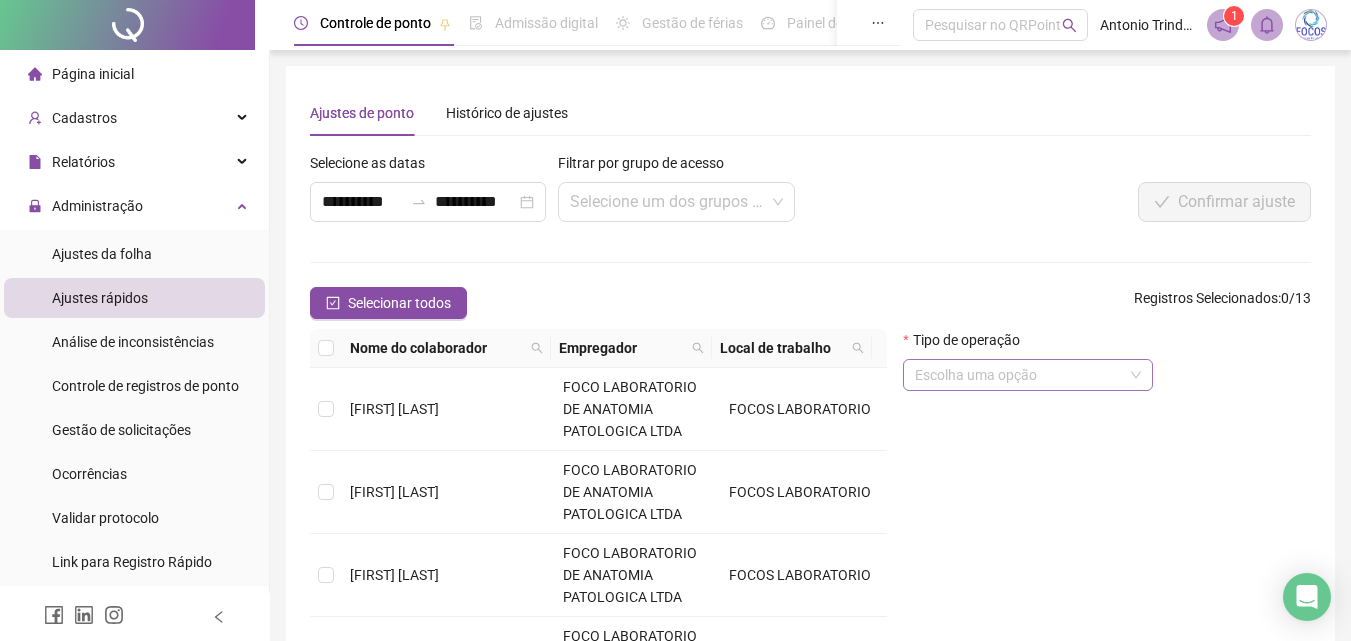 click at bounding box center (1019, 375) 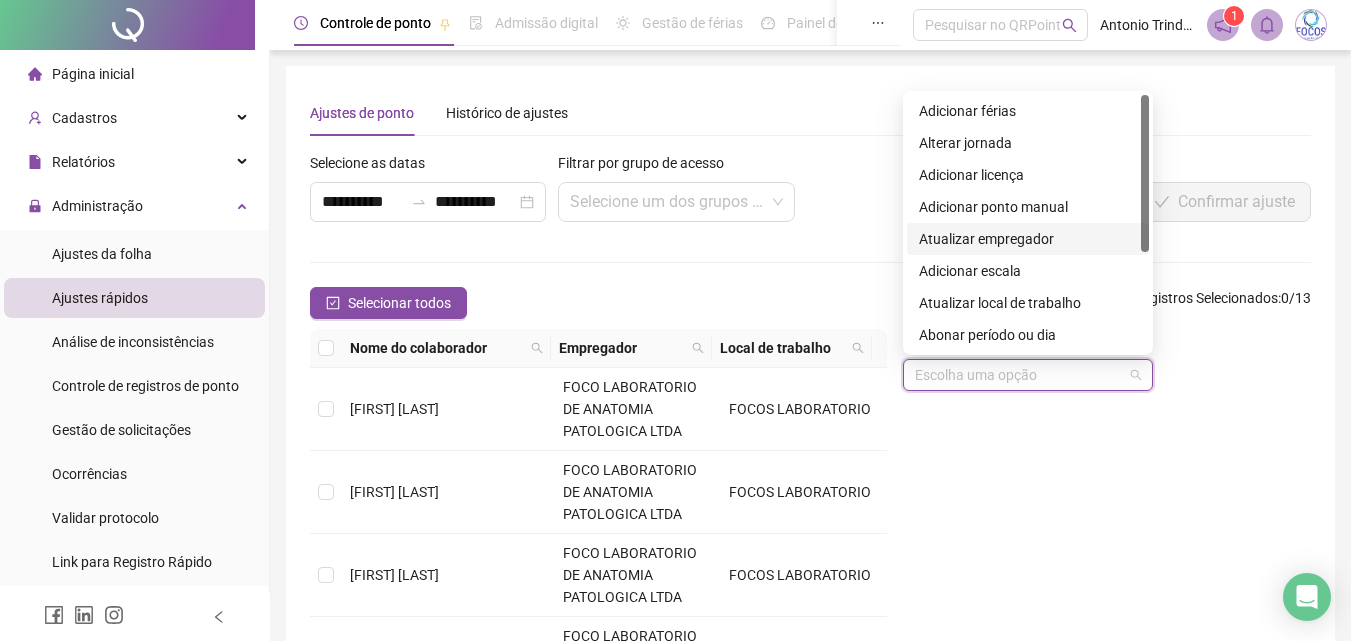scroll, scrollTop: 160, scrollLeft: 0, axis: vertical 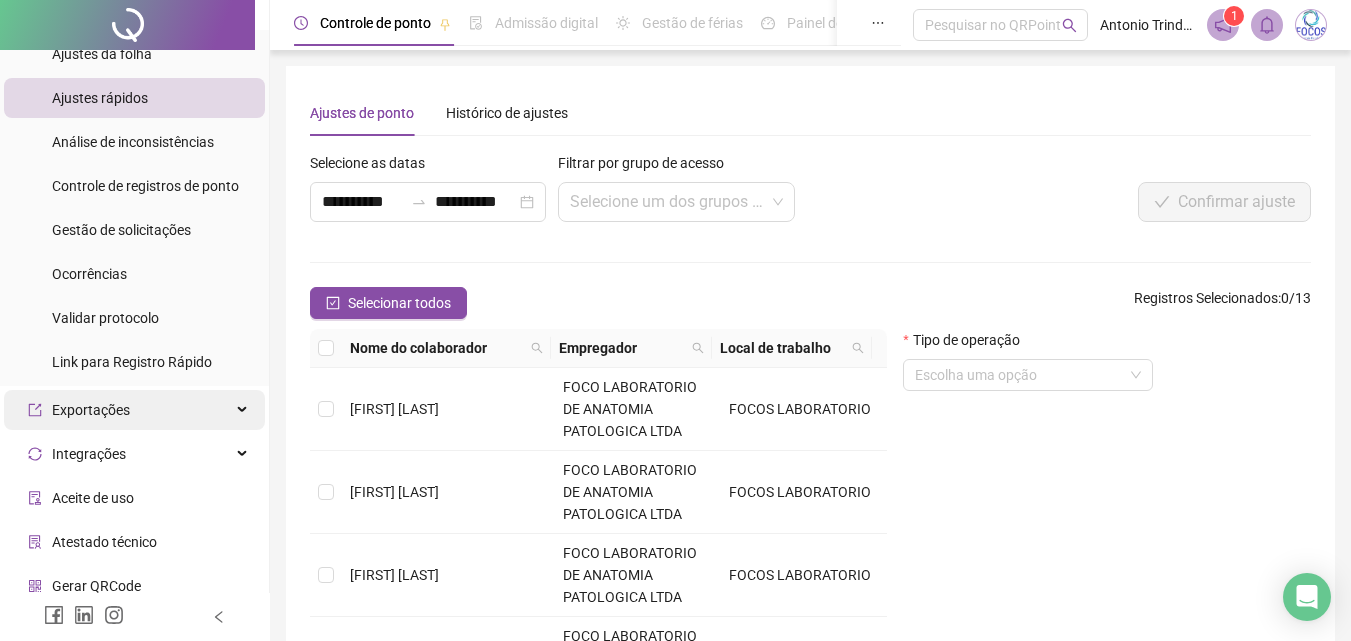 click on "Exportações" at bounding box center [134, 410] 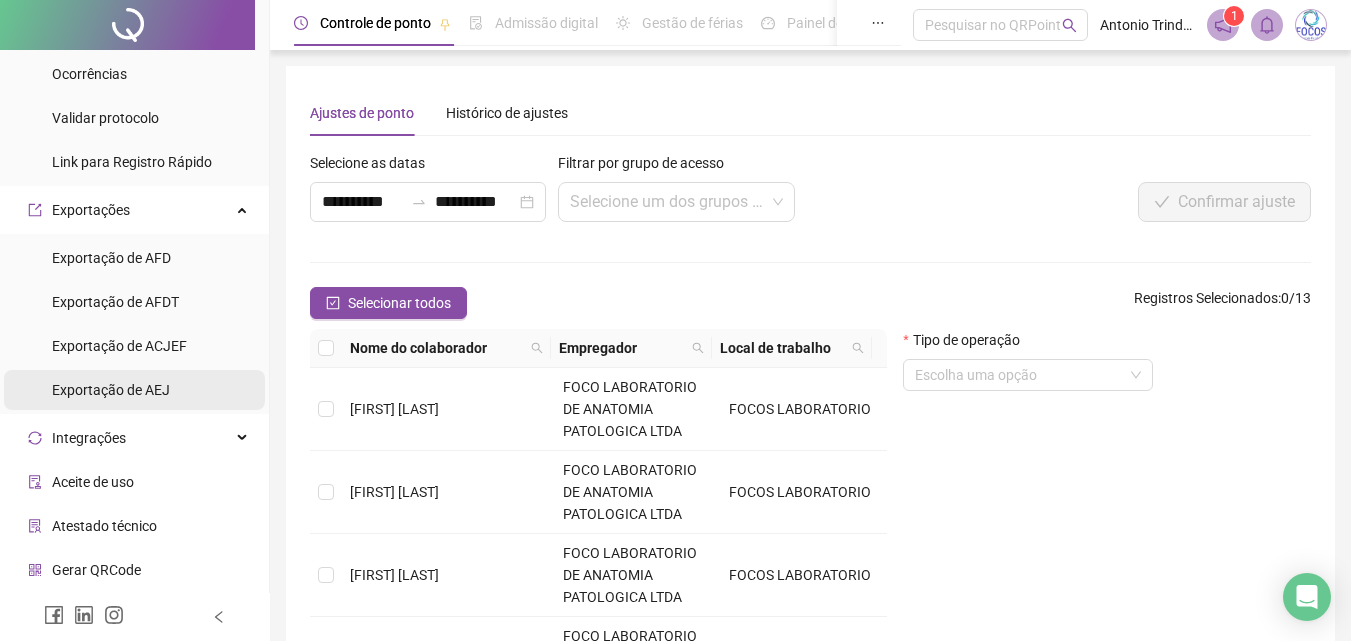 scroll, scrollTop: 485, scrollLeft: 0, axis: vertical 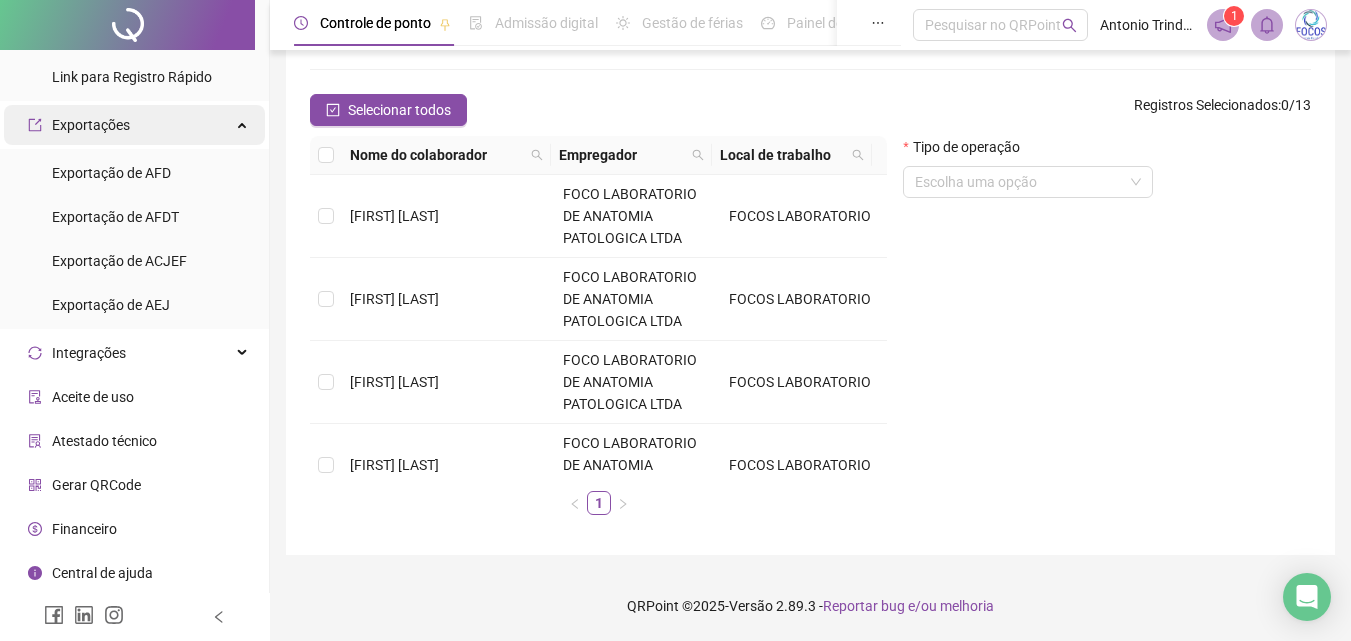 click on "Exportações" at bounding box center (91, 125) 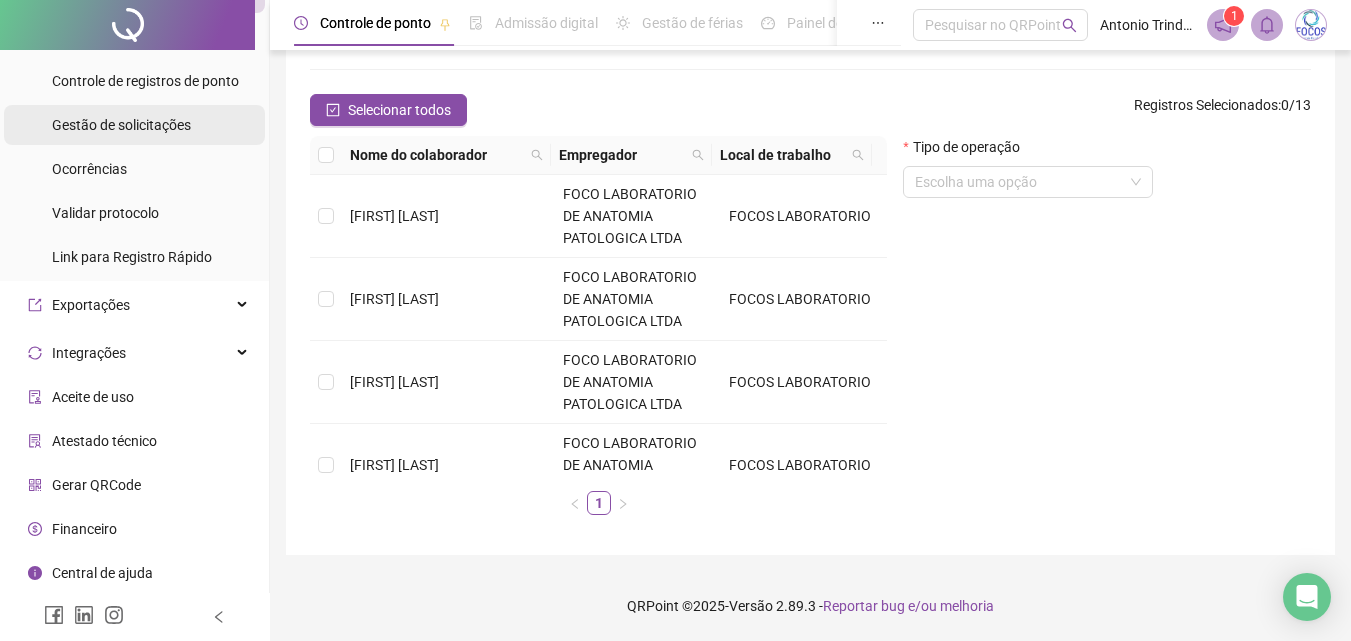 scroll, scrollTop: 301, scrollLeft: 0, axis: vertical 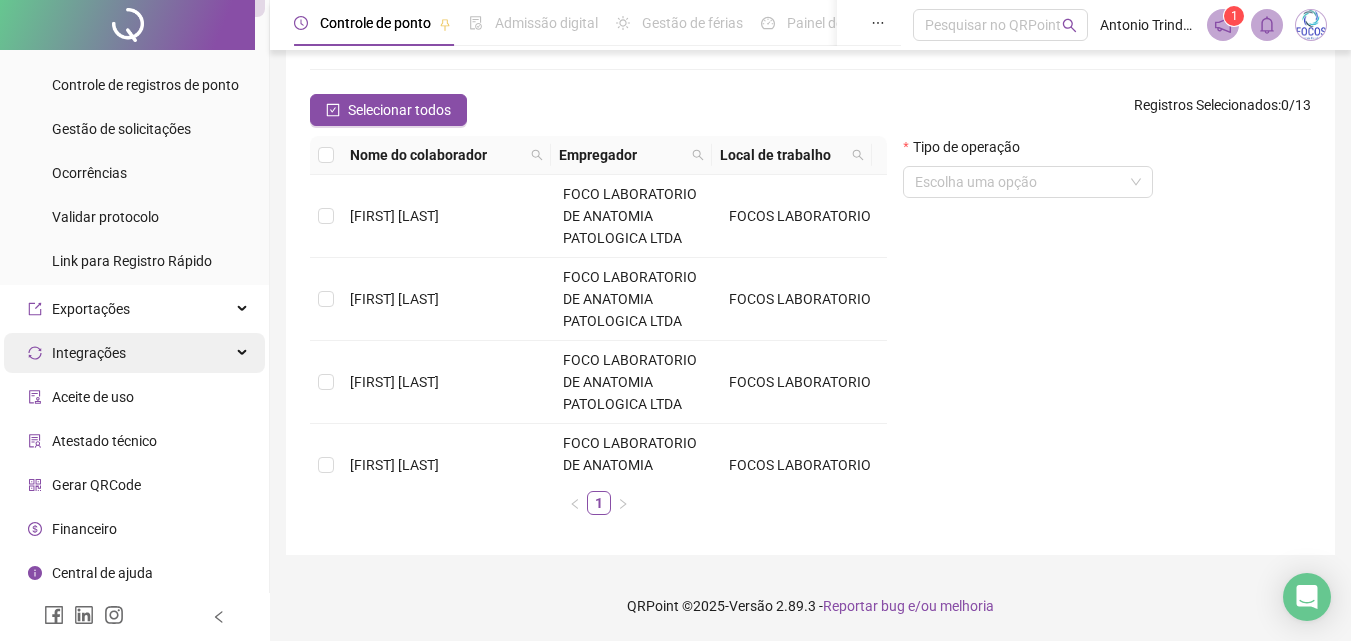 click on "Integrações" at bounding box center (89, 353) 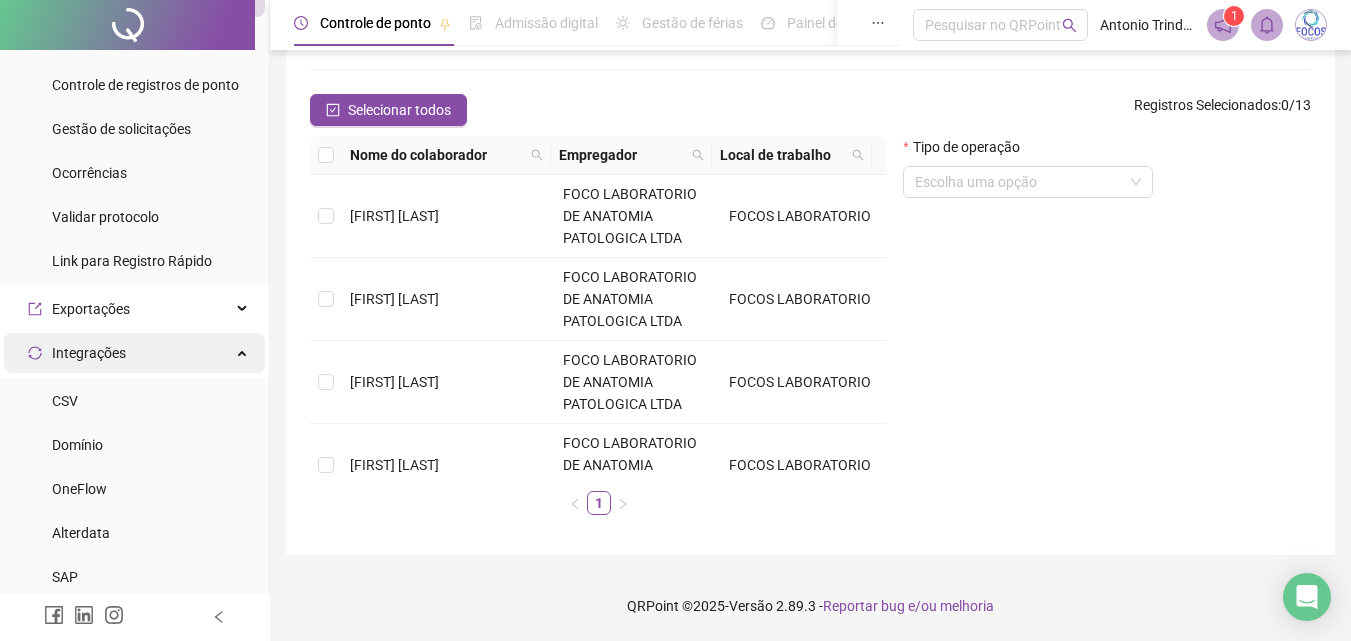 click on "Integrações" at bounding box center [89, 353] 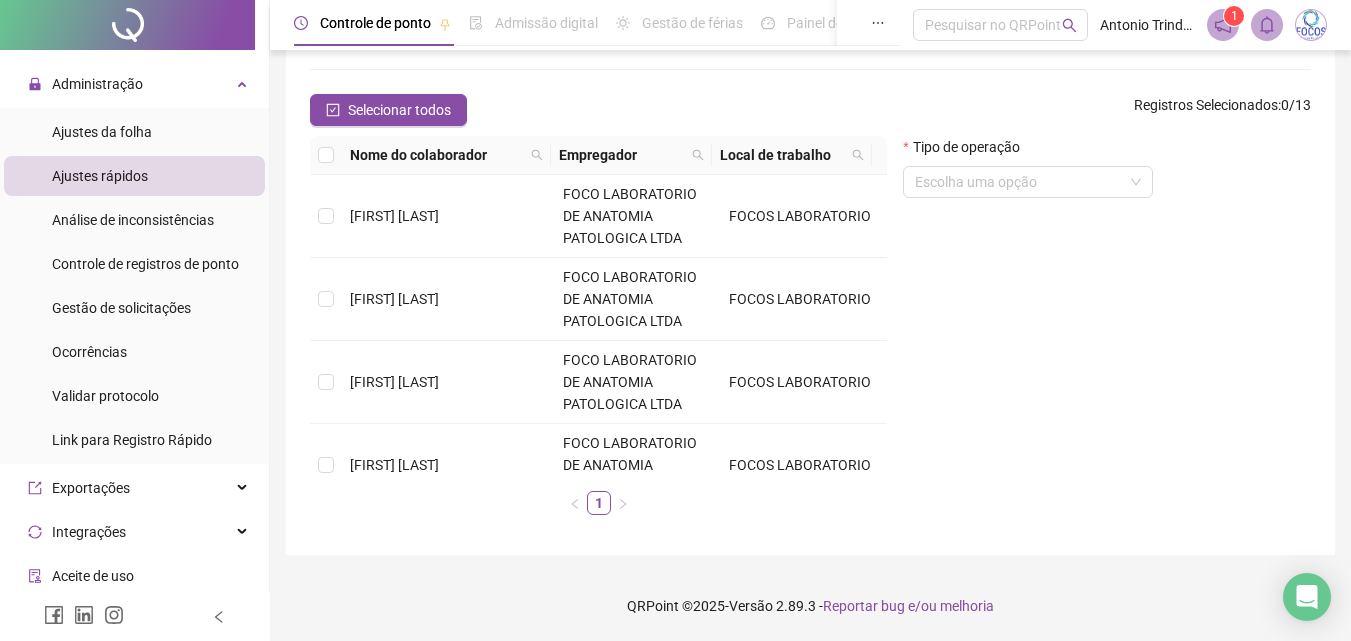 scroll, scrollTop: 86, scrollLeft: 0, axis: vertical 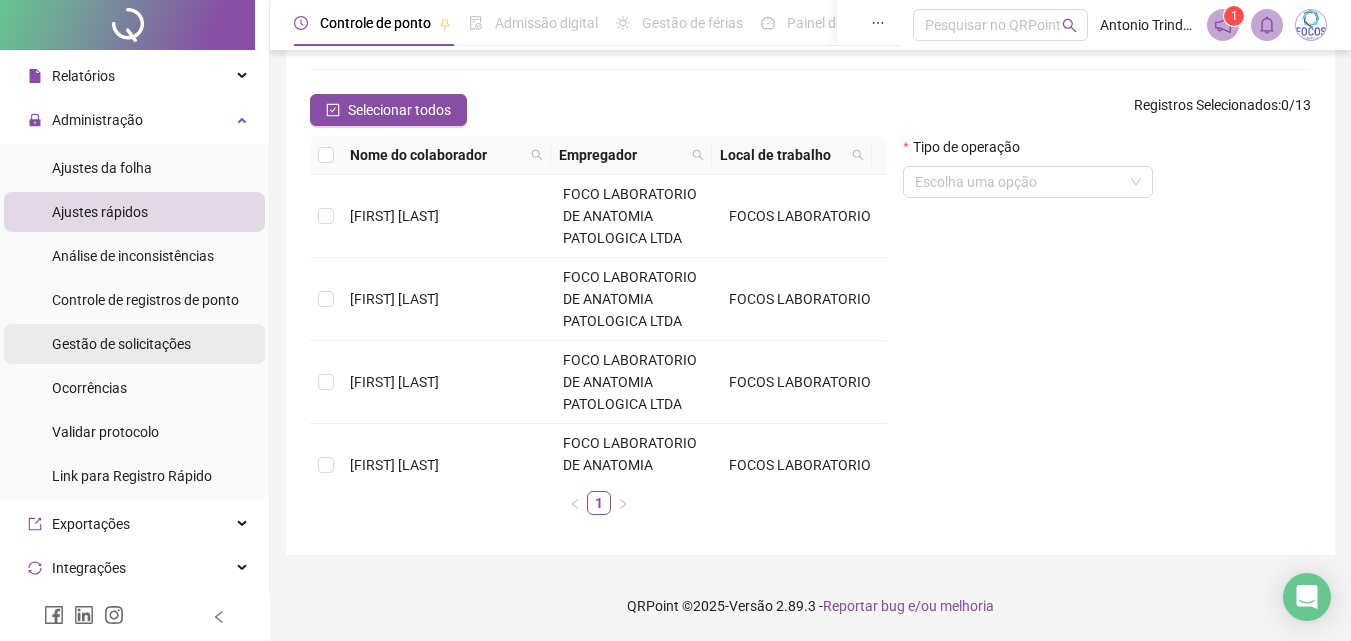 click on "Gestão de solicitações" at bounding box center (121, 344) 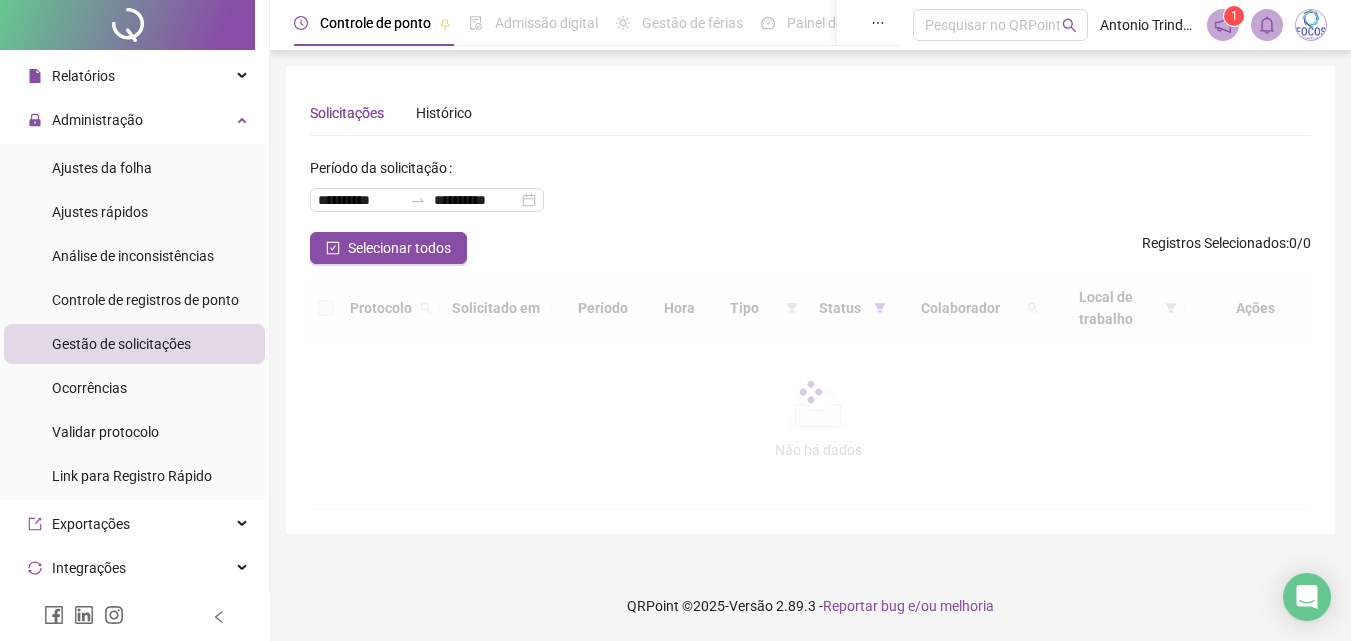 scroll, scrollTop: 0, scrollLeft: 0, axis: both 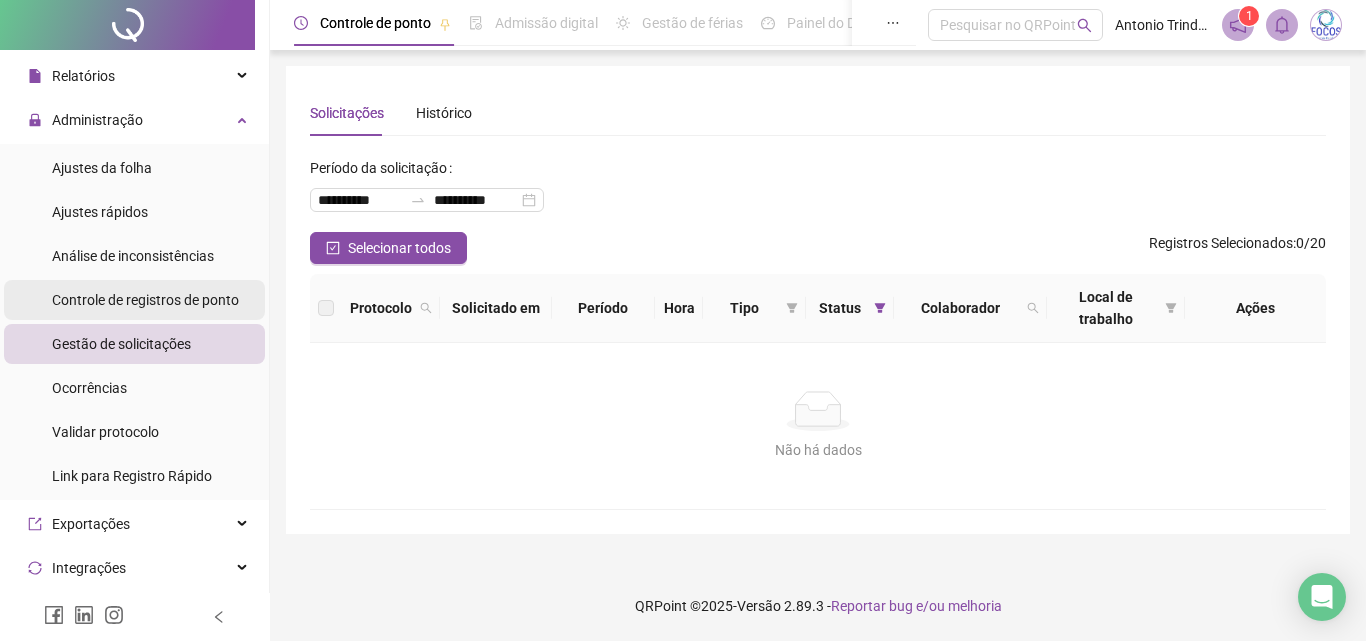 click on "Controle de registros de ponto" at bounding box center [145, 300] 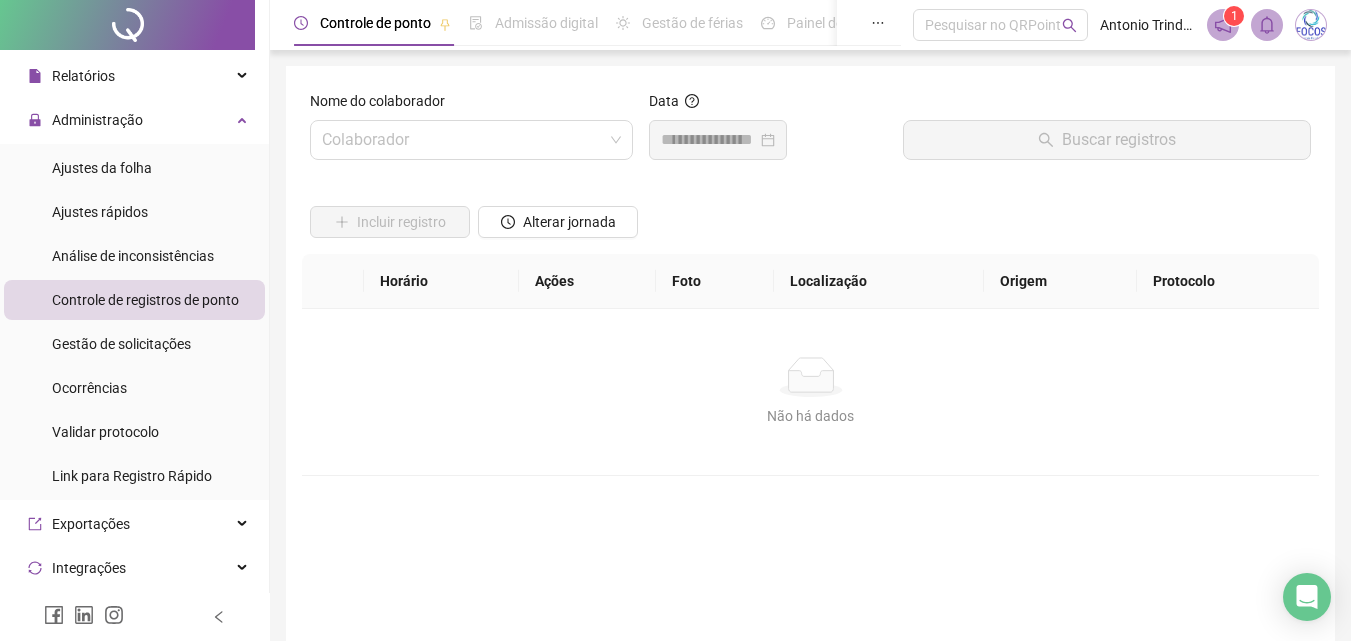 scroll, scrollTop: 134, scrollLeft: 0, axis: vertical 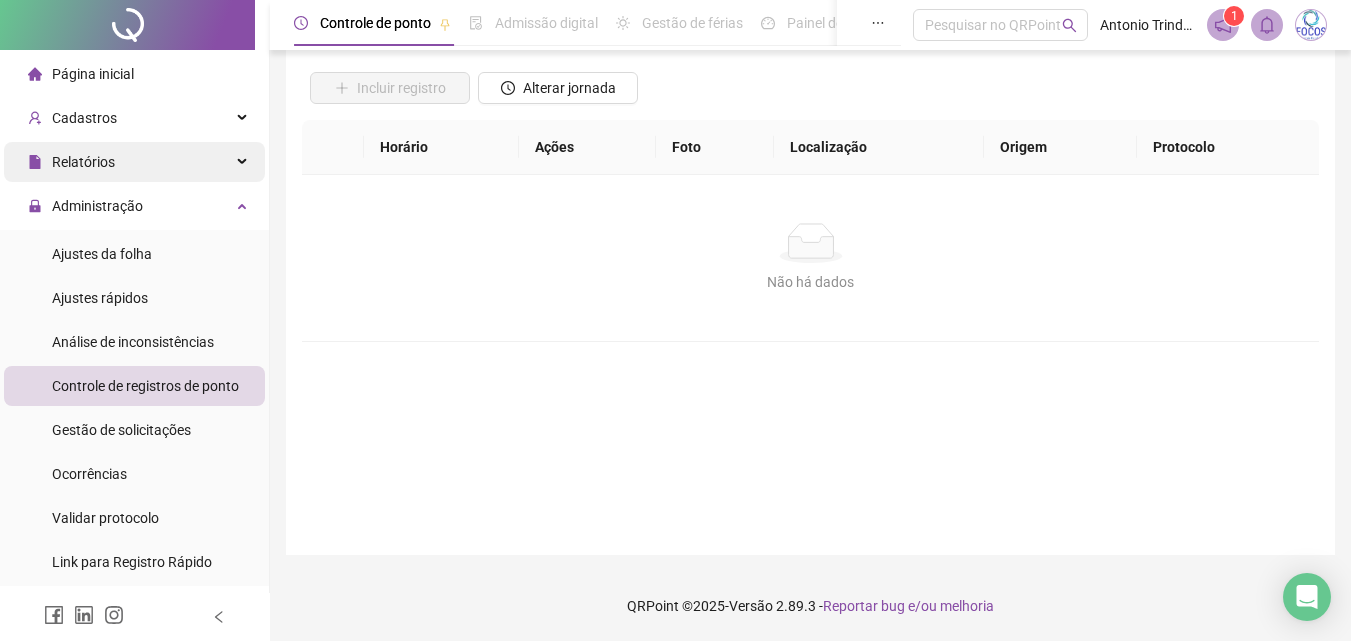 click on "Relatórios" at bounding box center (83, 162) 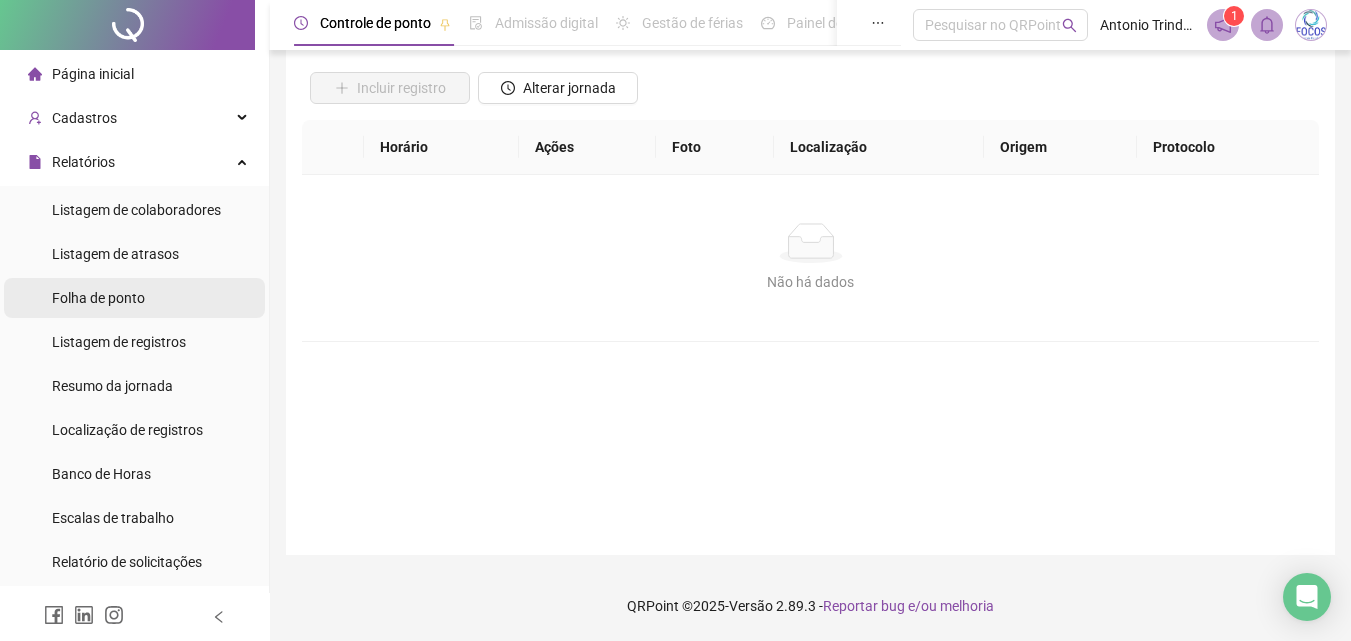 click on "Folha de ponto" at bounding box center [98, 298] 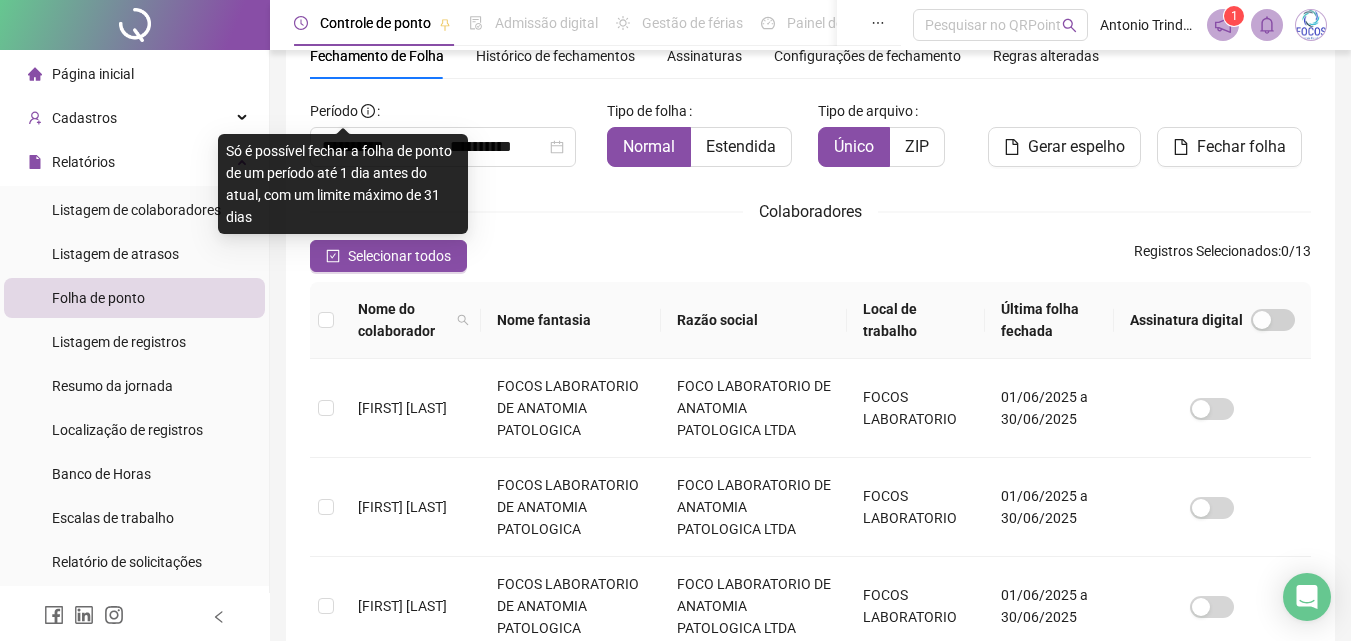 scroll, scrollTop: 0, scrollLeft: 0, axis: both 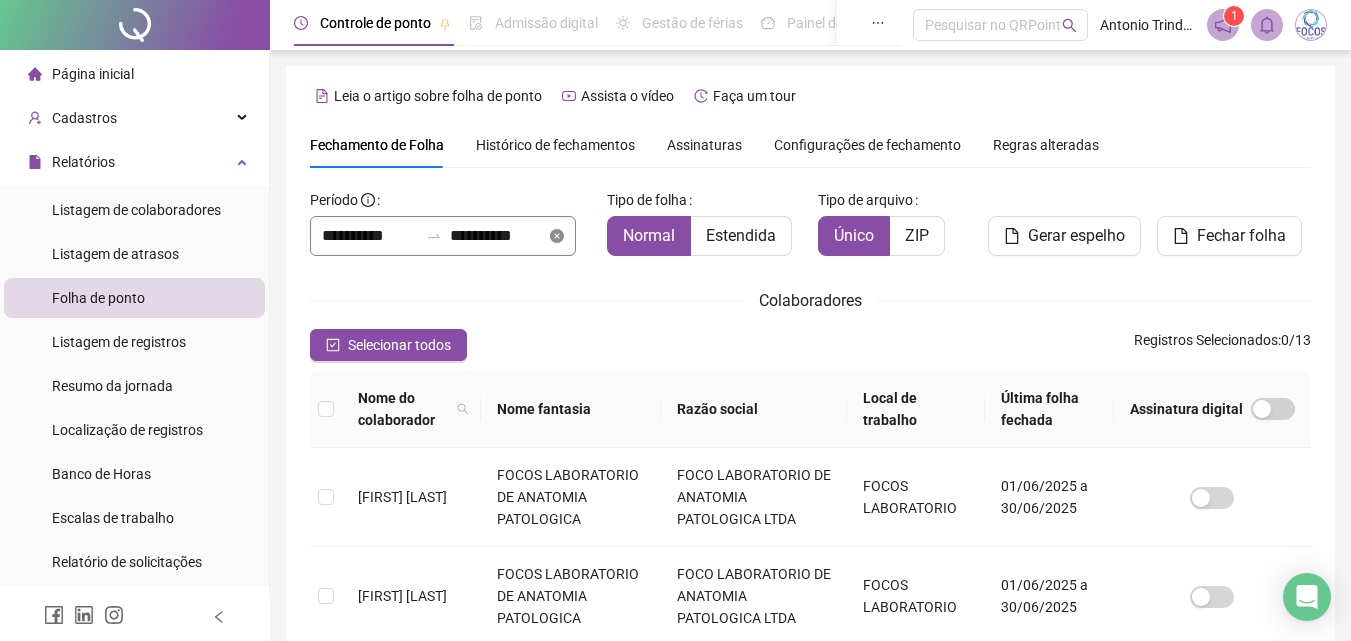 click 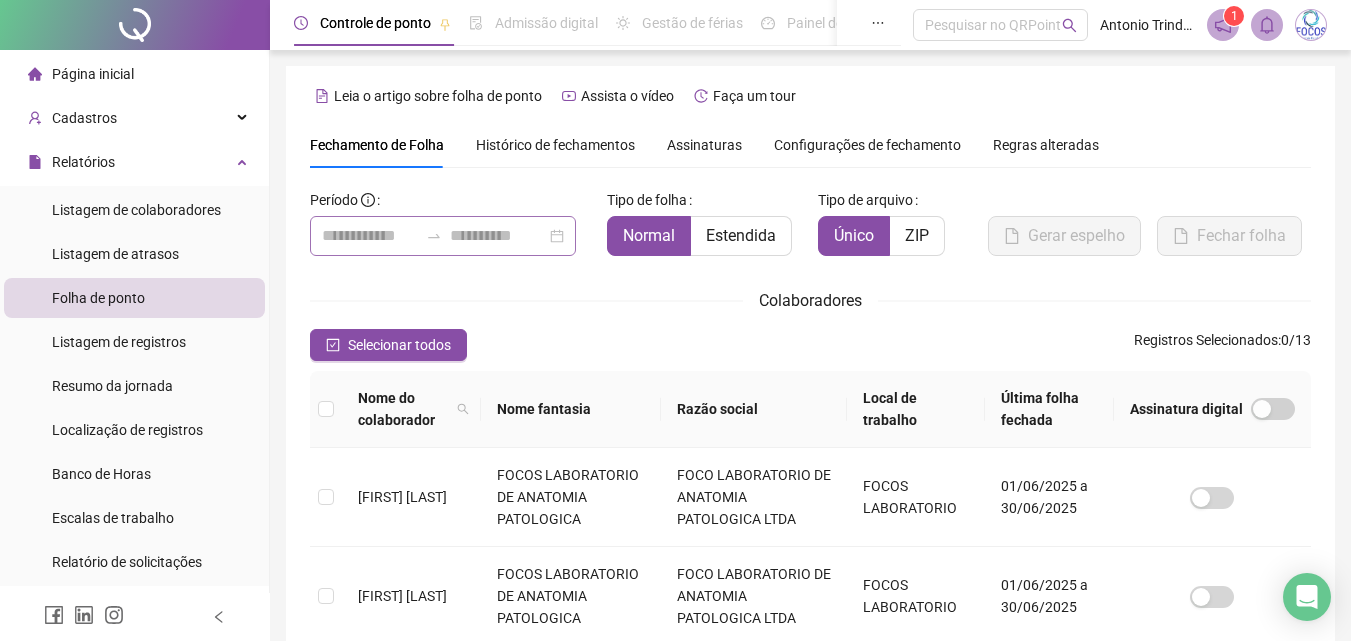 type 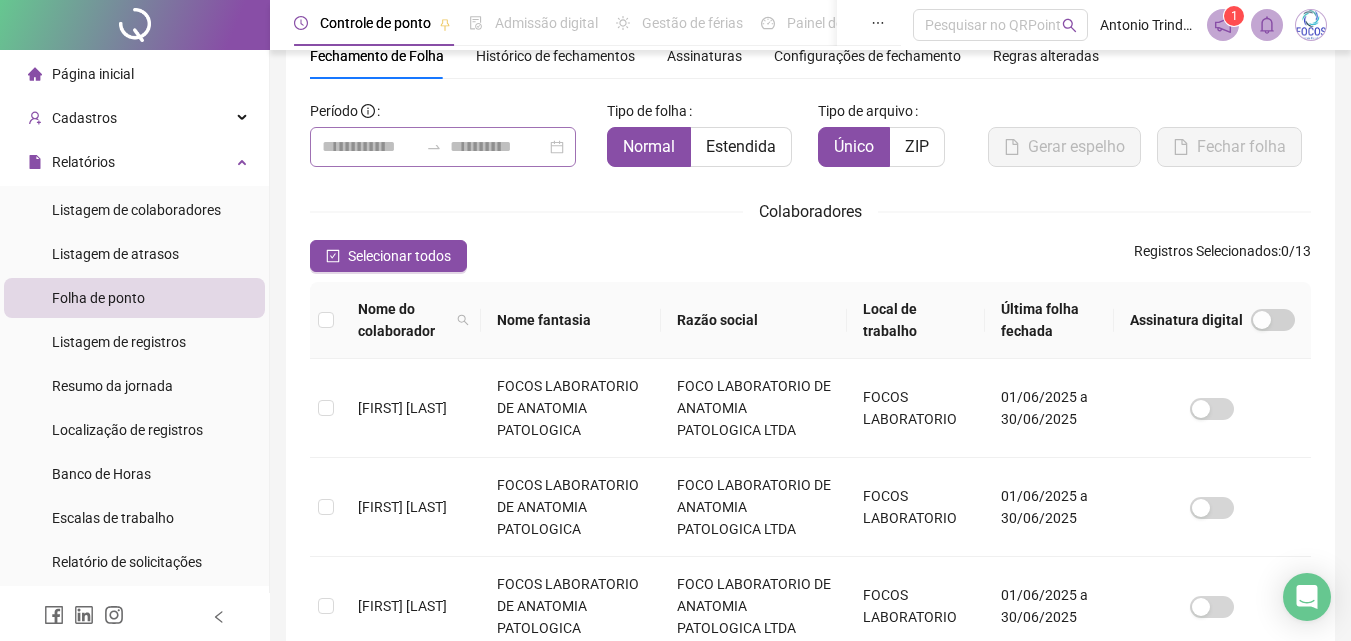 click at bounding box center [443, 147] 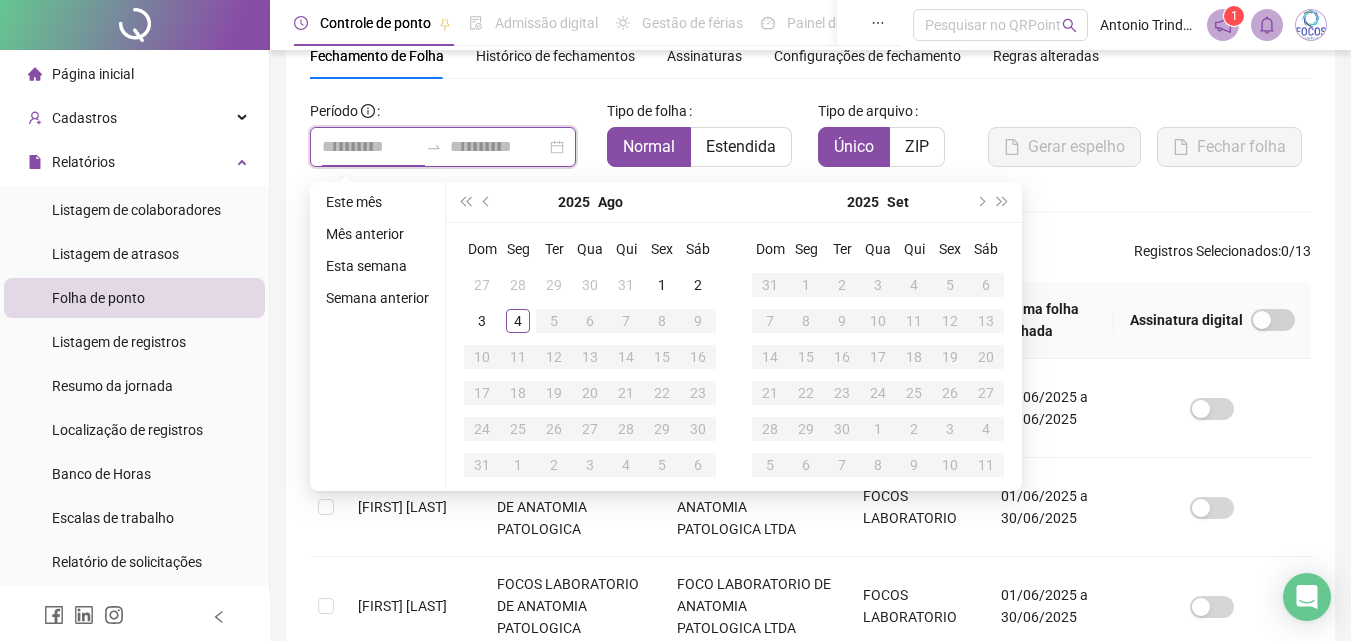 type on "**********" 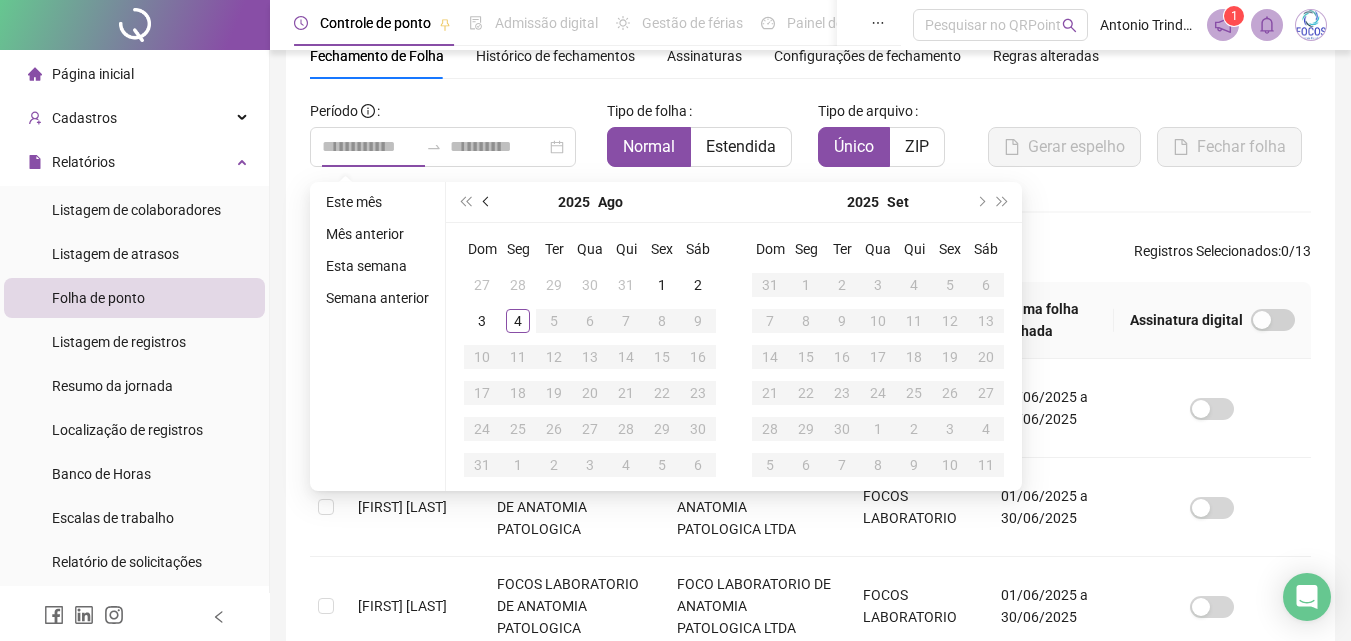 click at bounding box center (488, 202) 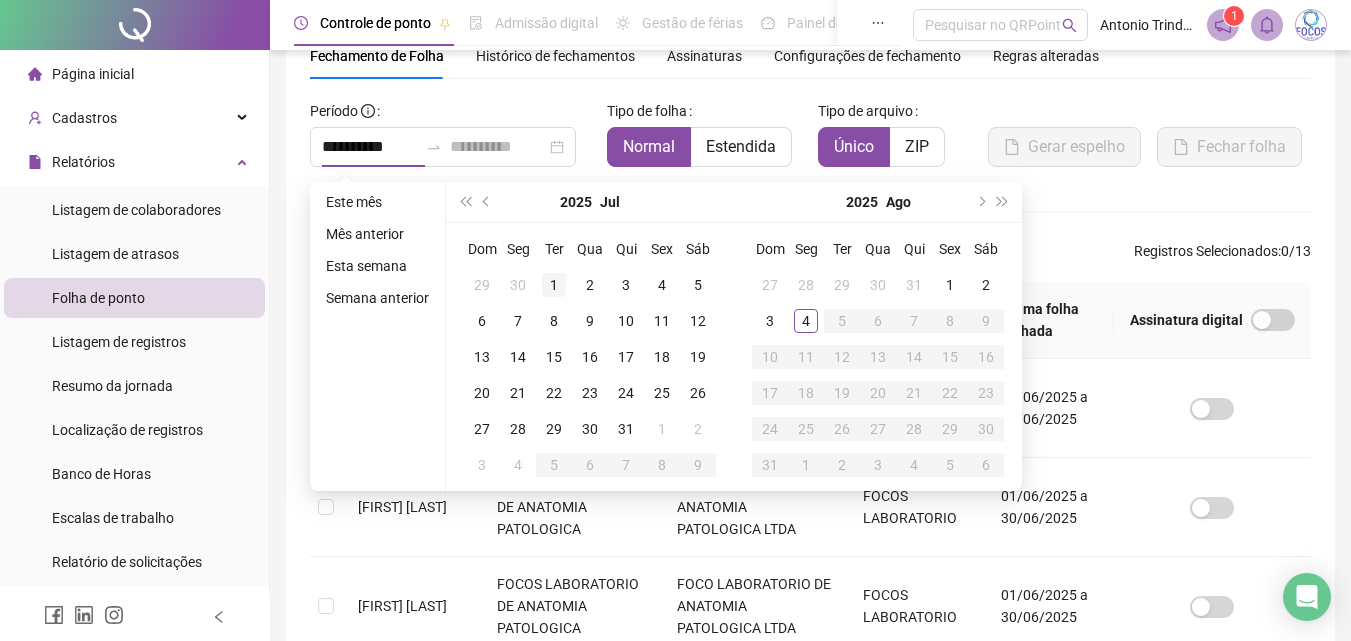 type on "**********" 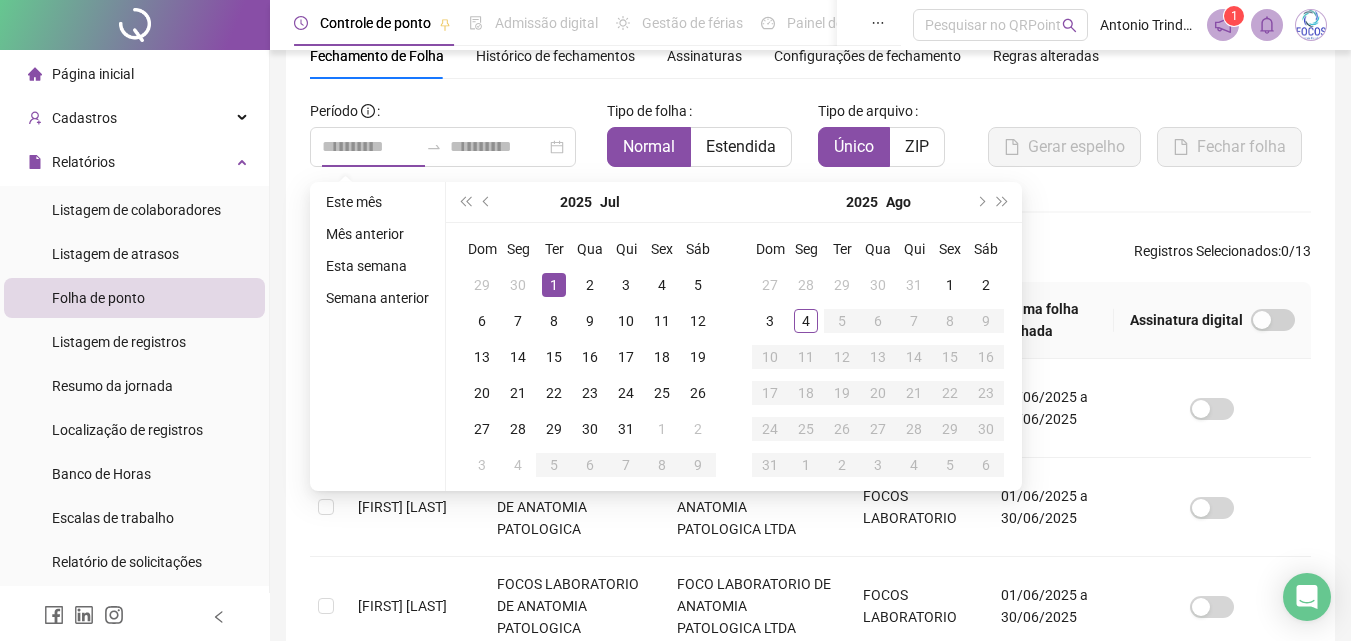 click on "1" at bounding box center (554, 285) 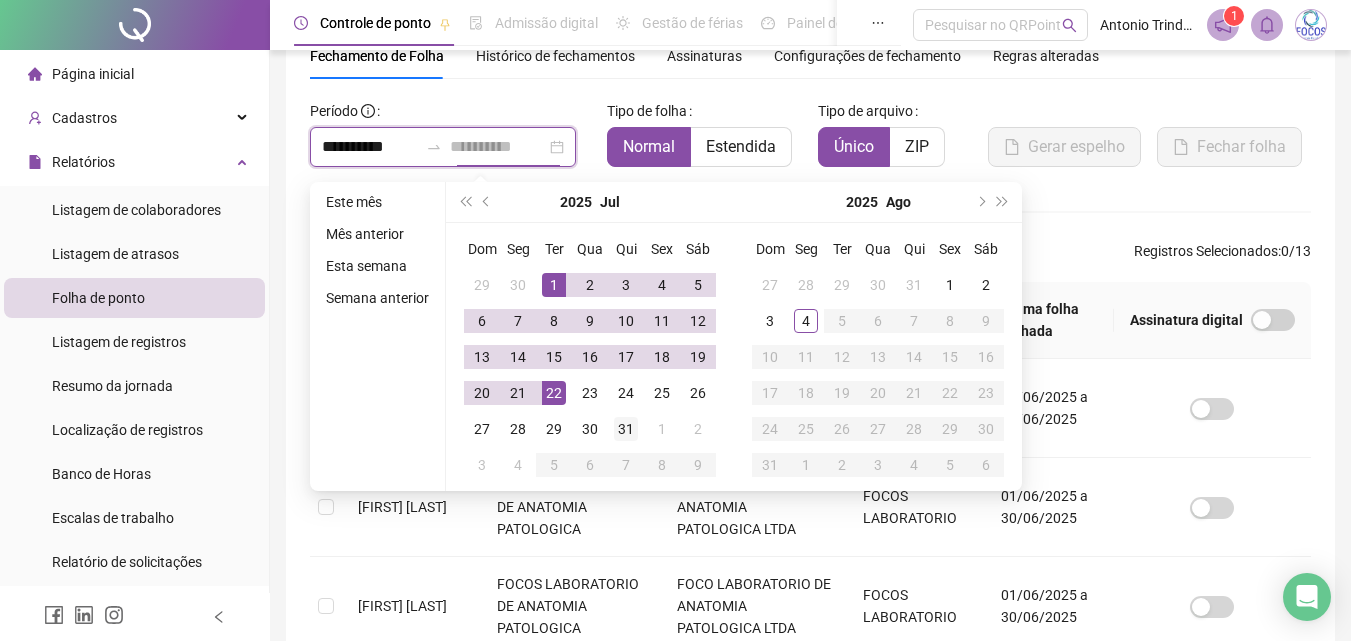 type on "**********" 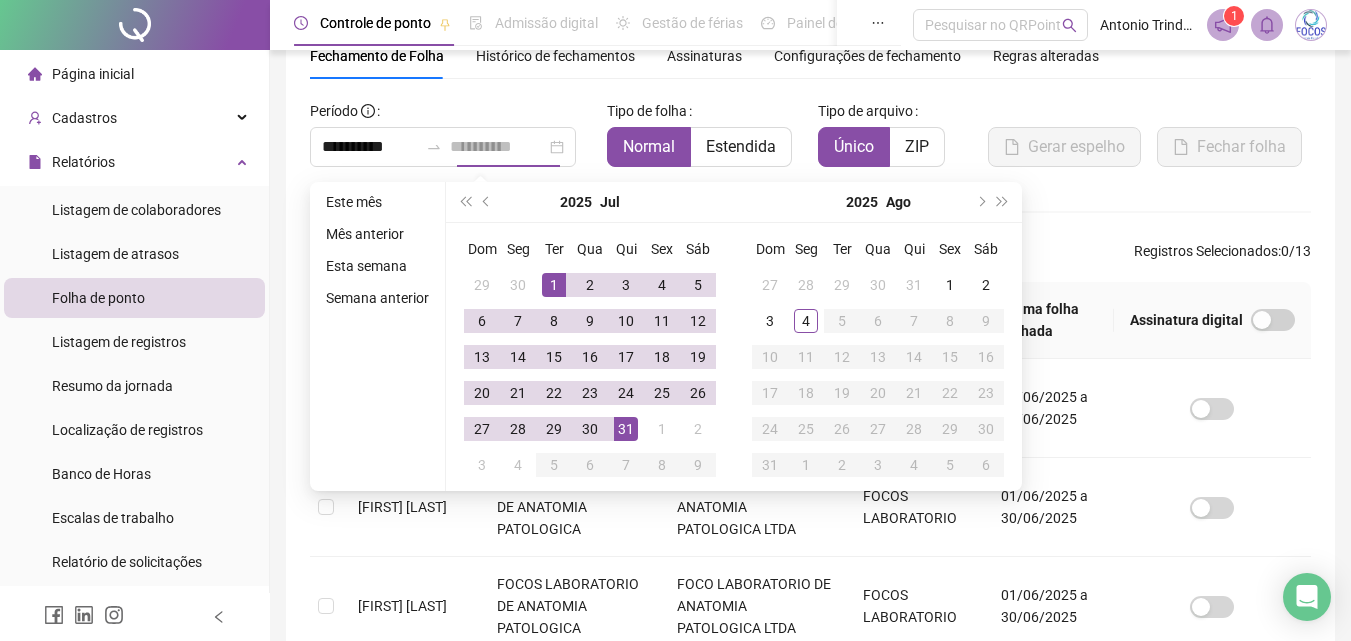 click on "31" at bounding box center (626, 429) 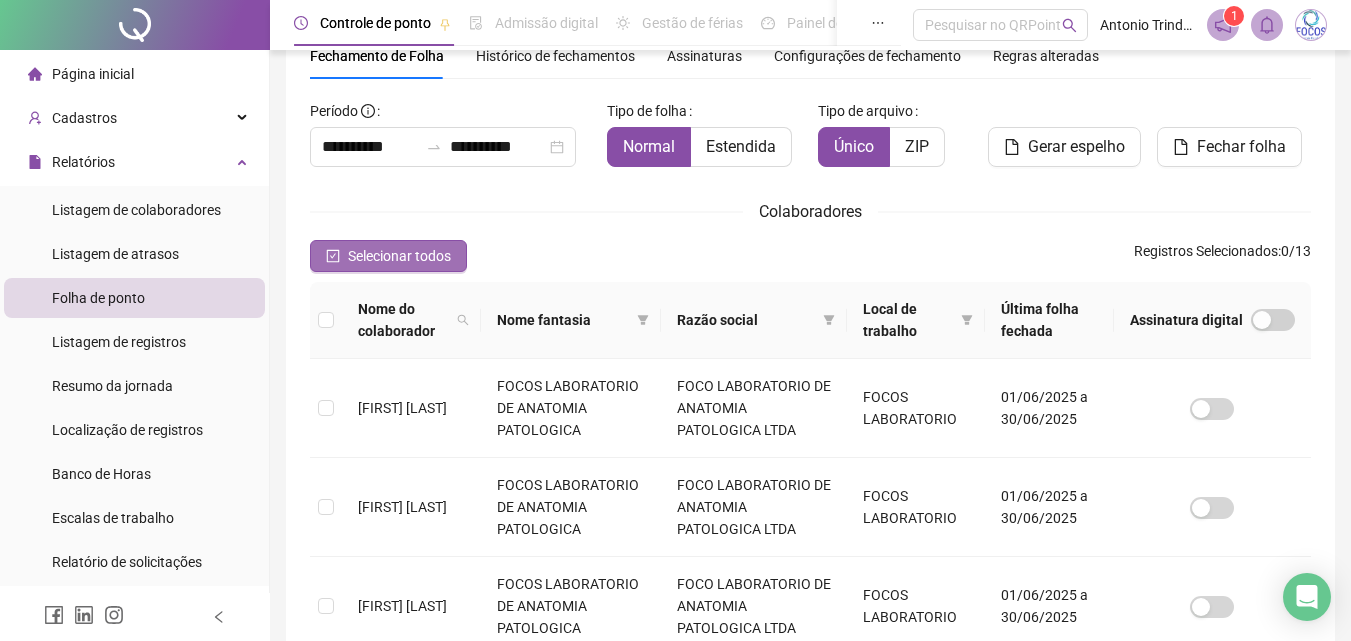 click on "Selecionar todos" at bounding box center (399, 256) 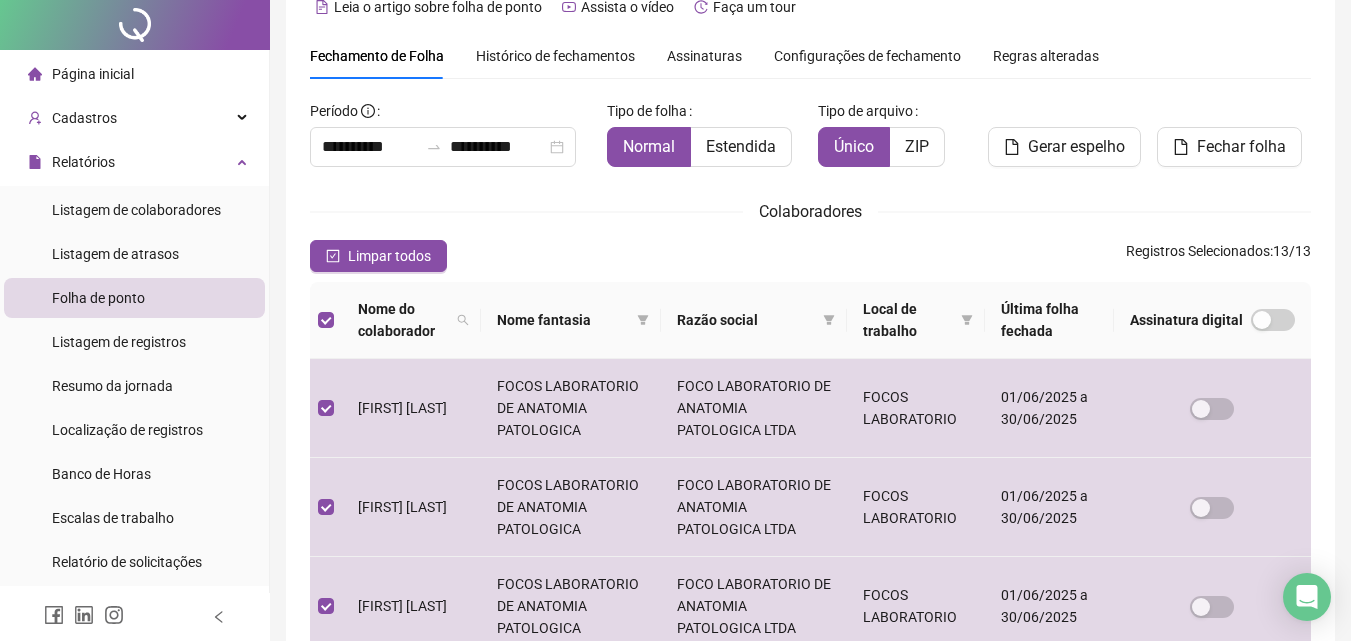 scroll, scrollTop: 0, scrollLeft: 0, axis: both 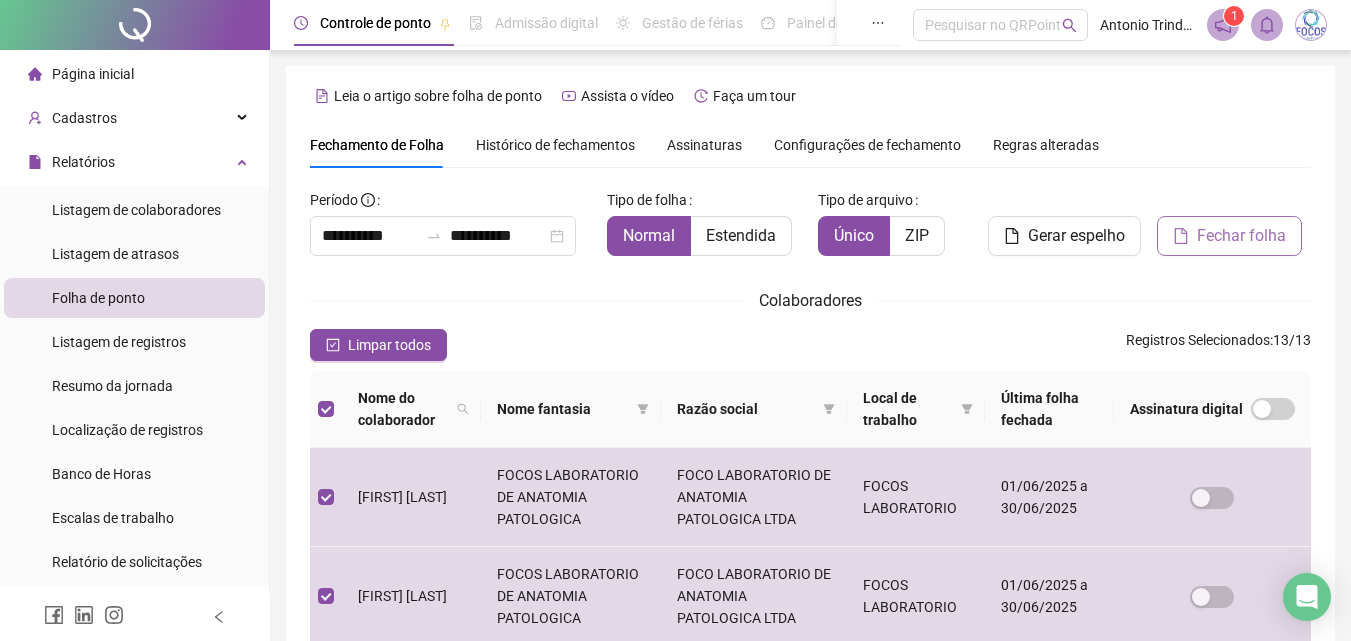click on "Fechar folha" at bounding box center (1241, 236) 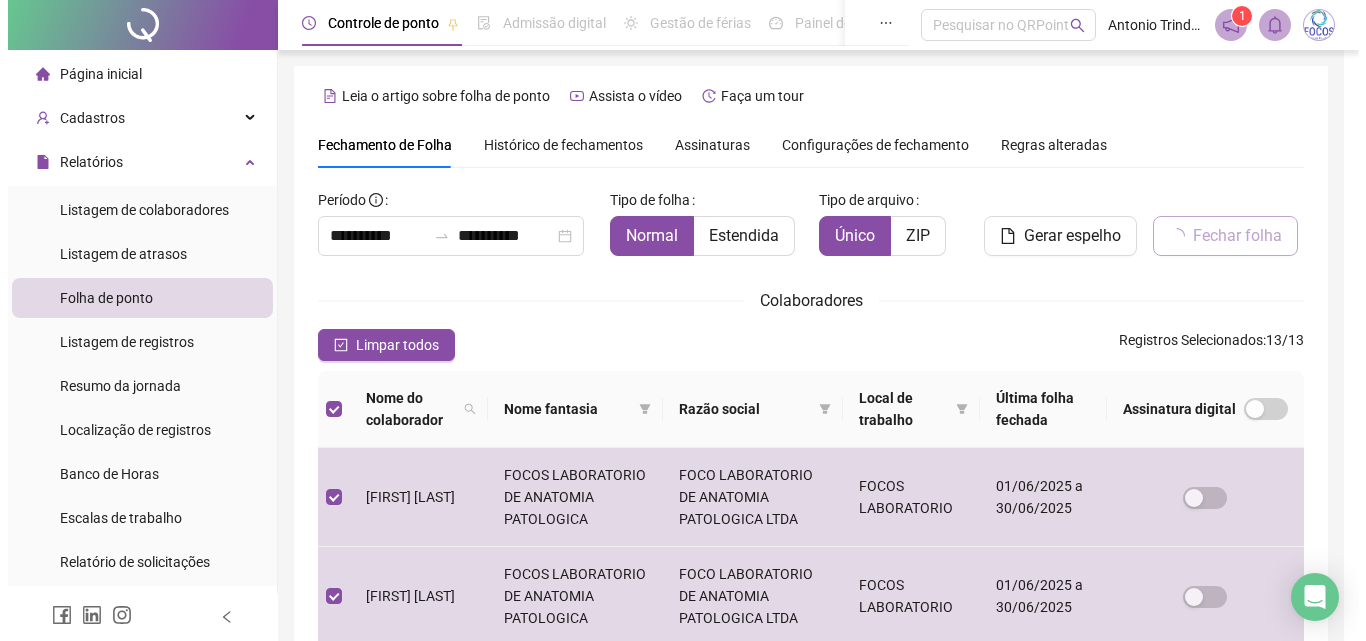 scroll, scrollTop: 89, scrollLeft: 0, axis: vertical 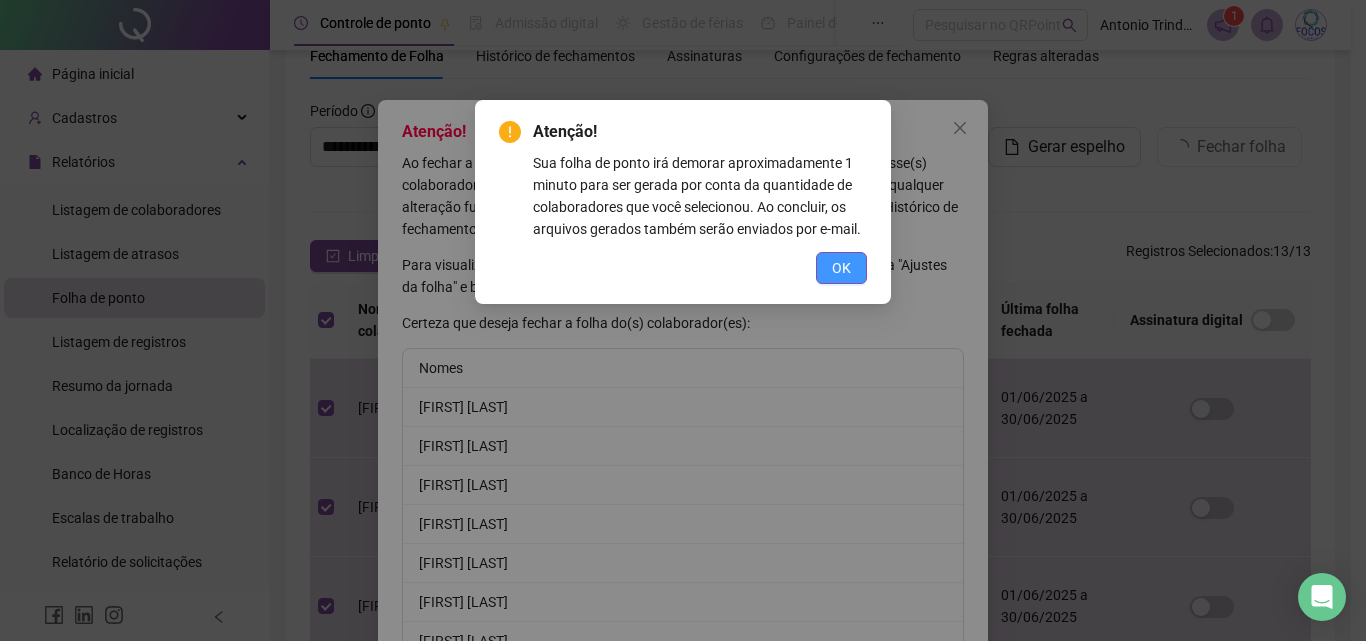 click on "OK" at bounding box center (841, 268) 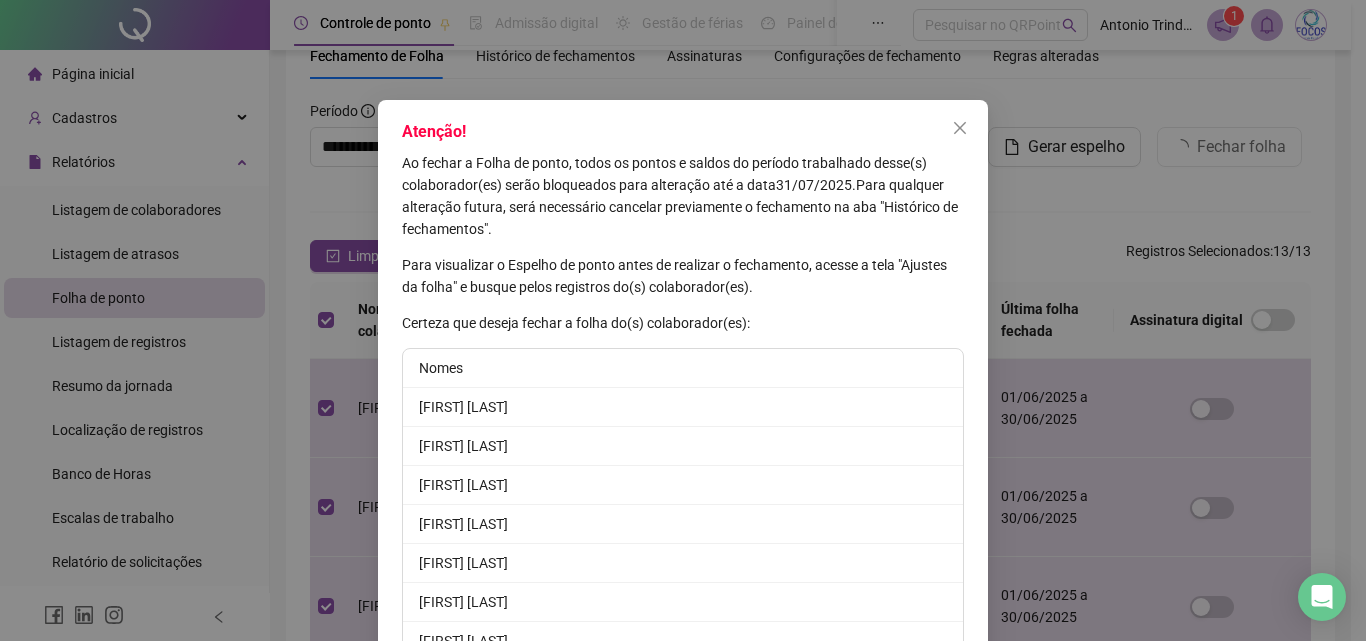 scroll, scrollTop: 342, scrollLeft: 0, axis: vertical 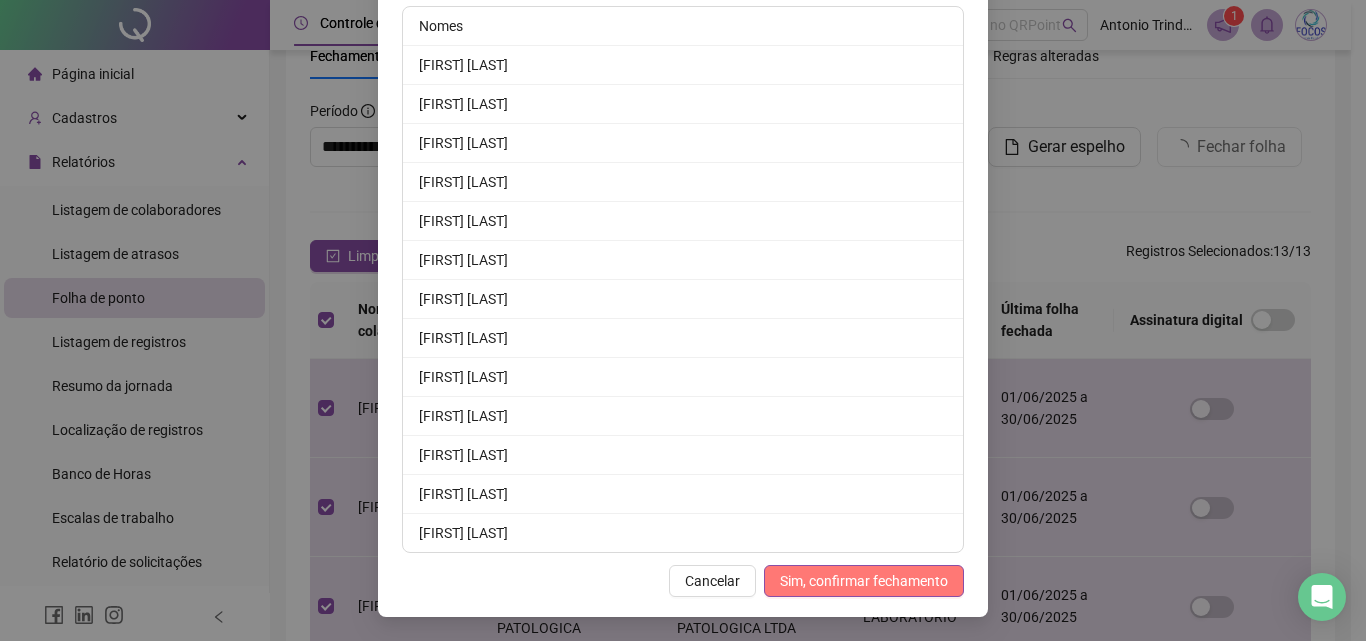 click on "Sim, confirmar fechamento" at bounding box center [864, 581] 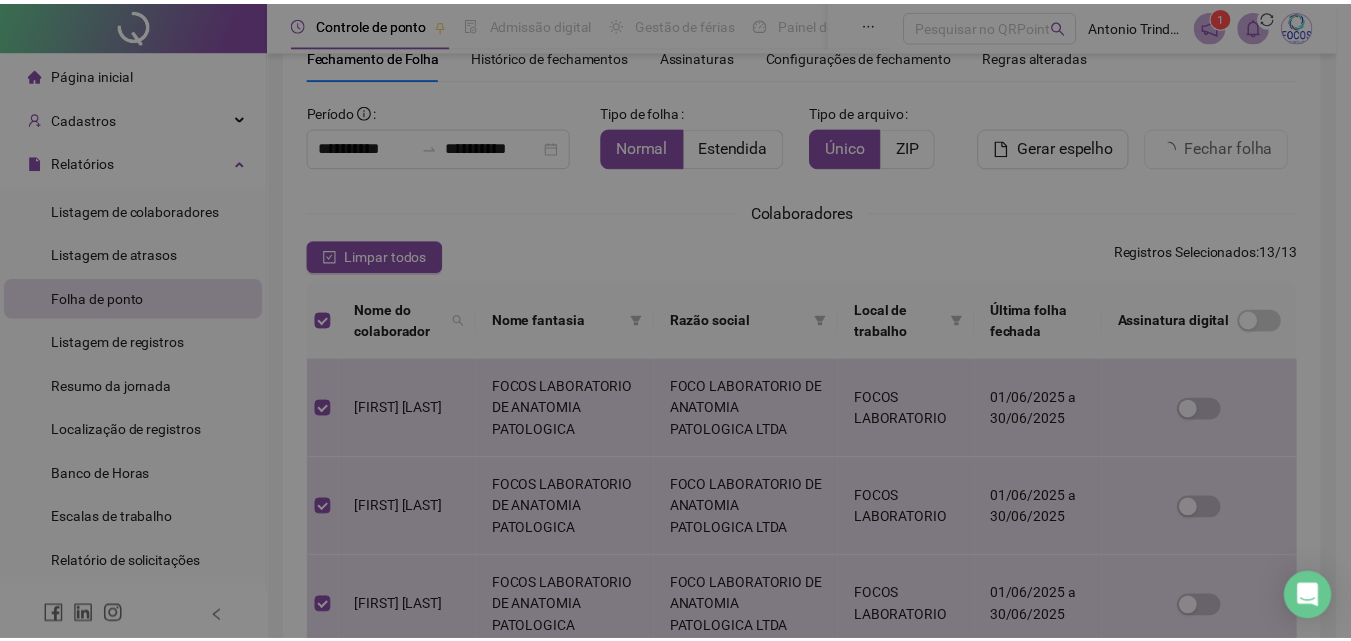 scroll, scrollTop: 244, scrollLeft: 0, axis: vertical 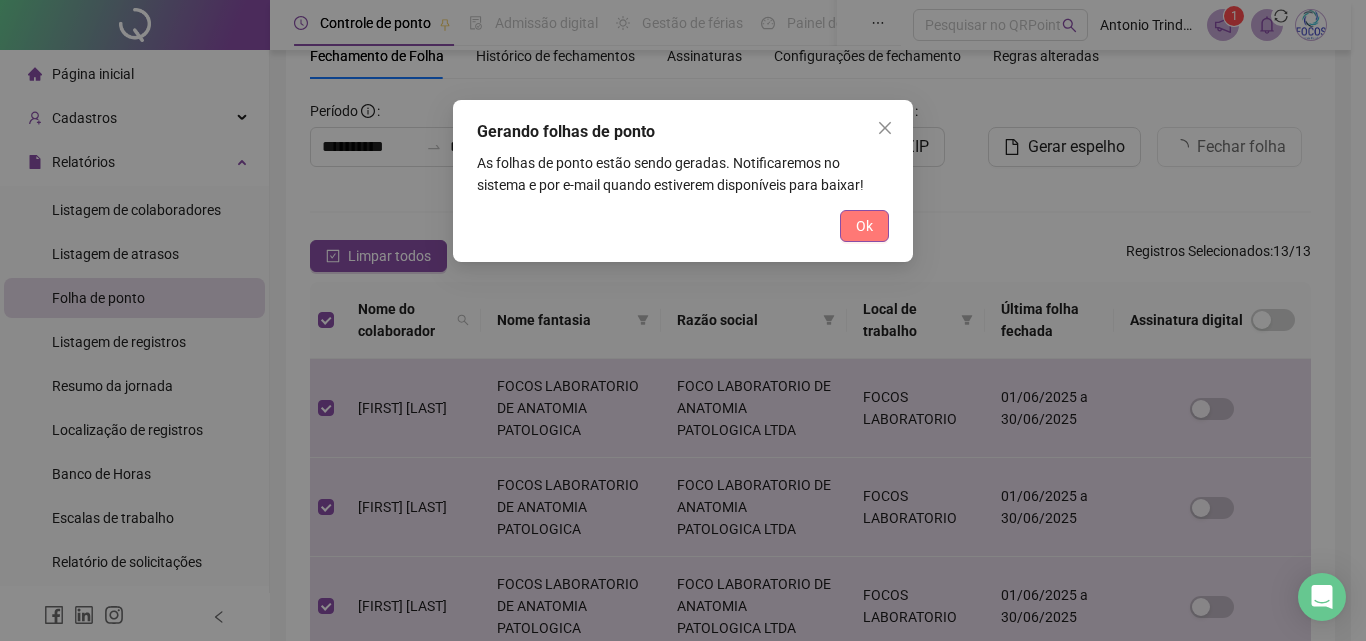 click on "Ok" at bounding box center (864, 226) 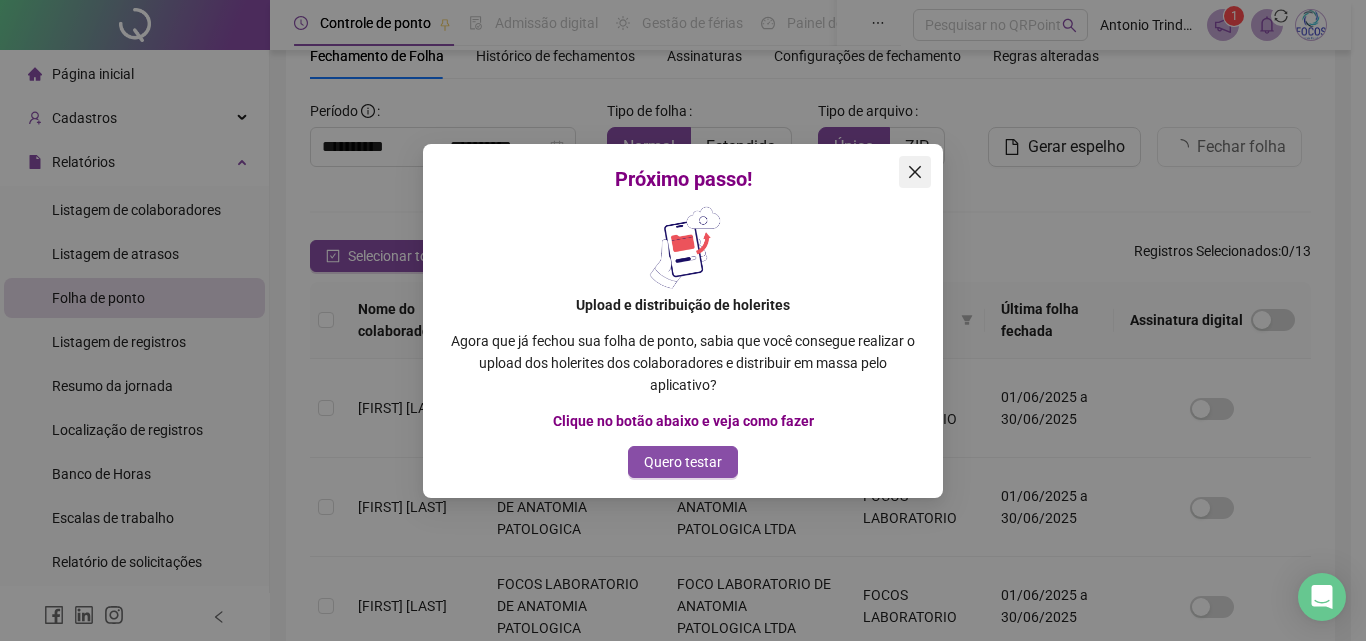 click 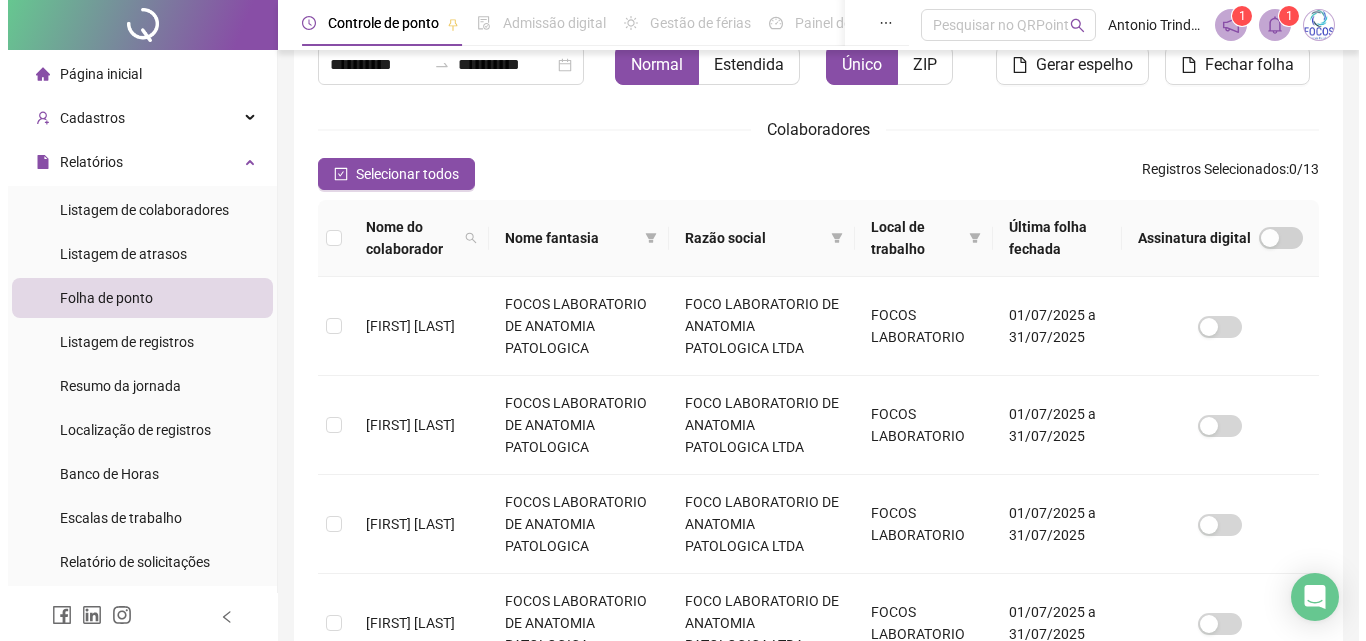scroll, scrollTop: 0, scrollLeft: 0, axis: both 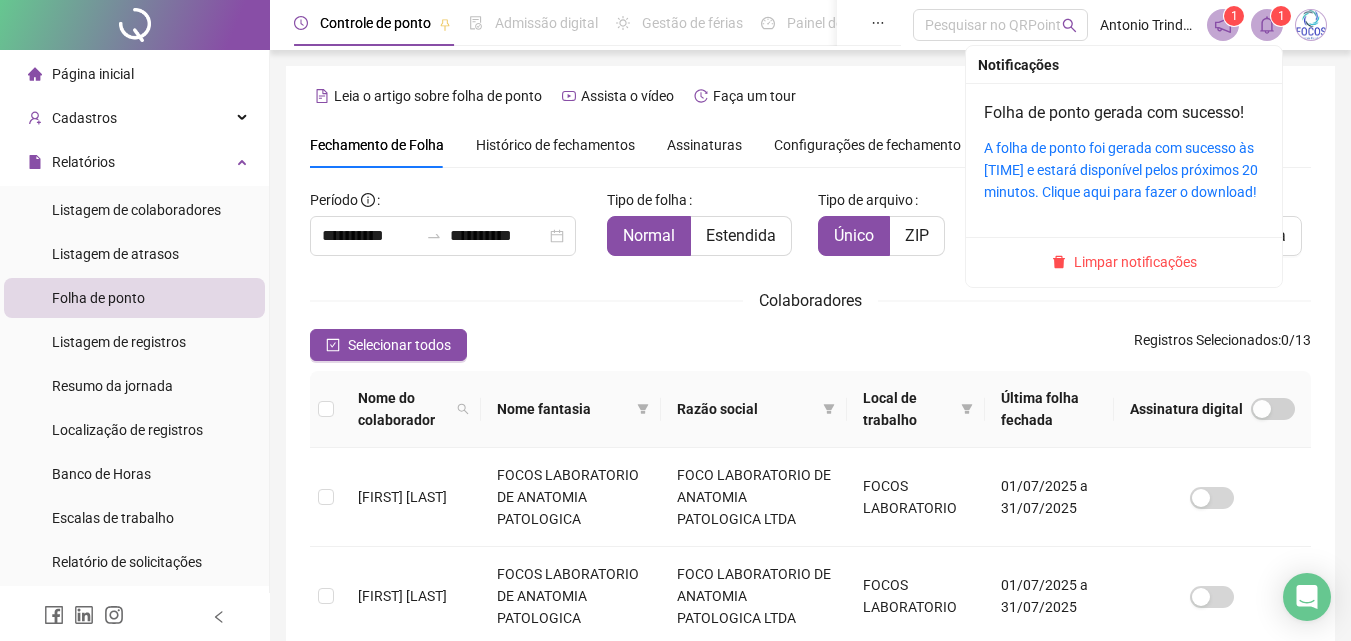 click on "A folha de ponto foi gerada com sucesso às [TIME] e estará disponível pelos próximos 20 minutos.
Clique aqui para fazer o download!" at bounding box center [1124, 170] 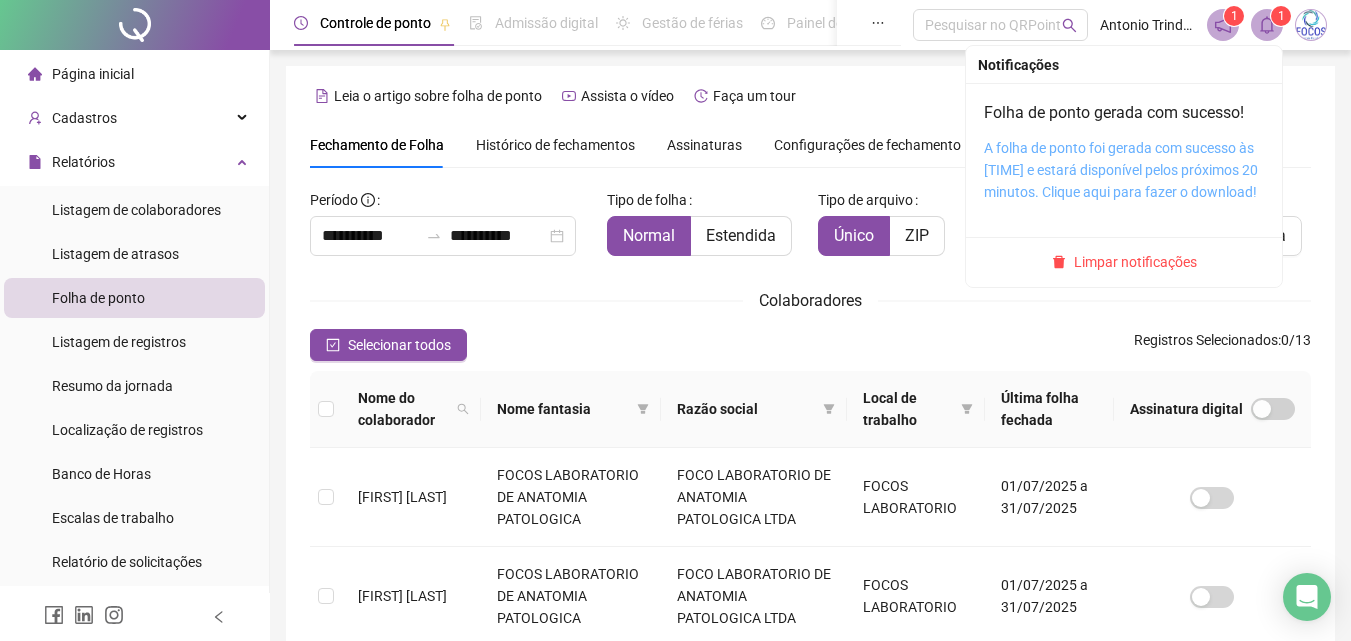 click on "A folha de ponto foi gerada com sucesso às [TIME] e estará disponível pelos próximos 20 minutos.
Clique aqui para fazer o download!" at bounding box center (1121, 170) 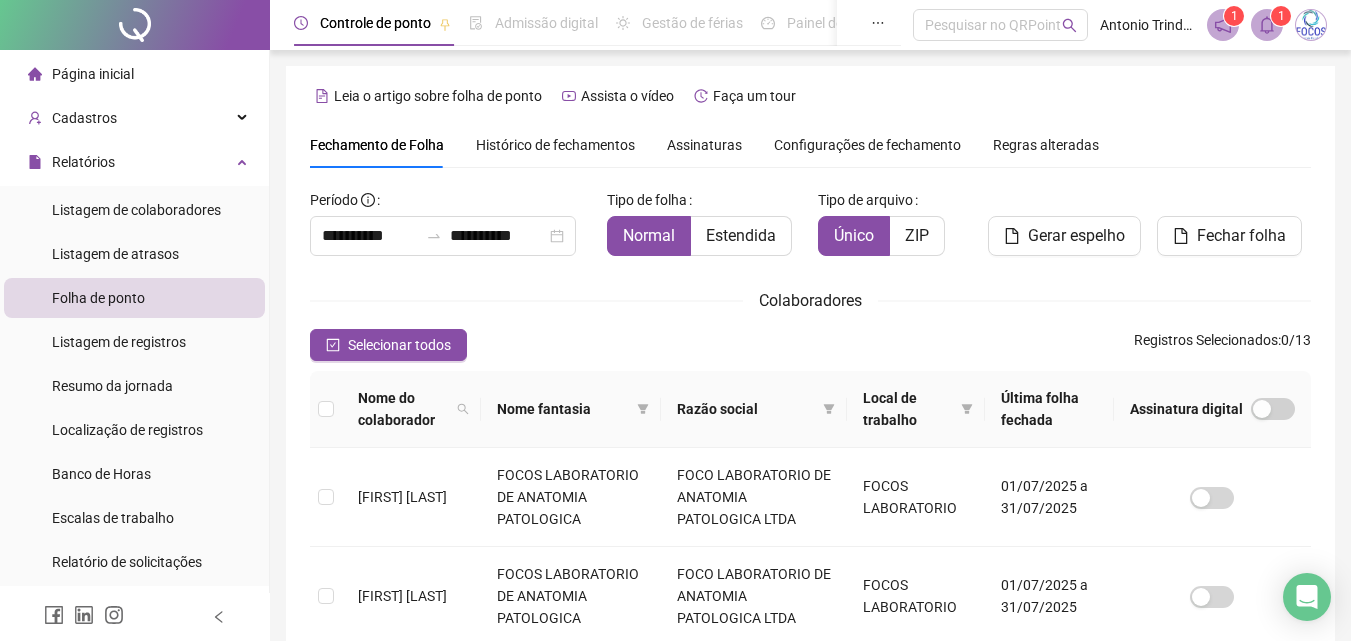 click on "**********" at bounding box center (810, 796) 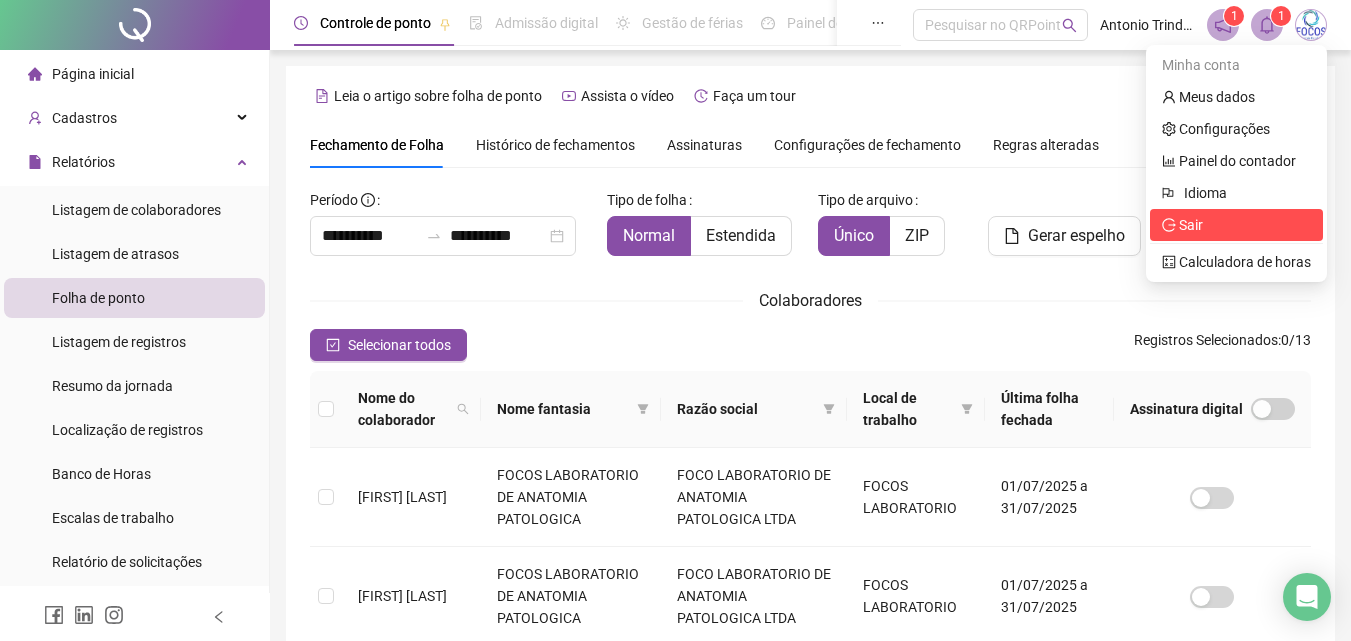 click on "Sair" at bounding box center [1191, 225] 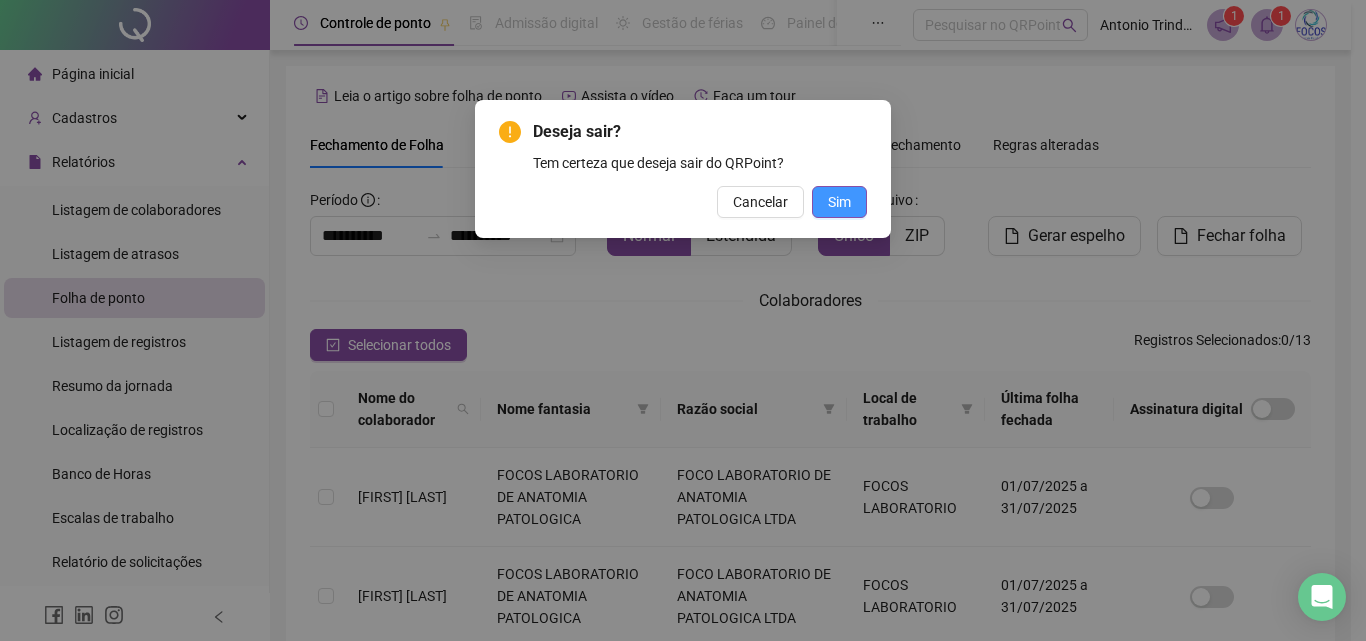 click on "Sim" at bounding box center (839, 202) 